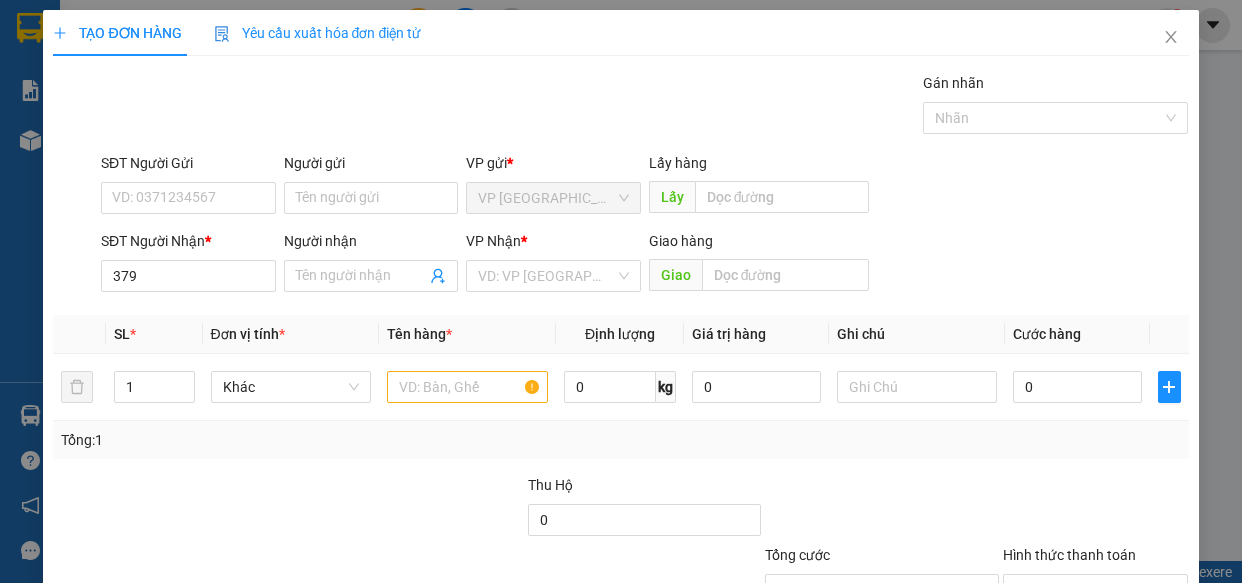 scroll, scrollTop: 0, scrollLeft: 0, axis: both 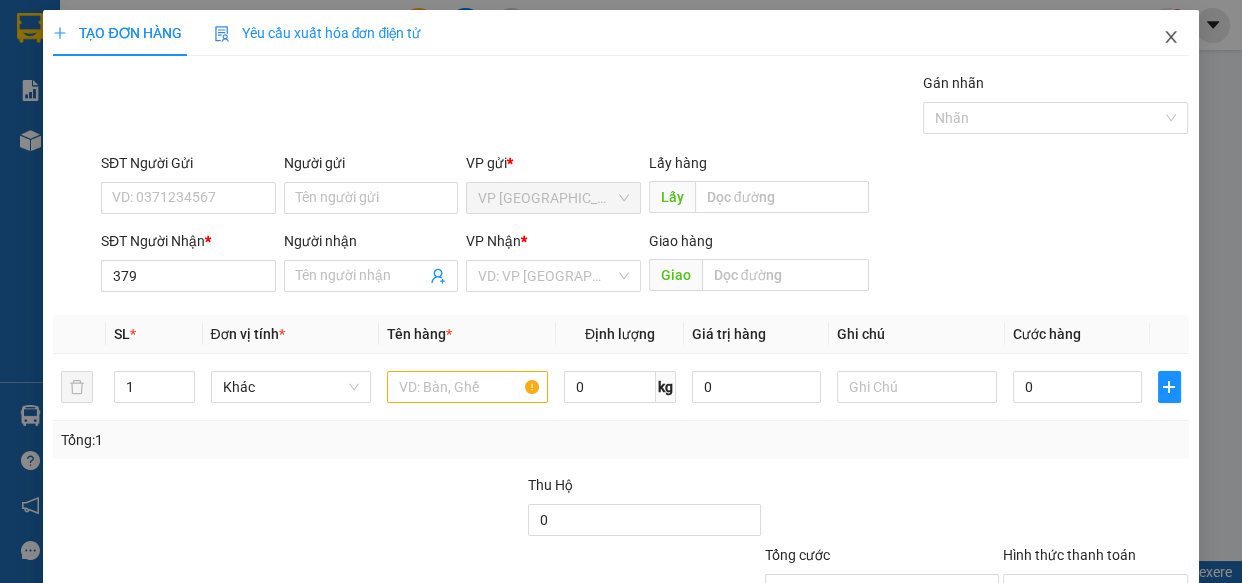 click 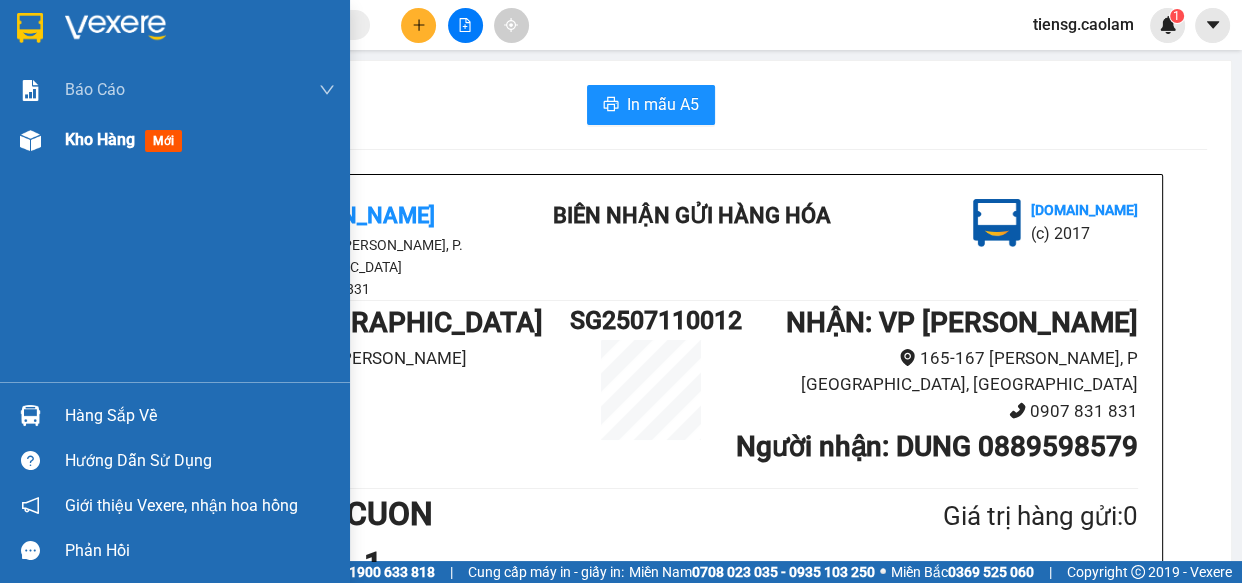 click on "Kho hàng mới" at bounding box center (127, 139) 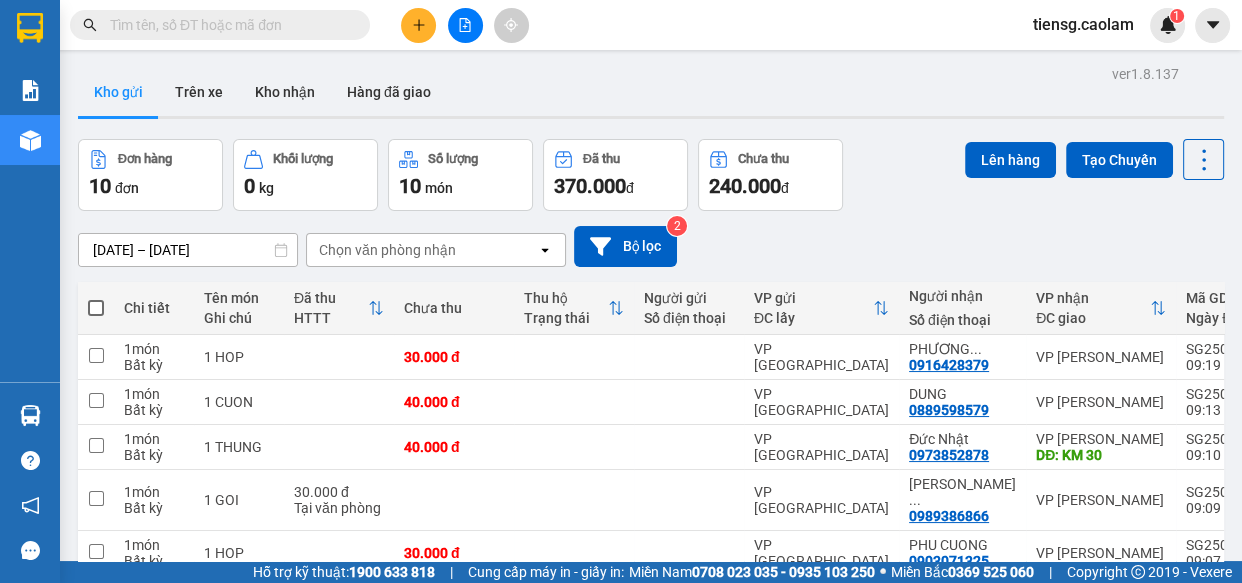 click at bounding box center [96, 308] 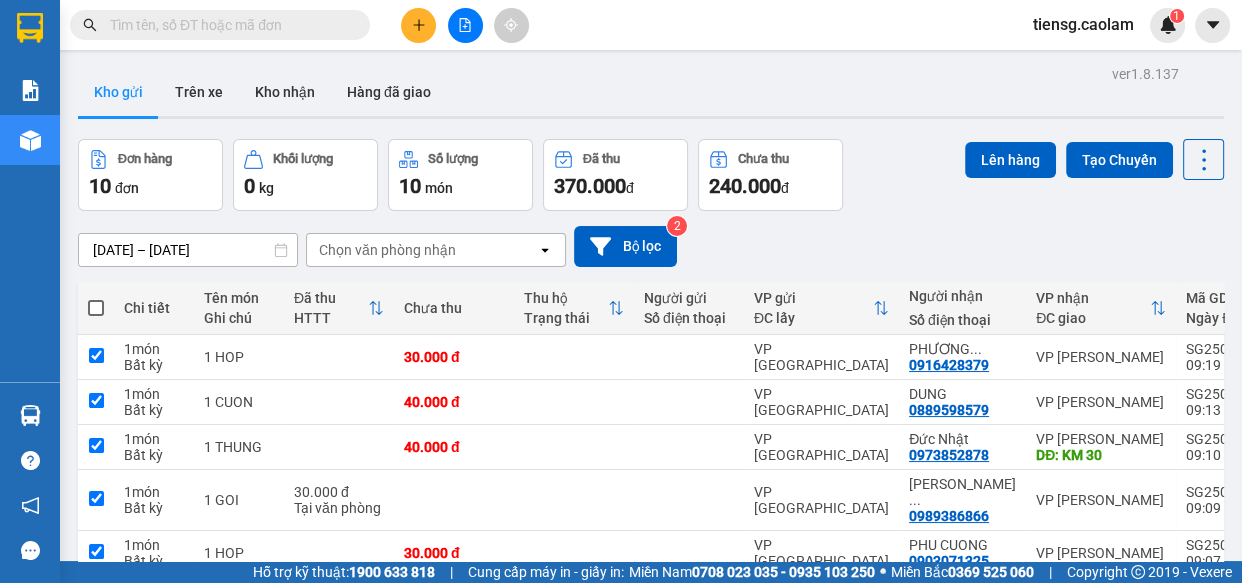 checkbox on "true" 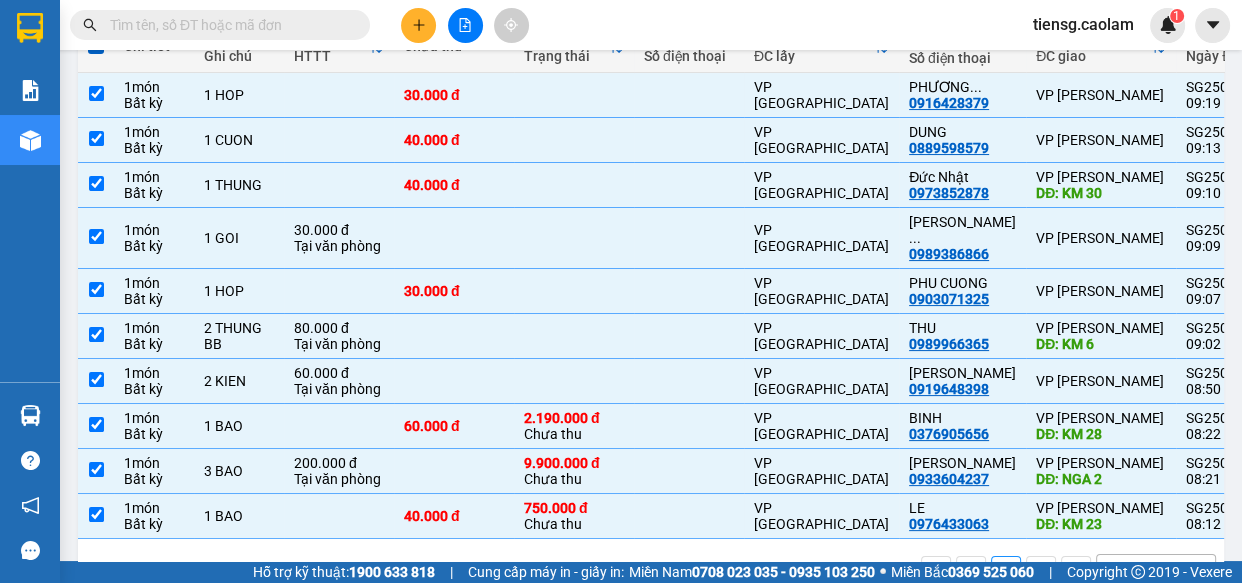 scroll, scrollTop: 272, scrollLeft: 0, axis: vertical 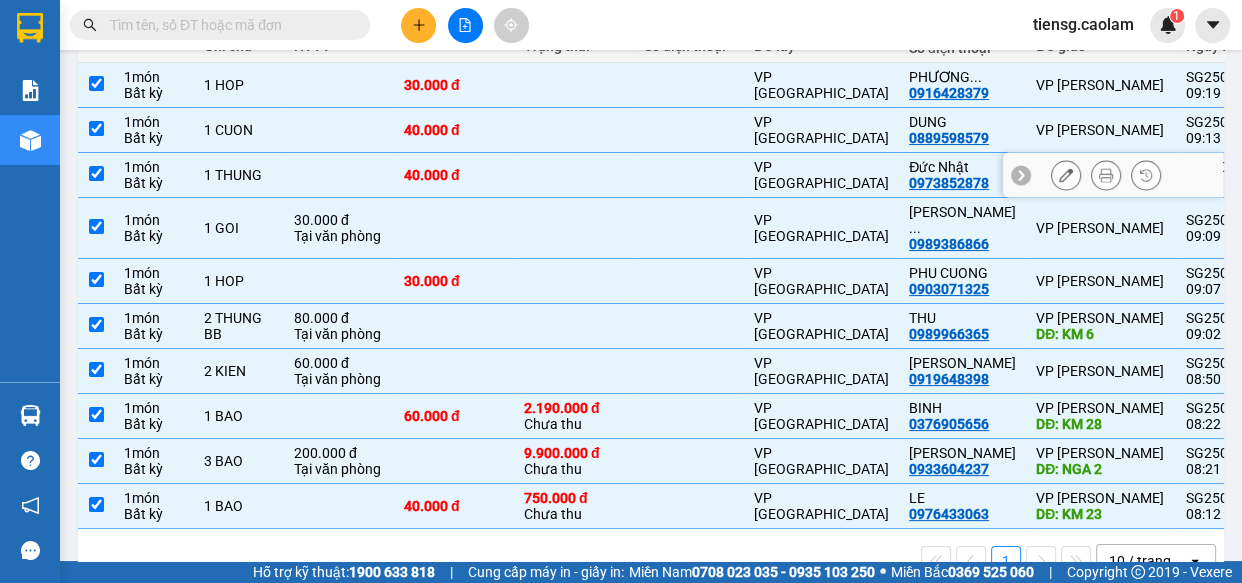 click at bounding box center [689, 175] 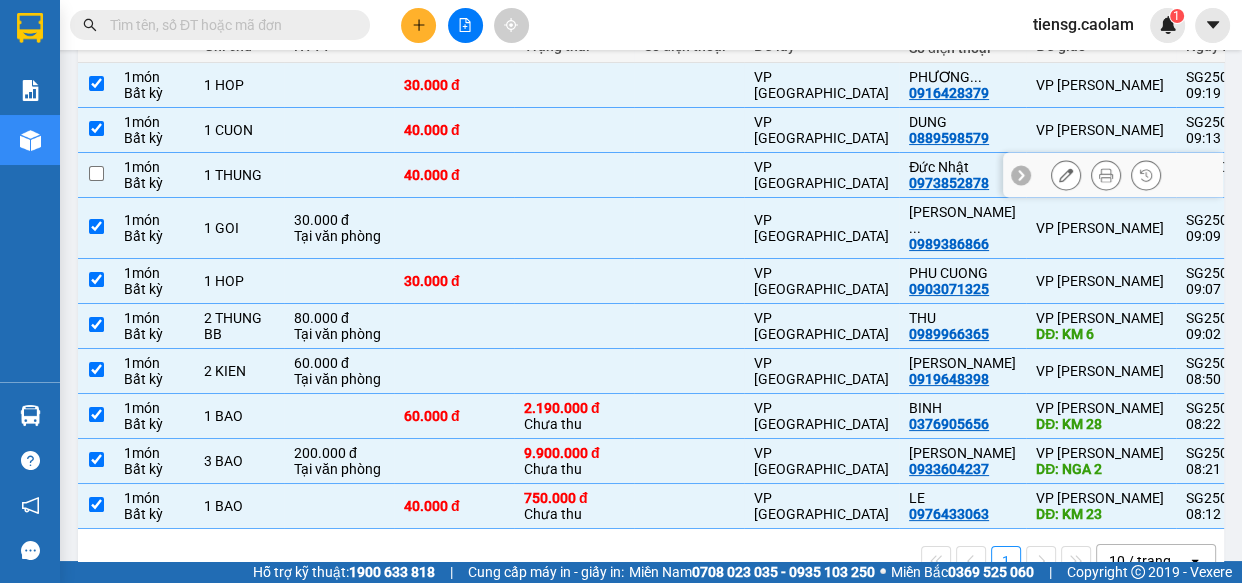 checkbox on "false" 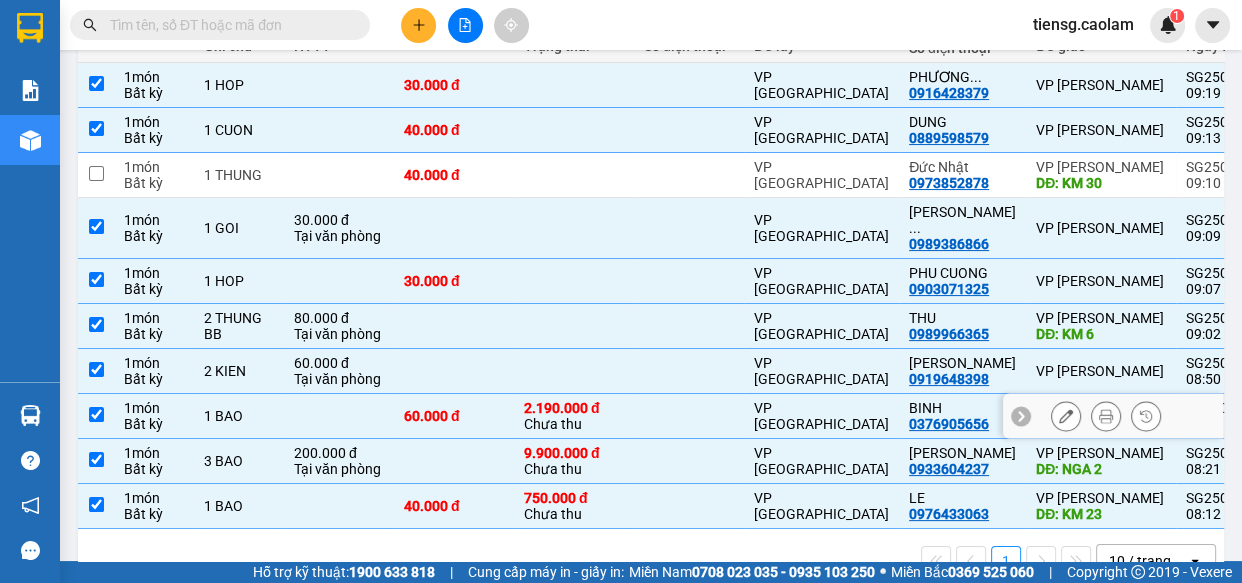 click on "VP [GEOGRAPHIC_DATA]" at bounding box center [821, 416] 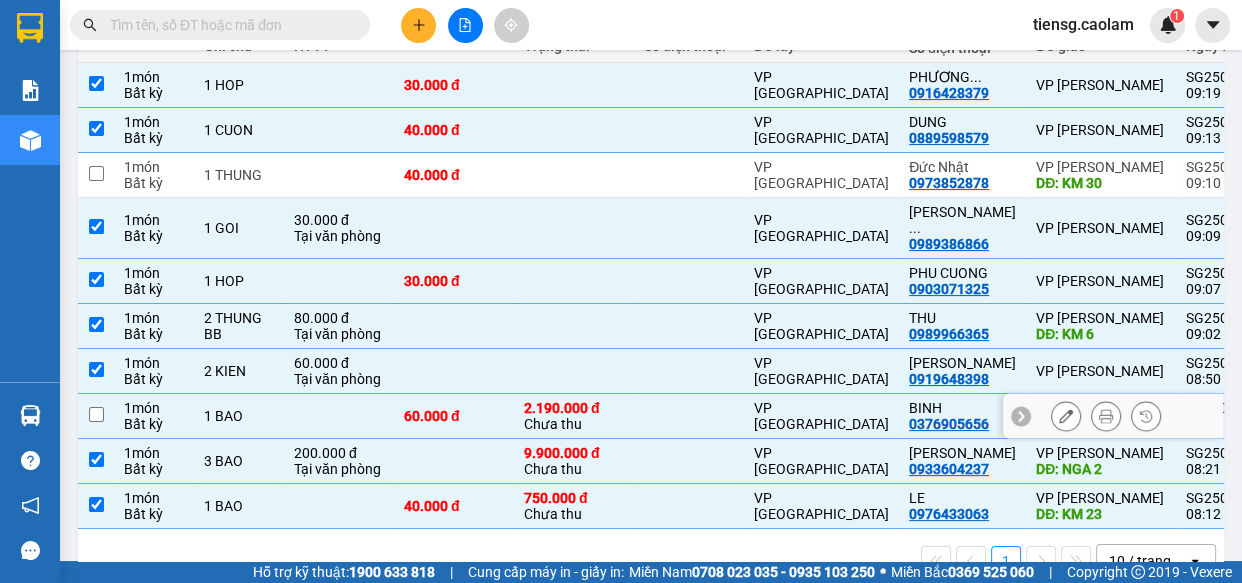 checkbox on "false" 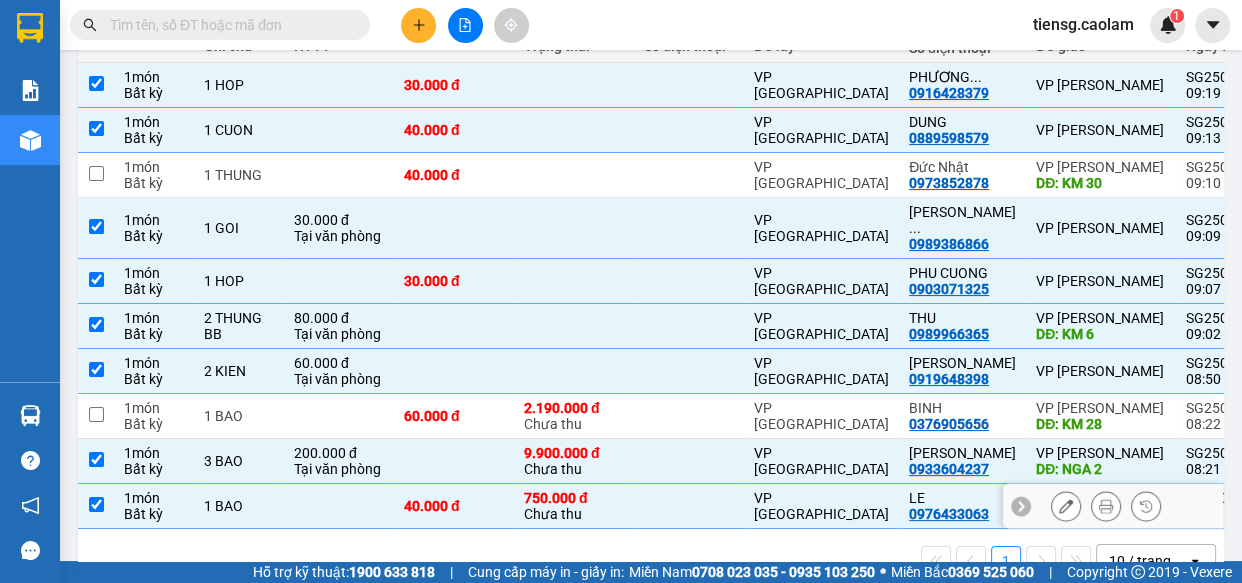 click on "VP [GEOGRAPHIC_DATA]" at bounding box center (821, 506) 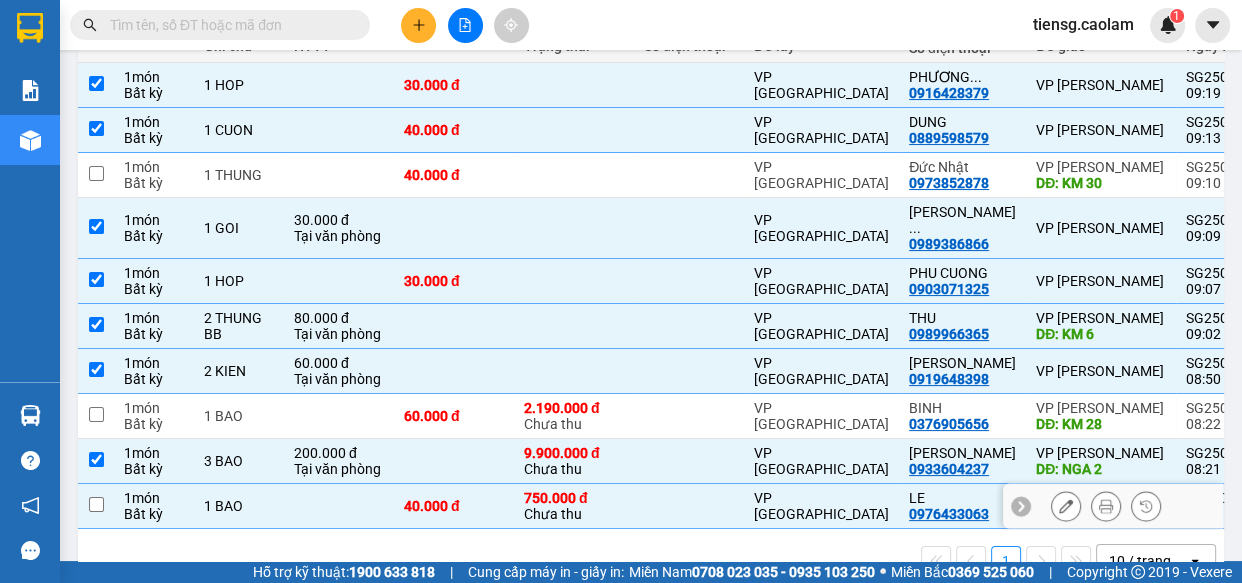 checkbox on "false" 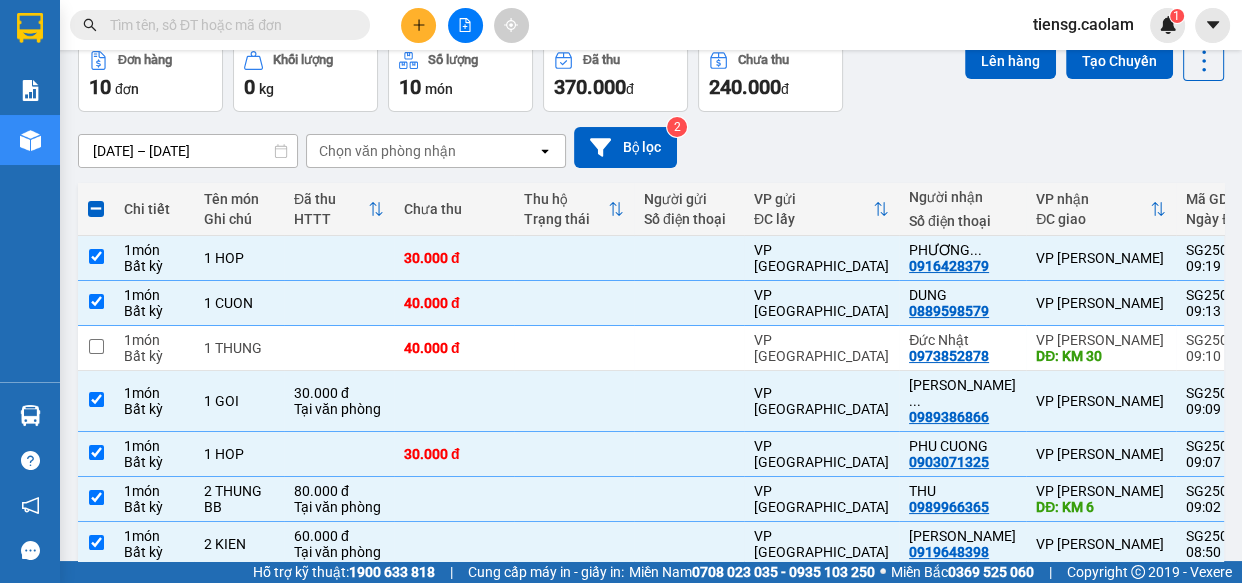 scroll, scrollTop: 0, scrollLeft: 0, axis: both 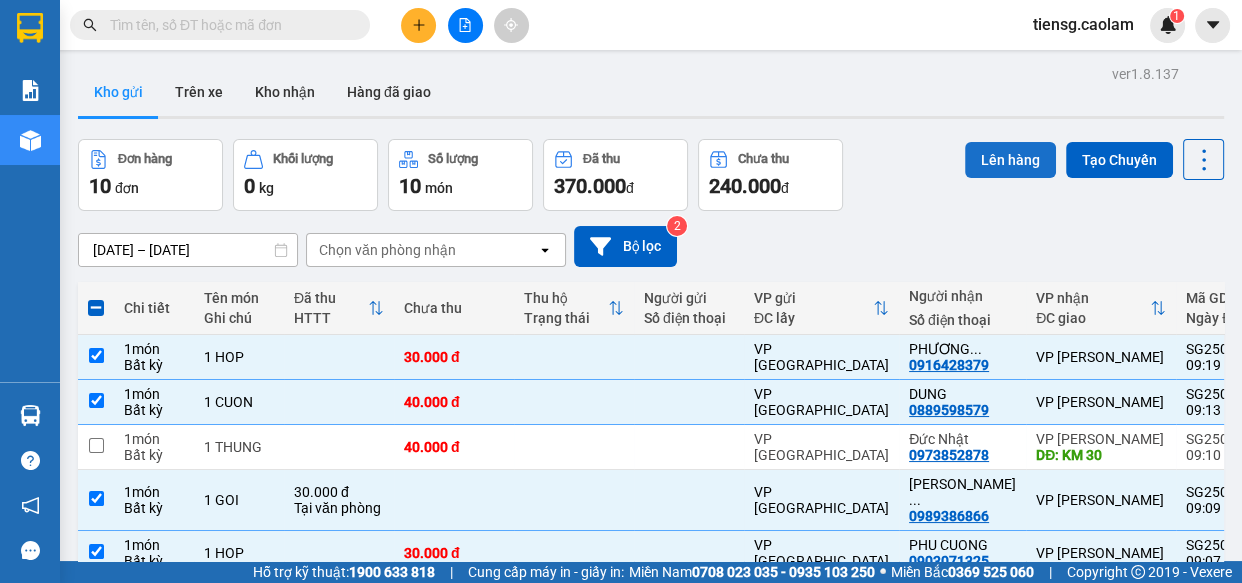 click on "Lên hàng" at bounding box center (1010, 160) 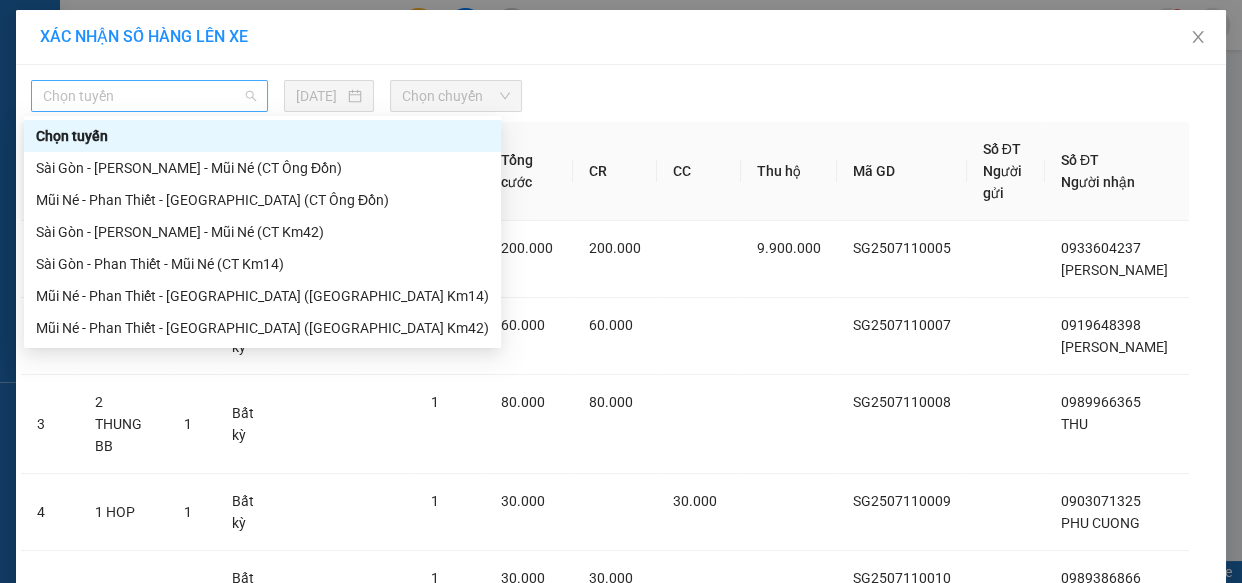 click on "Chọn tuyến" at bounding box center [149, 96] 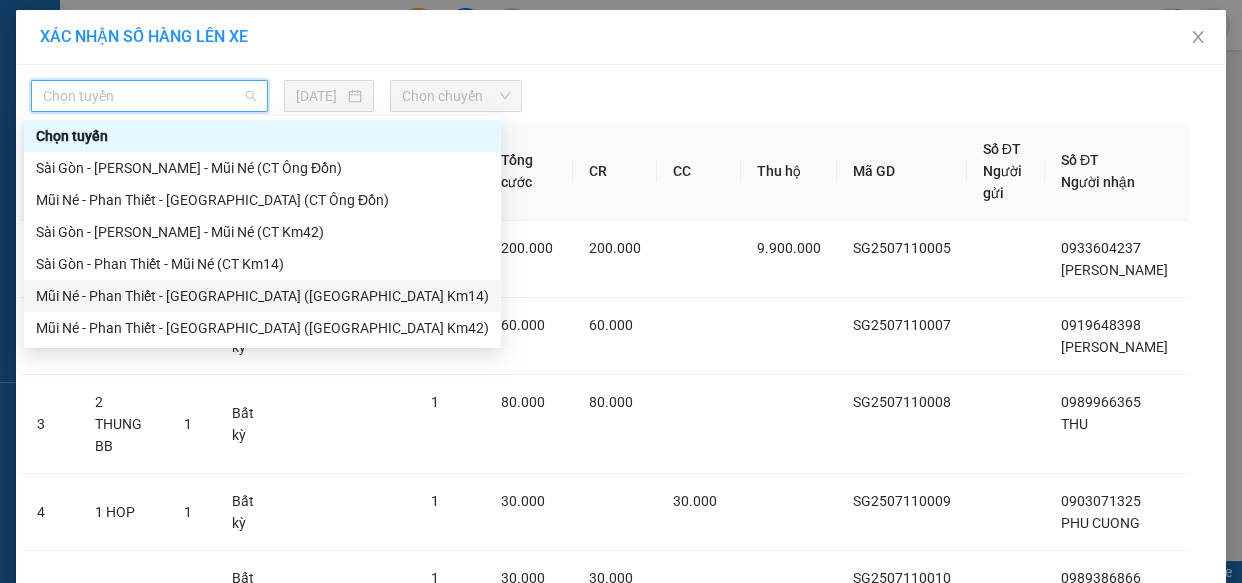 drag, startPoint x: 242, startPoint y: 169, endPoint x: 283, endPoint y: 309, distance: 145.88008 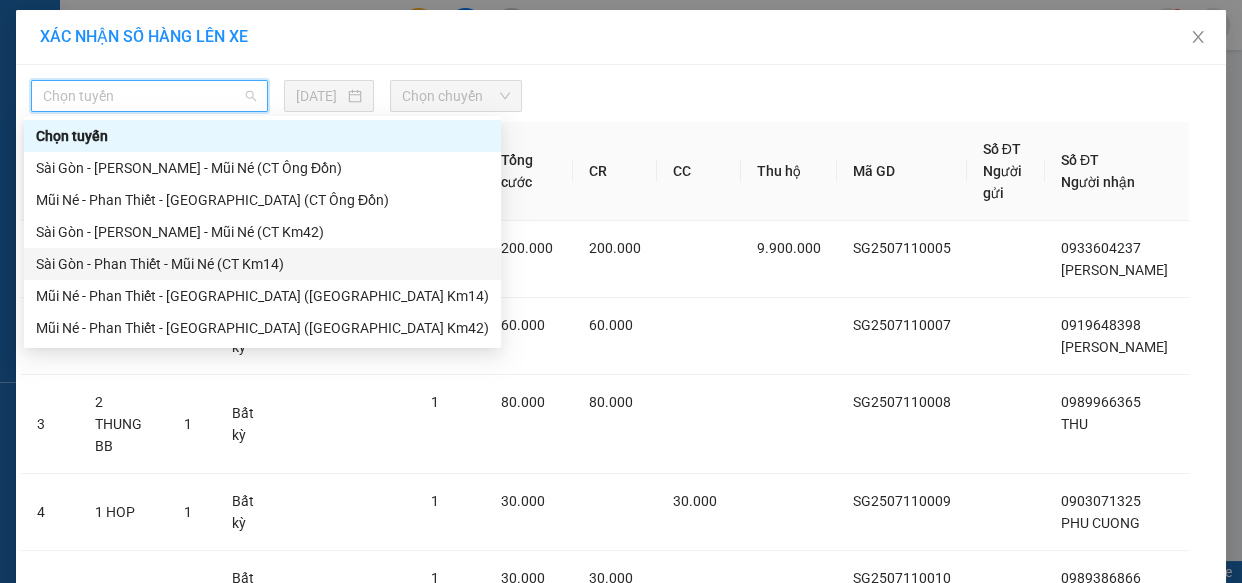 click on "Sài Gòn - Phan Thiết  - Mũi Né (CT Km14)" at bounding box center (262, 264) 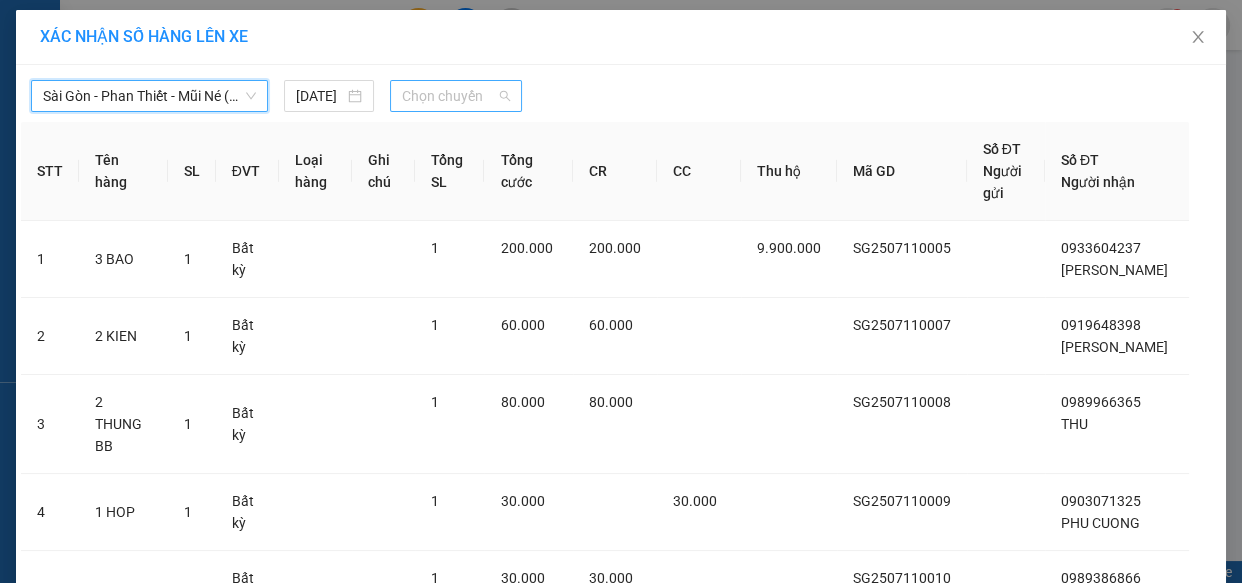 click on "Chọn chuyến" at bounding box center [456, 96] 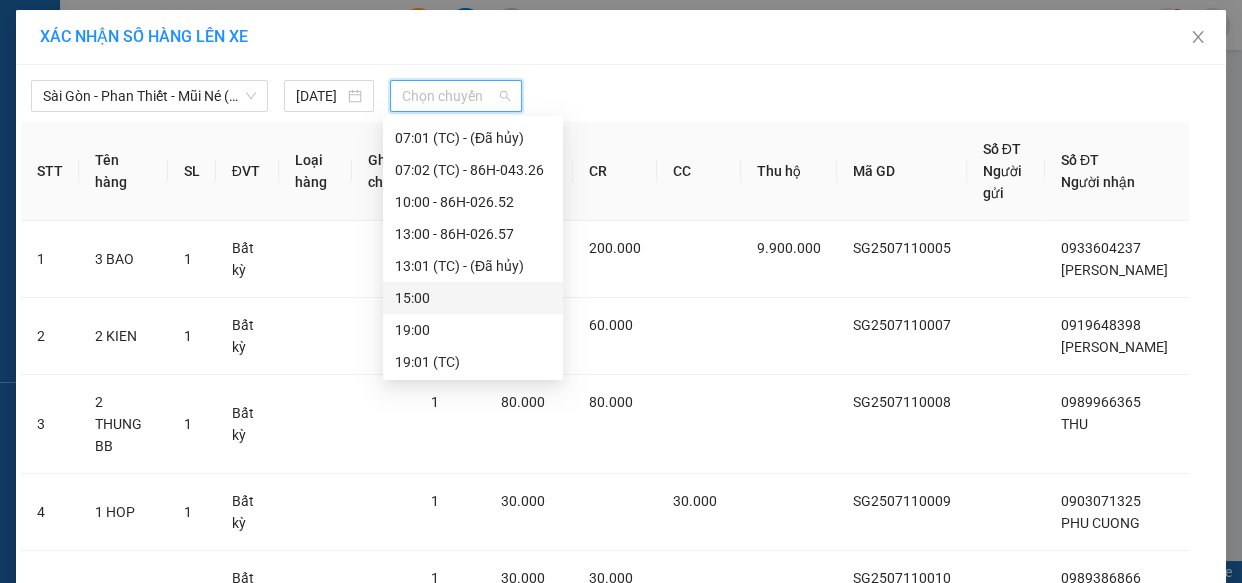 scroll, scrollTop: 0, scrollLeft: 0, axis: both 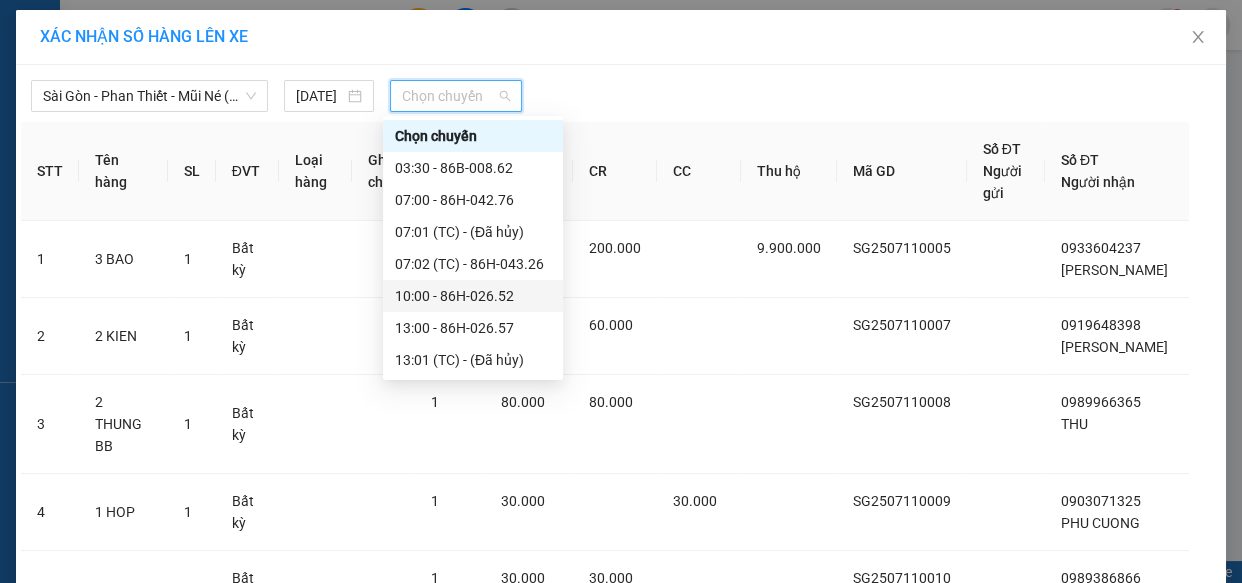 click on "10:00     - 86H-026.52" at bounding box center (473, 296) 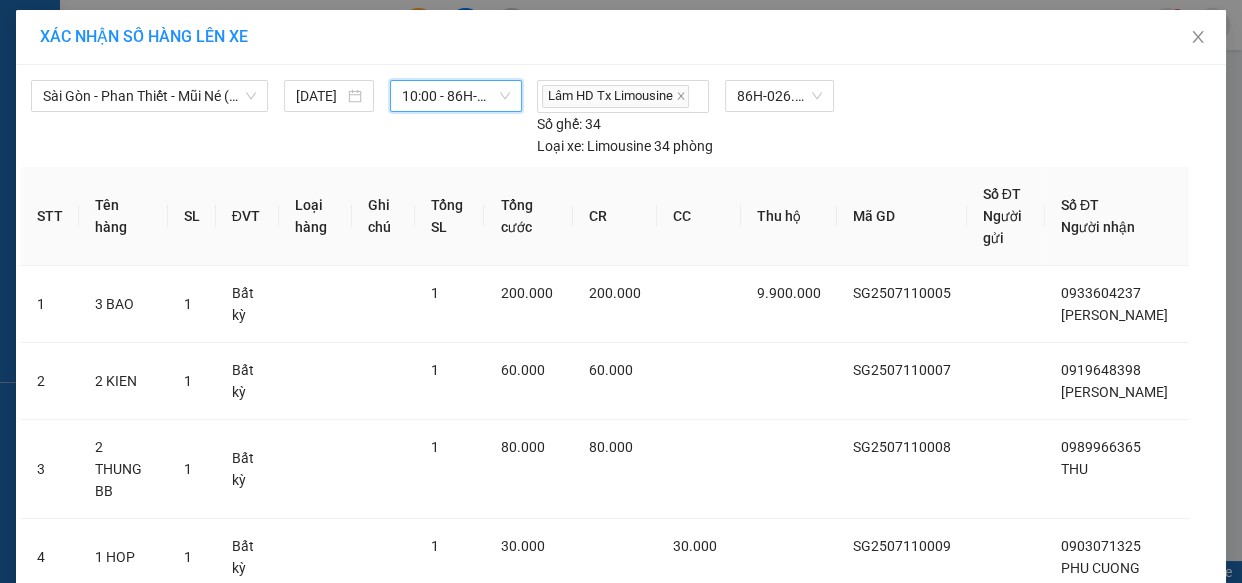 scroll, scrollTop: 432, scrollLeft: 0, axis: vertical 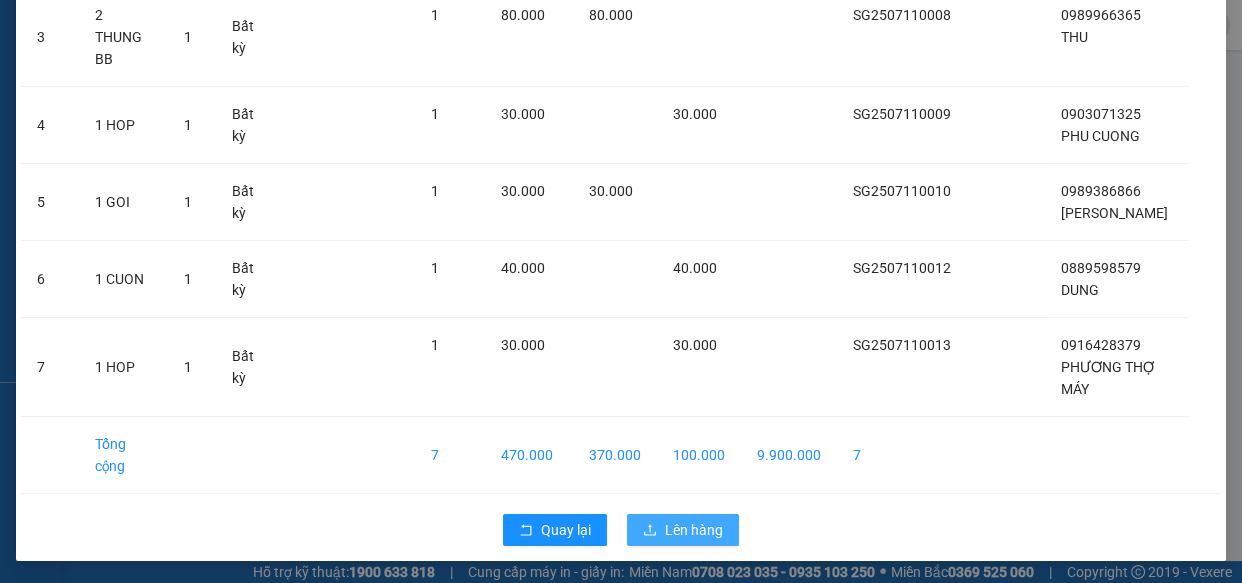 click on "Lên hàng" at bounding box center [694, 530] 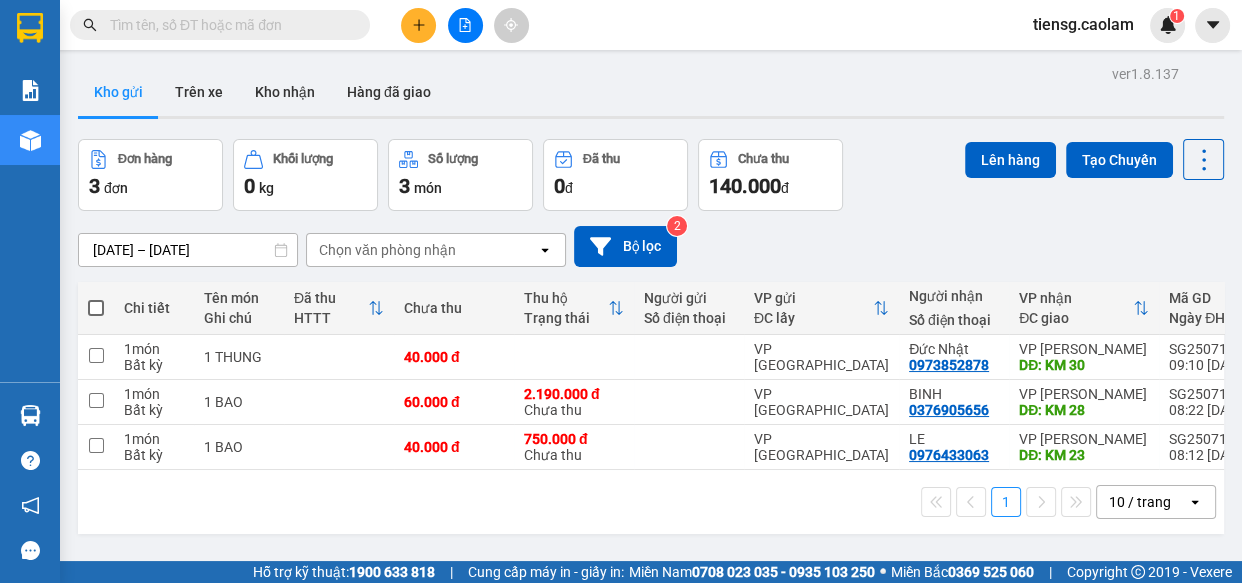 click at bounding box center (96, 308) 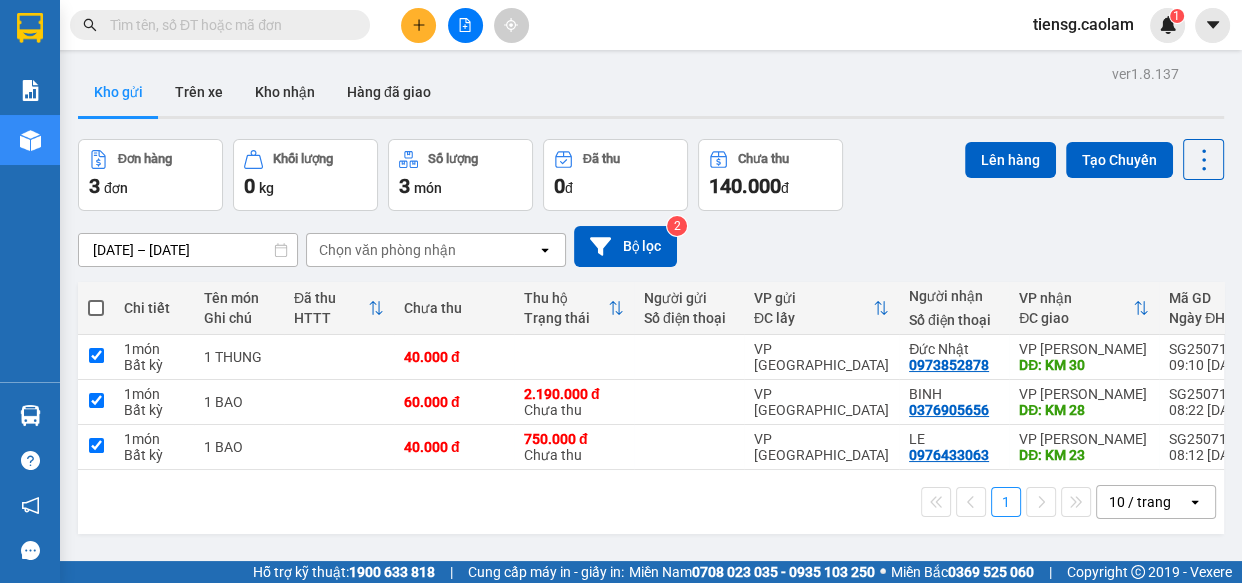 checkbox on "true" 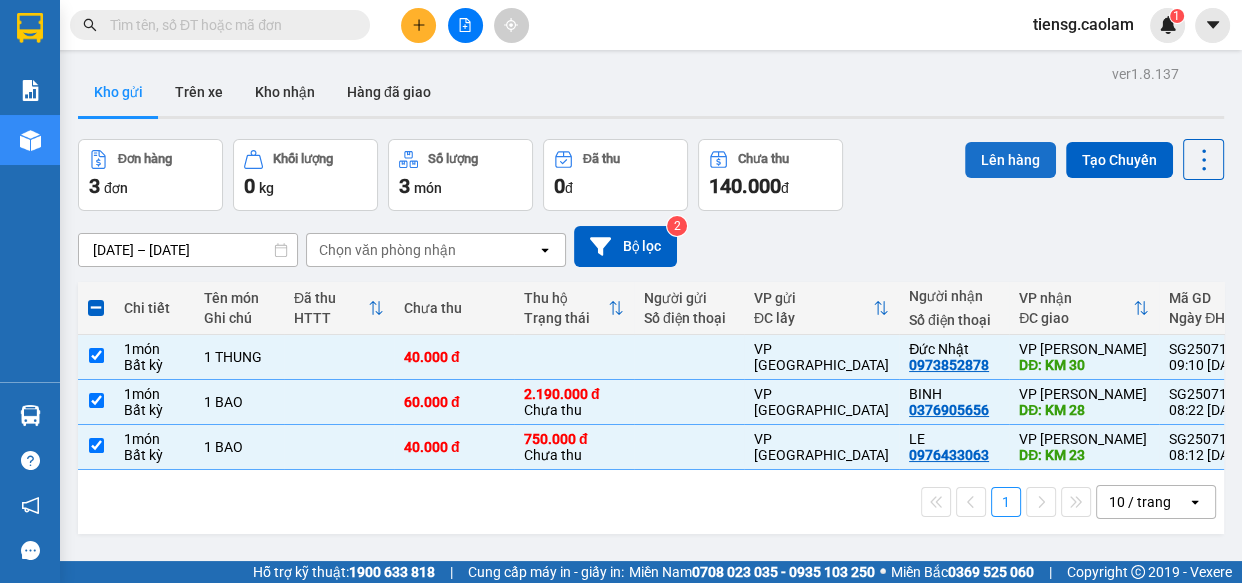 click on "Lên hàng" at bounding box center (1010, 160) 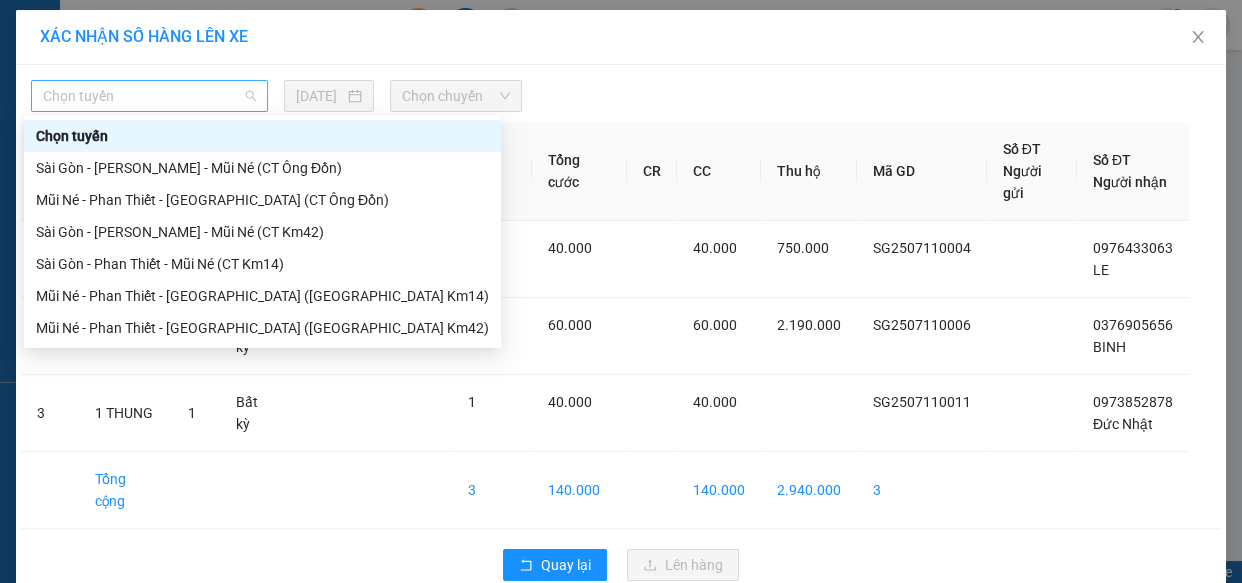 click on "Chọn tuyến" at bounding box center (149, 96) 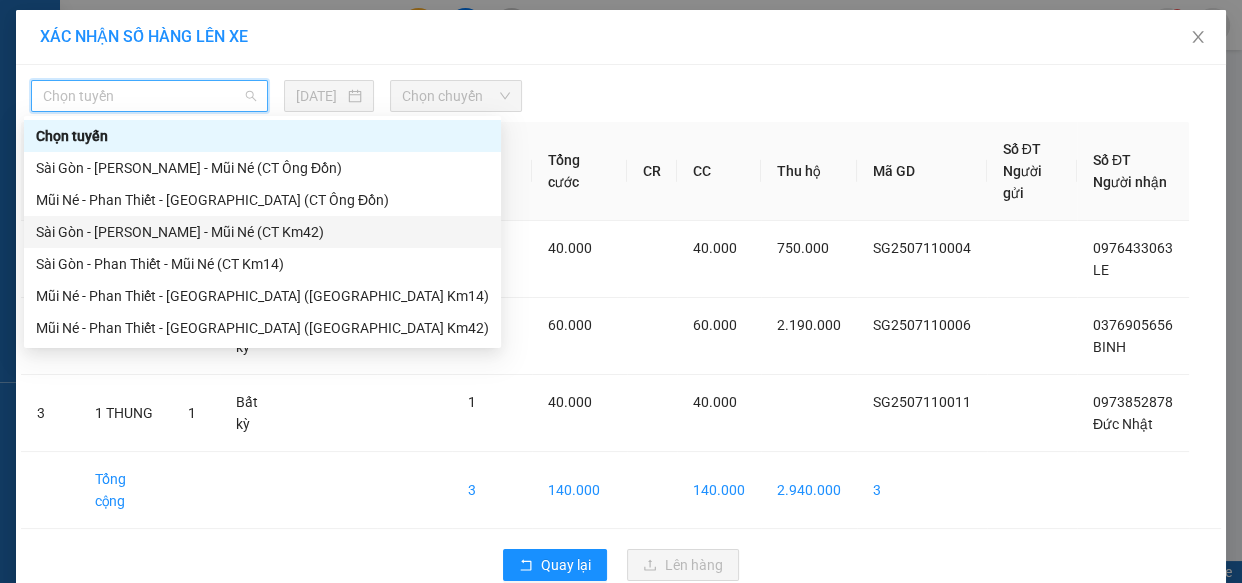 click on "Sài Gòn - [PERSON_NAME]  - Mũi Né (CT Km42)" at bounding box center (262, 232) 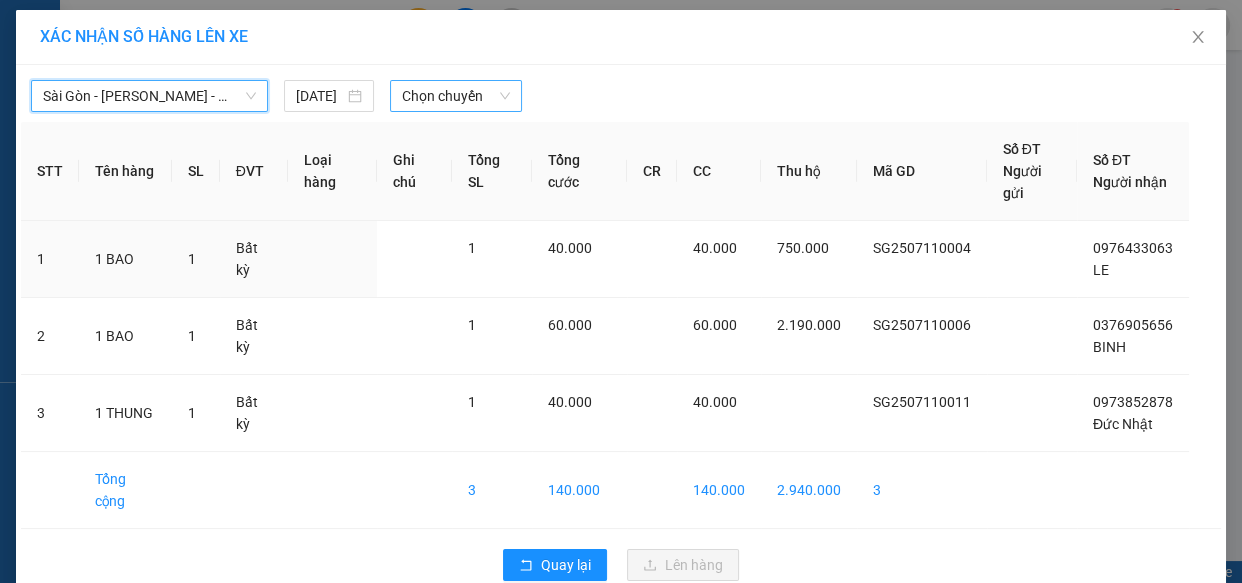click on "Chọn chuyến" at bounding box center (456, 96) 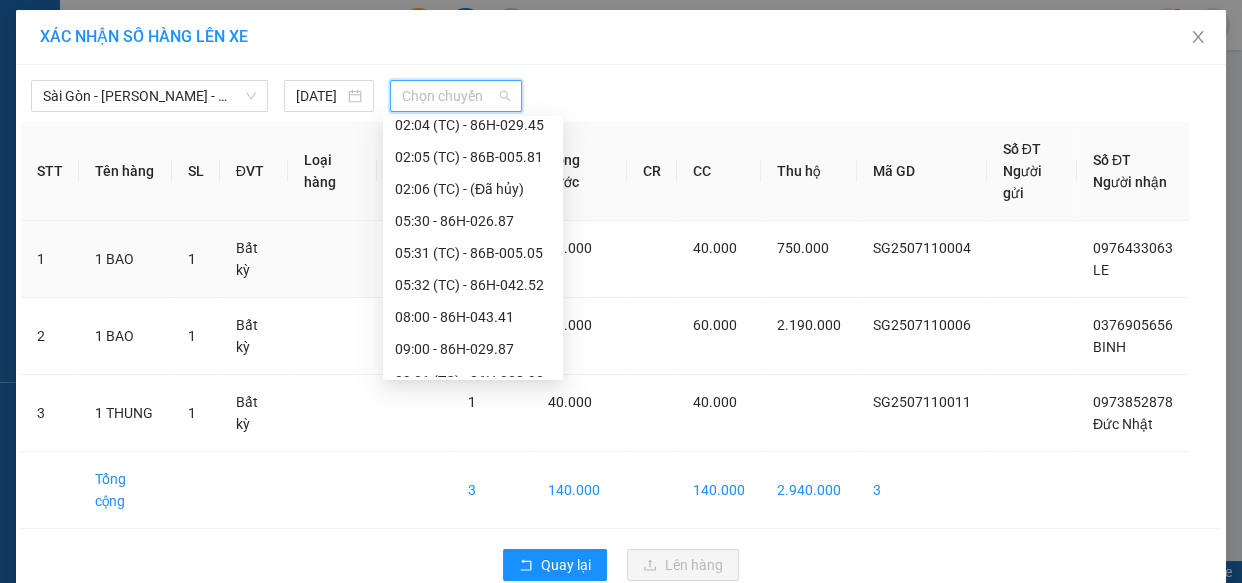 scroll, scrollTop: 454, scrollLeft: 0, axis: vertical 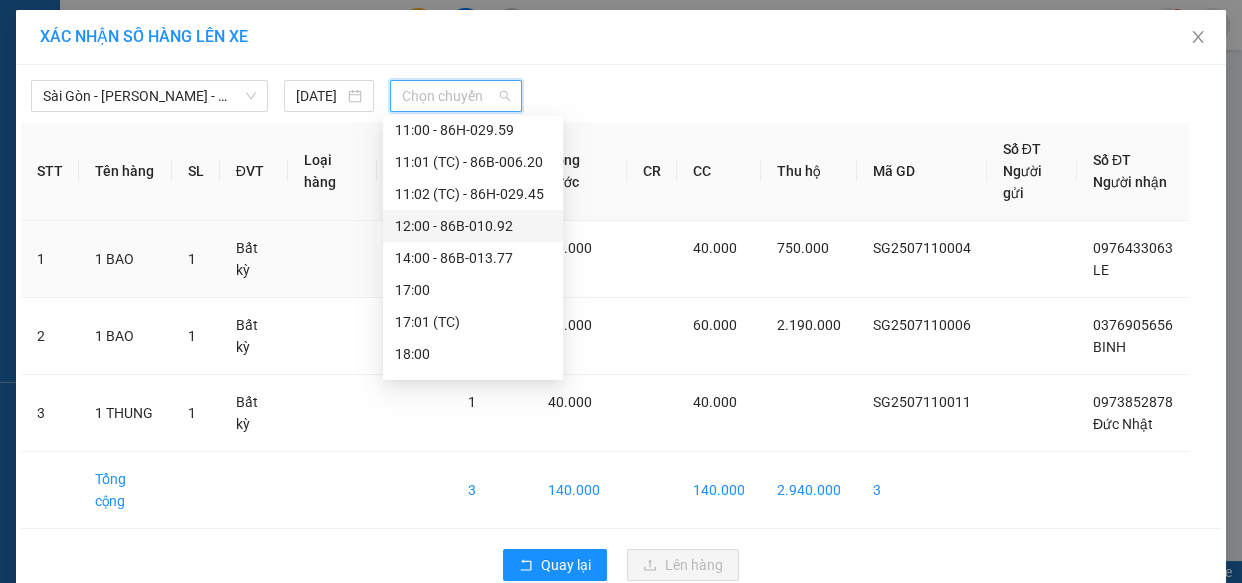 click on "12:00     - 86B-010.92" at bounding box center [473, 226] 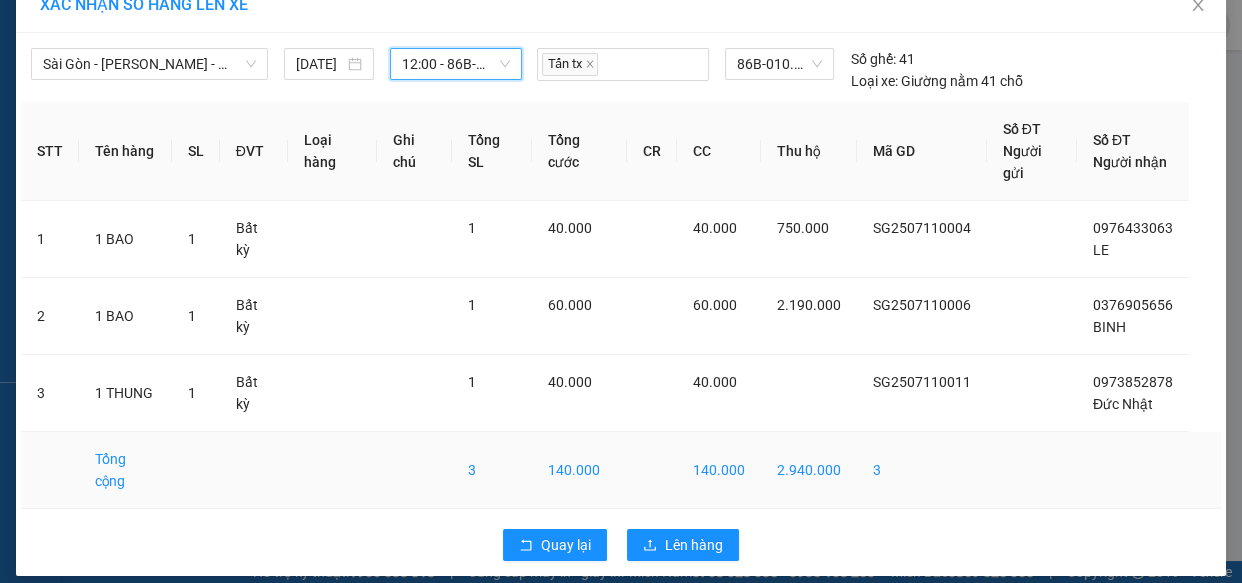 scroll, scrollTop: 49, scrollLeft: 0, axis: vertical 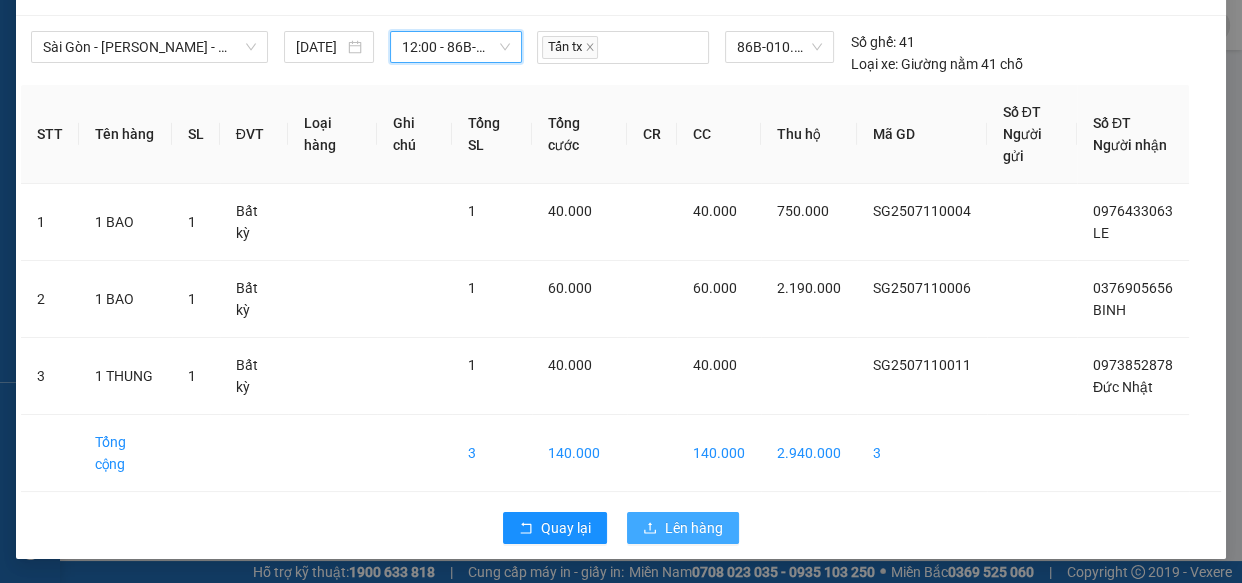 click on "Lên hàng" at bounding box center [694, 528] 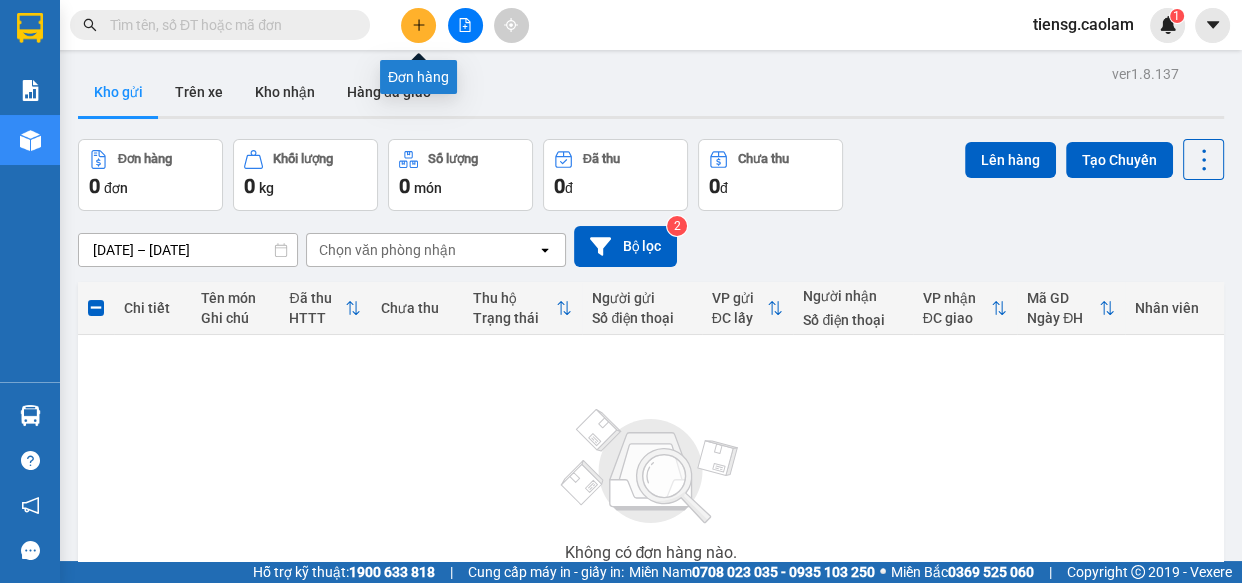 click at bounding box center [418, 25] 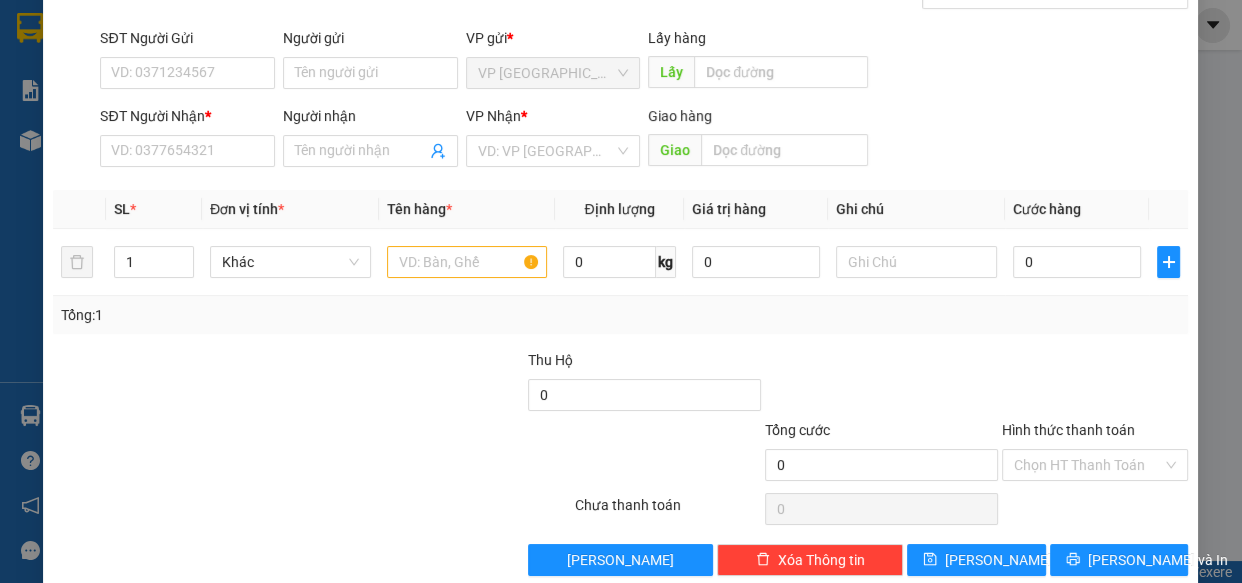 scroll, scrollTop: 146, scrollLeft: 0, axis: vertical 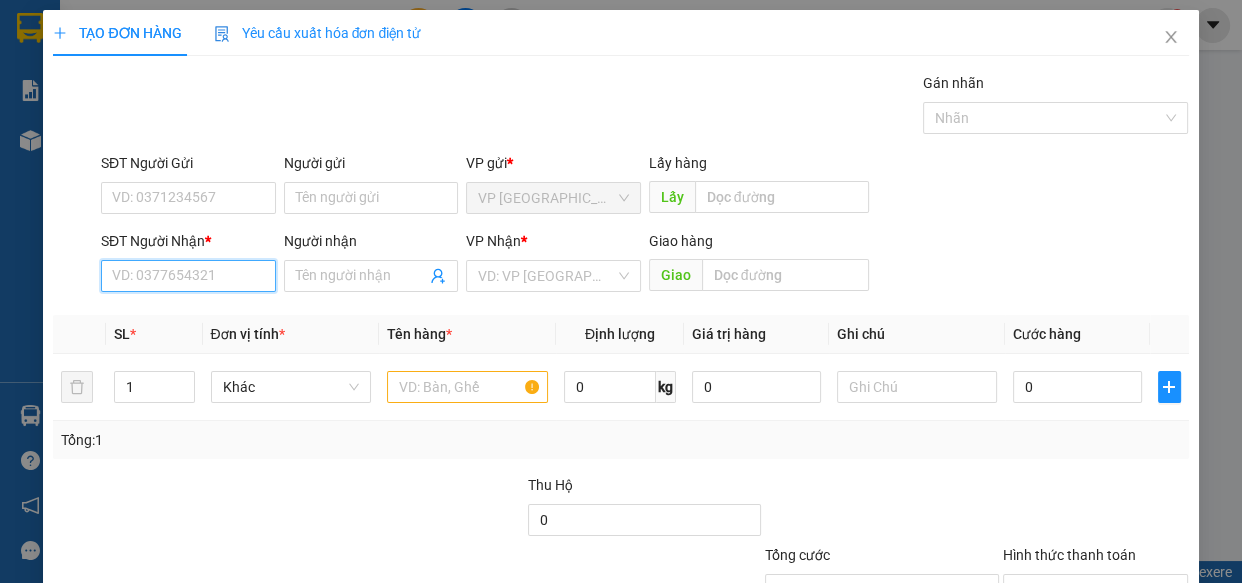 click on "SĐT Người Nhận  *" at bounding box center (188, 276) 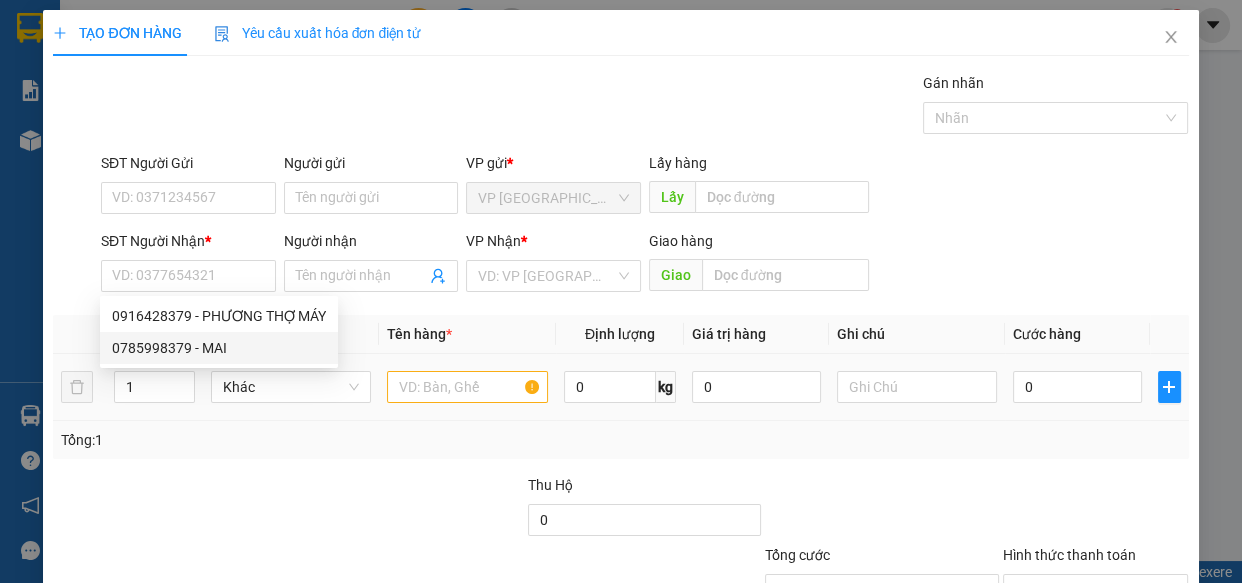 drag, startPoint x: 457, startPoint y: 404, endPoint x: 392, endPoint y: 339, distance: 91.92388 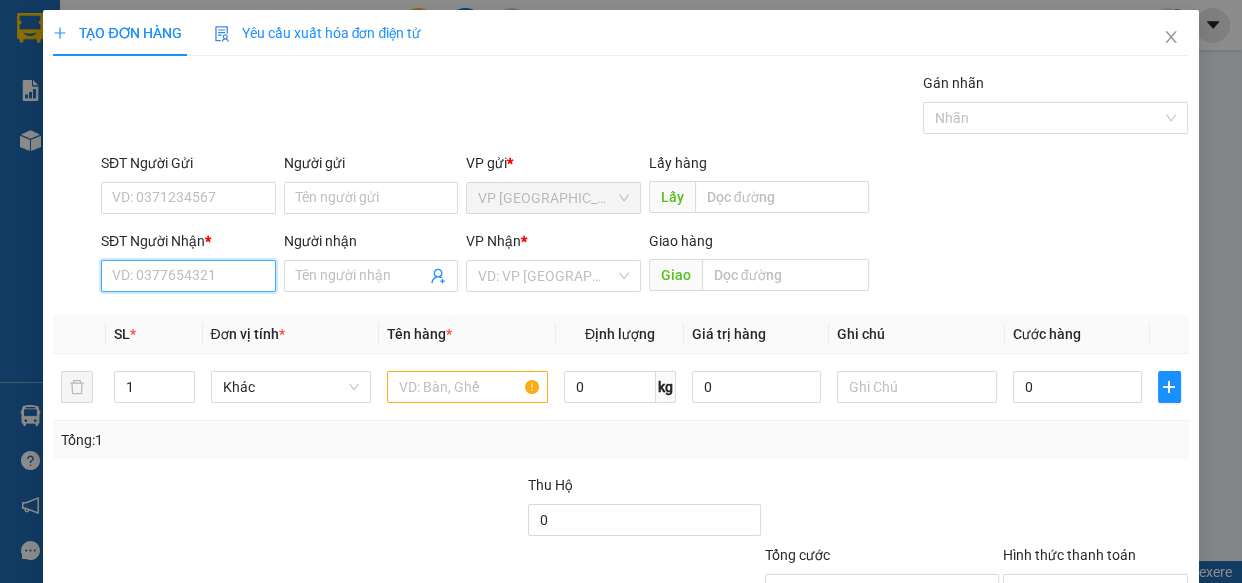 click on "SĐT Người Nhận  *" at bounding box center [188, 276] 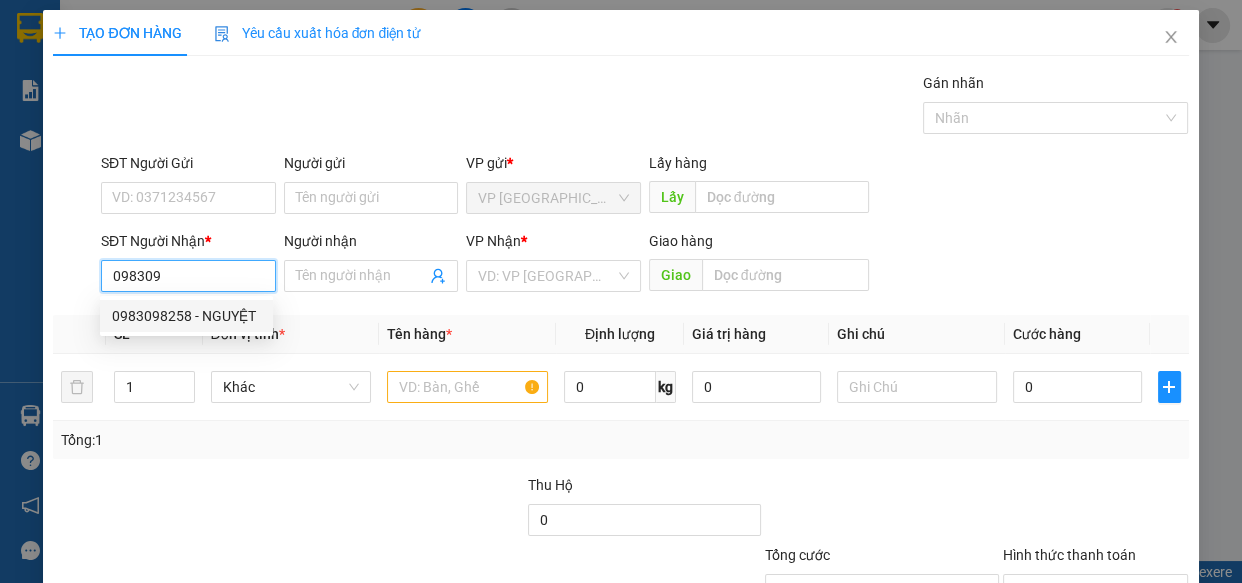 click on "0983098258 - NGUYỆT" at bounding box center (186, 316) 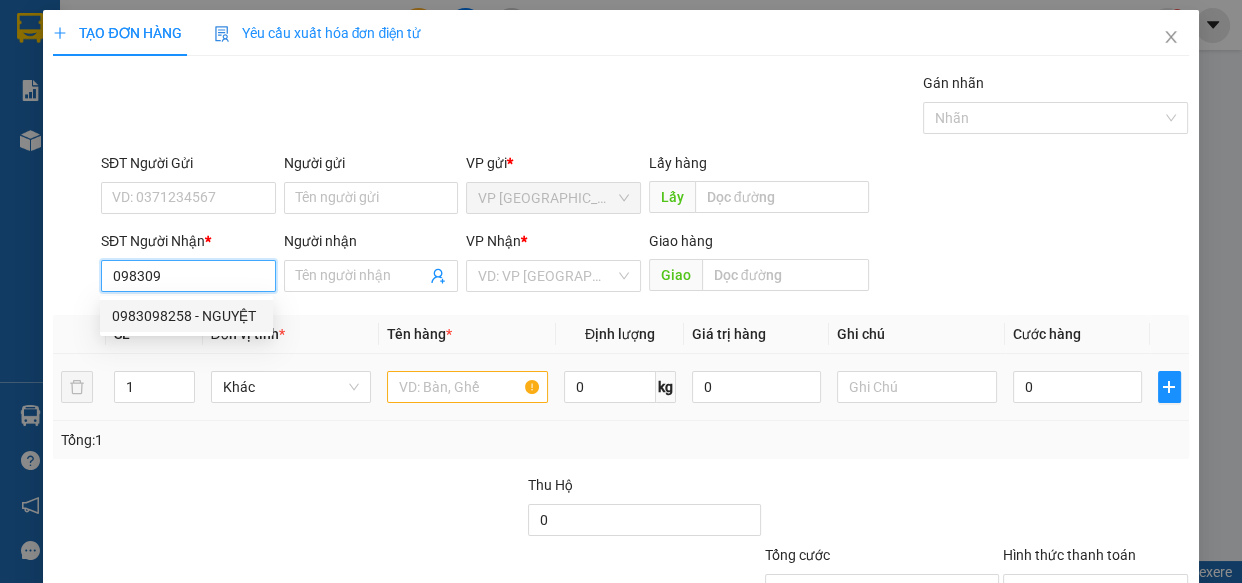 type on "0983098258" 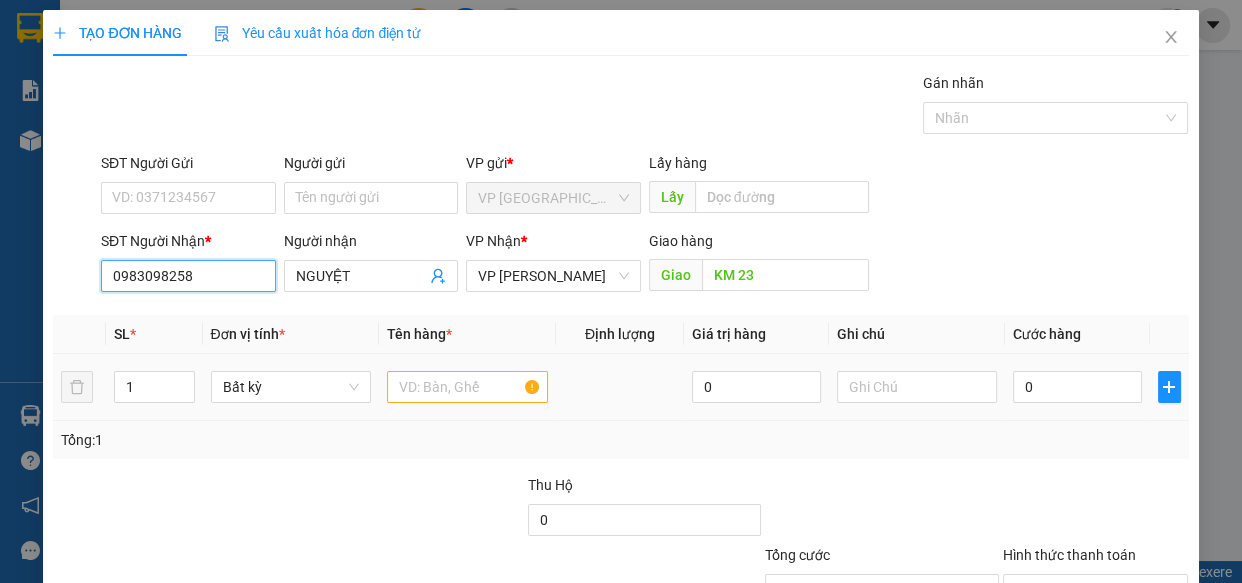 type on "0983098258" 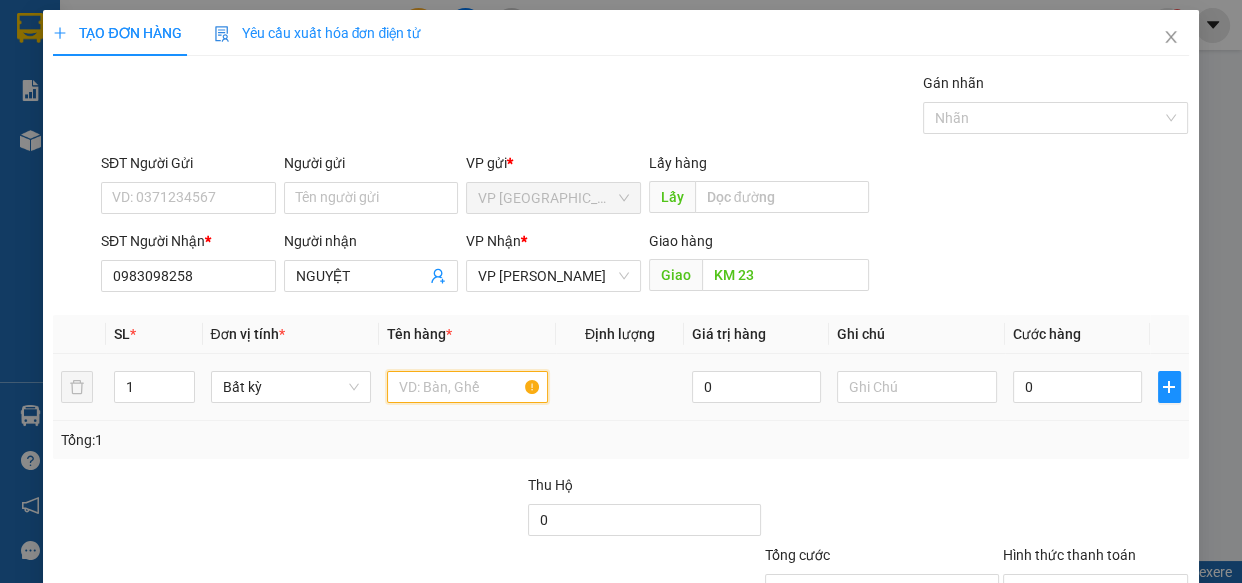 drag, startPoint x: 488, startPoint y: 384, endPoint x: 449, endPoint y: 386, distance: 39.051247 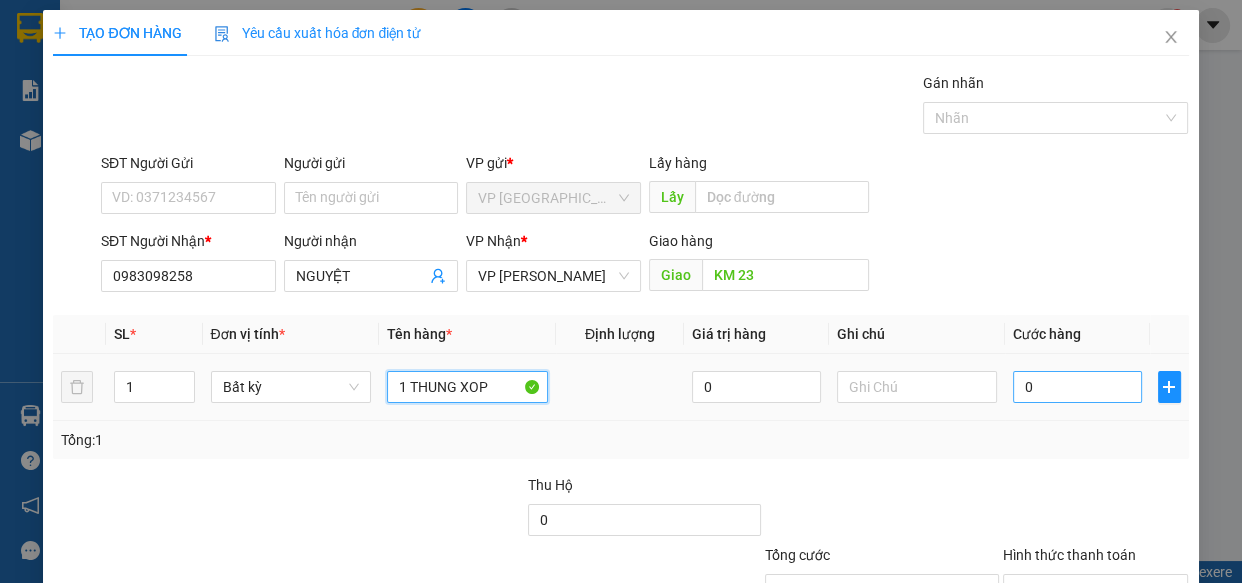 type on "1 THUNG XOP" 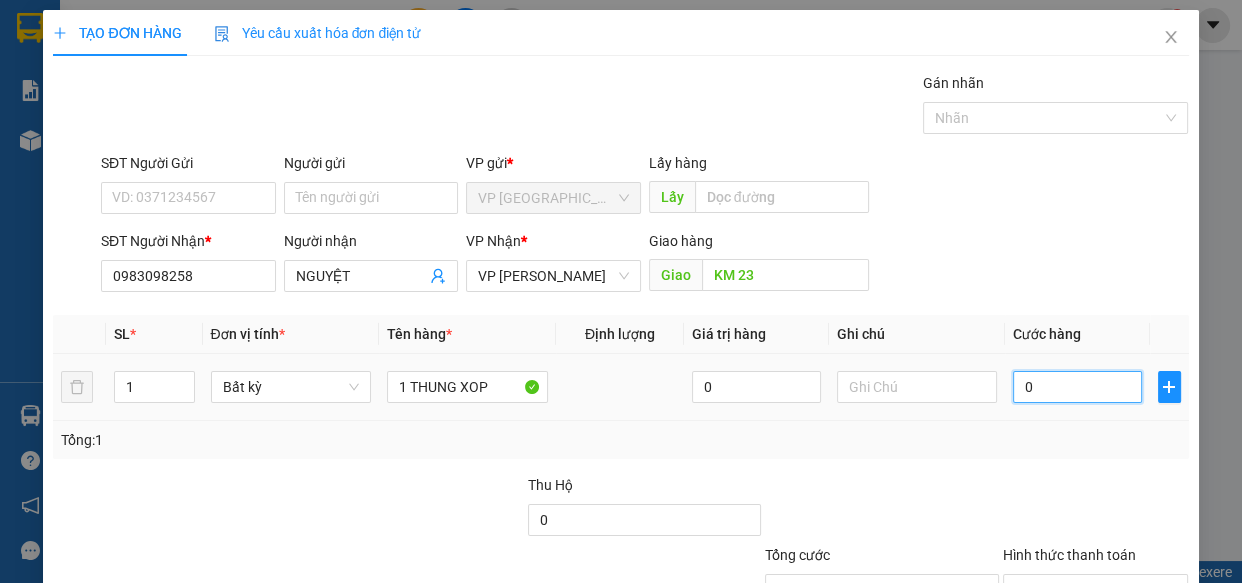 click on "0" at bounding box center [1077, 387] 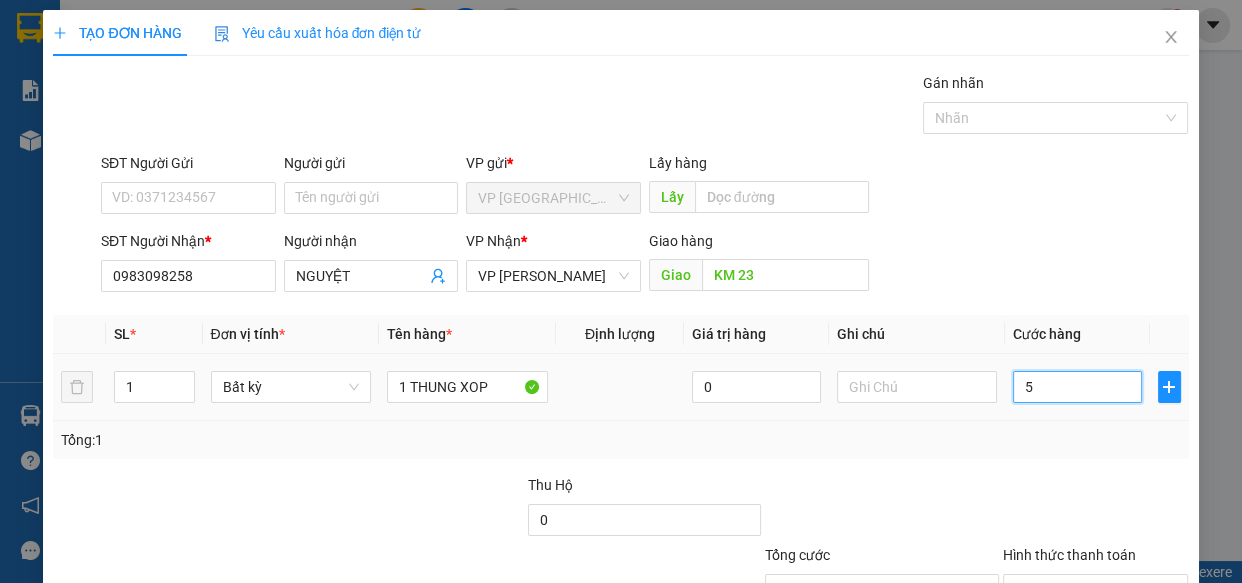 type on "50" 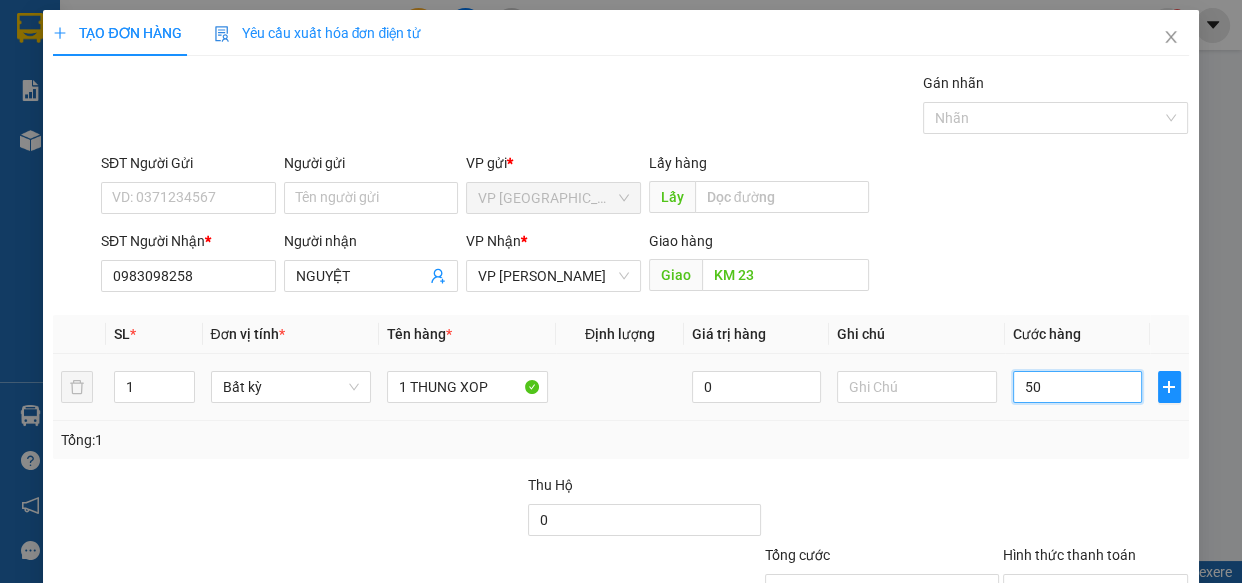 type on "500" 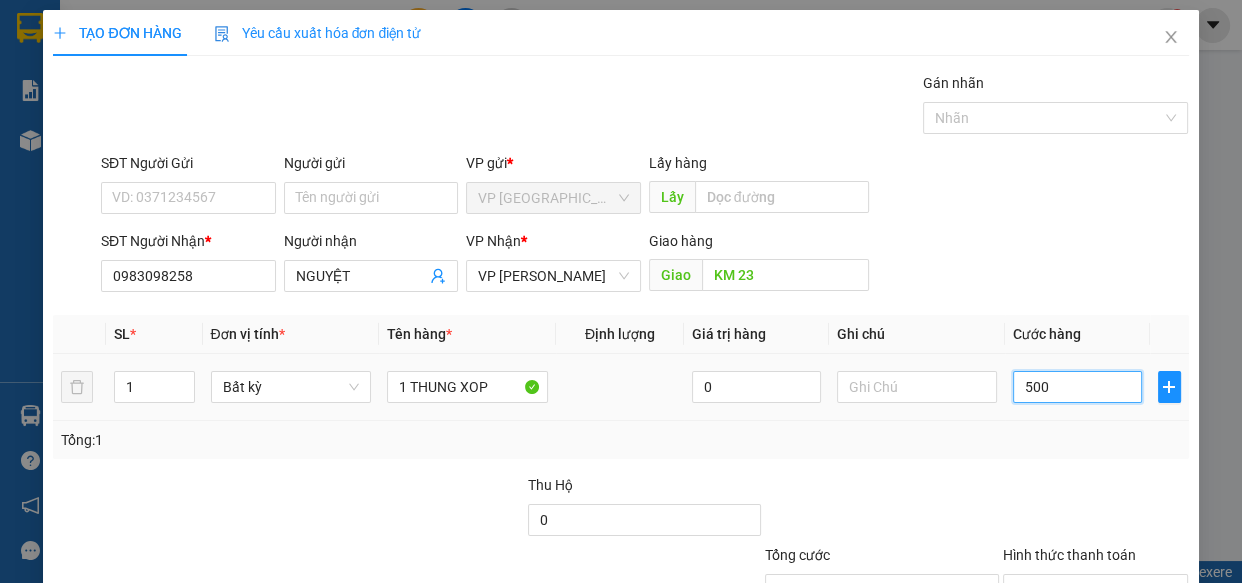 type on "5.000" 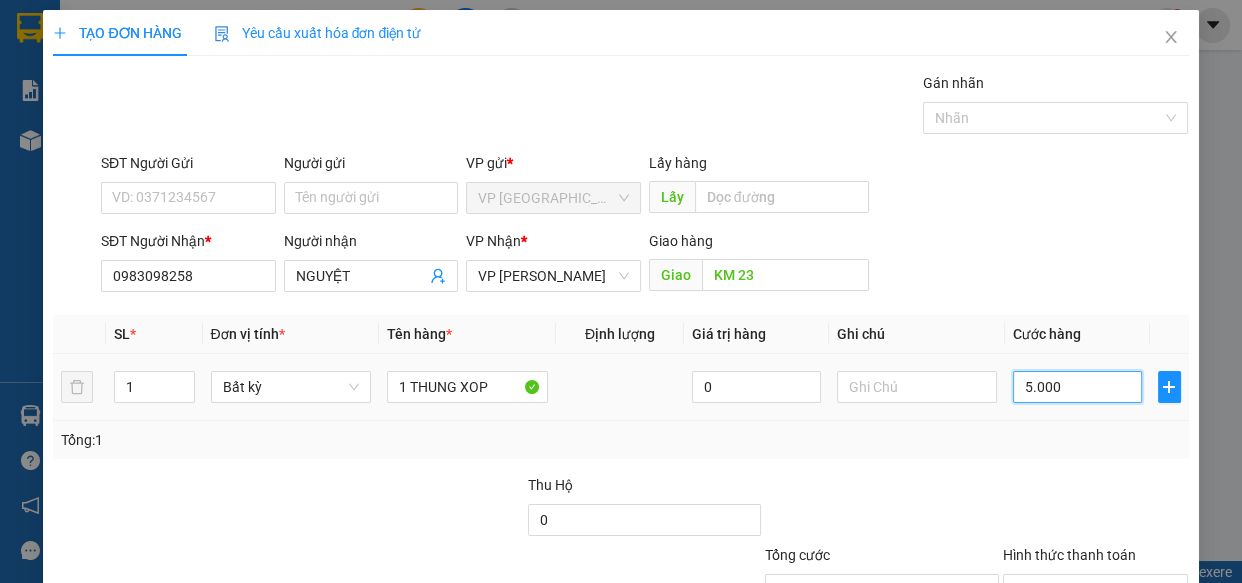 type on "50.000" 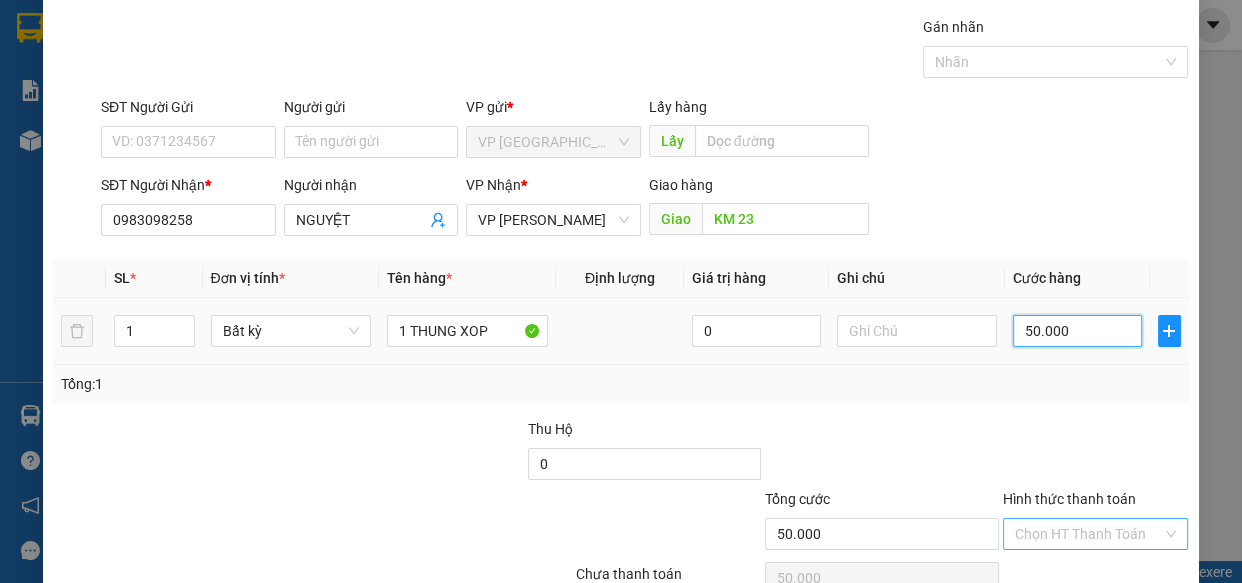 scroll, scrollTop: 156, scrollLeft: 0, axis: vertical 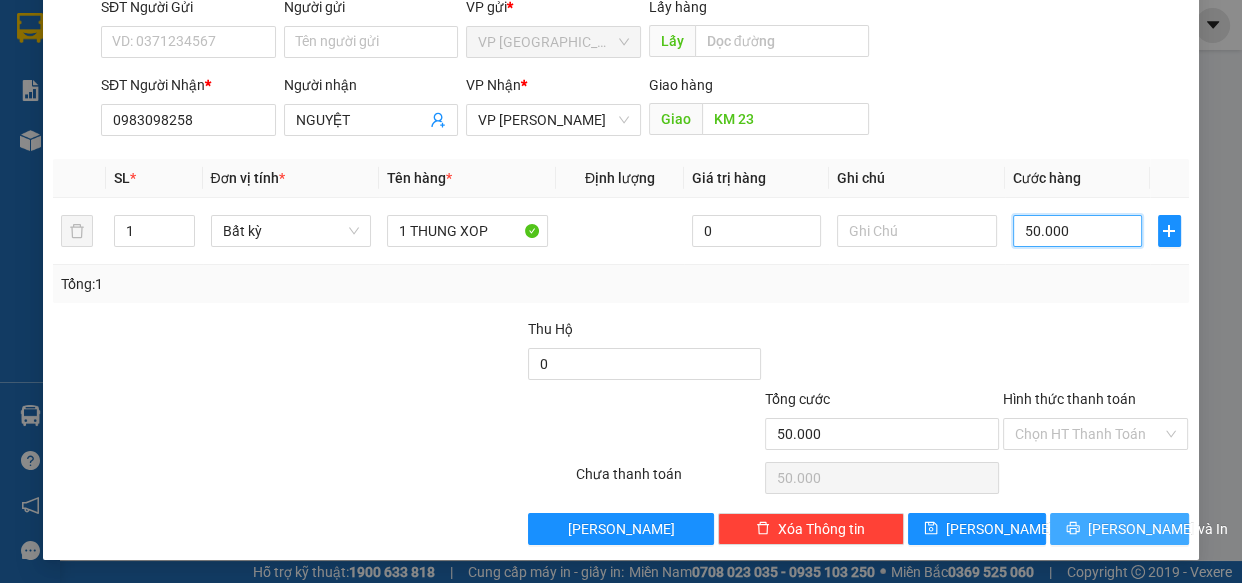 type on "50.000" 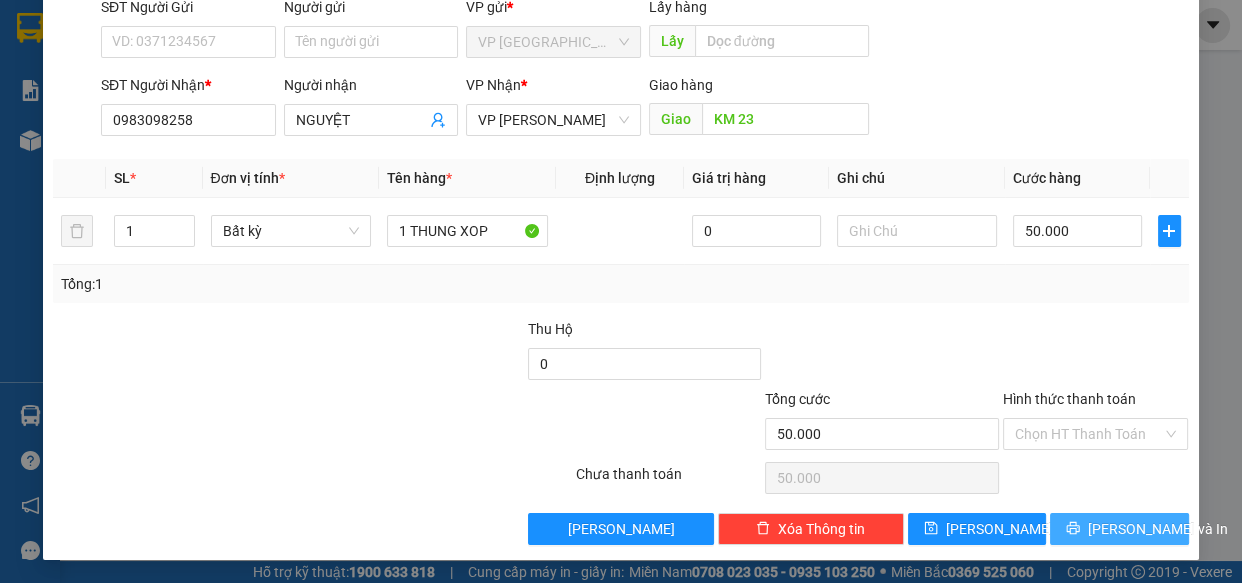 click 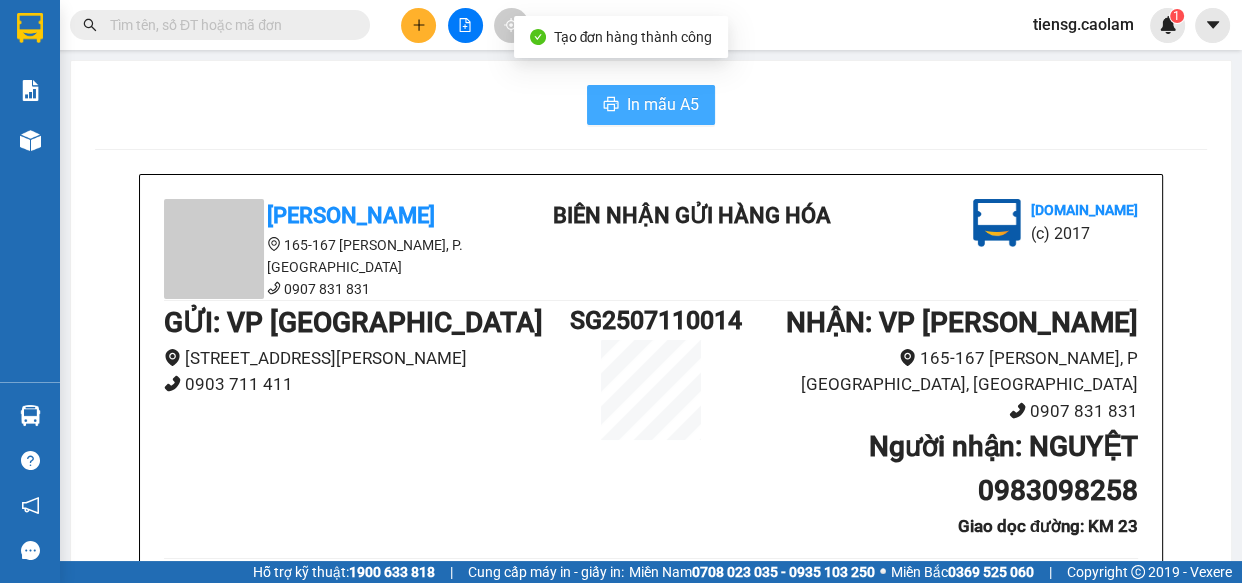 click on "In mẫu A5" at bounding box center [663, 104] 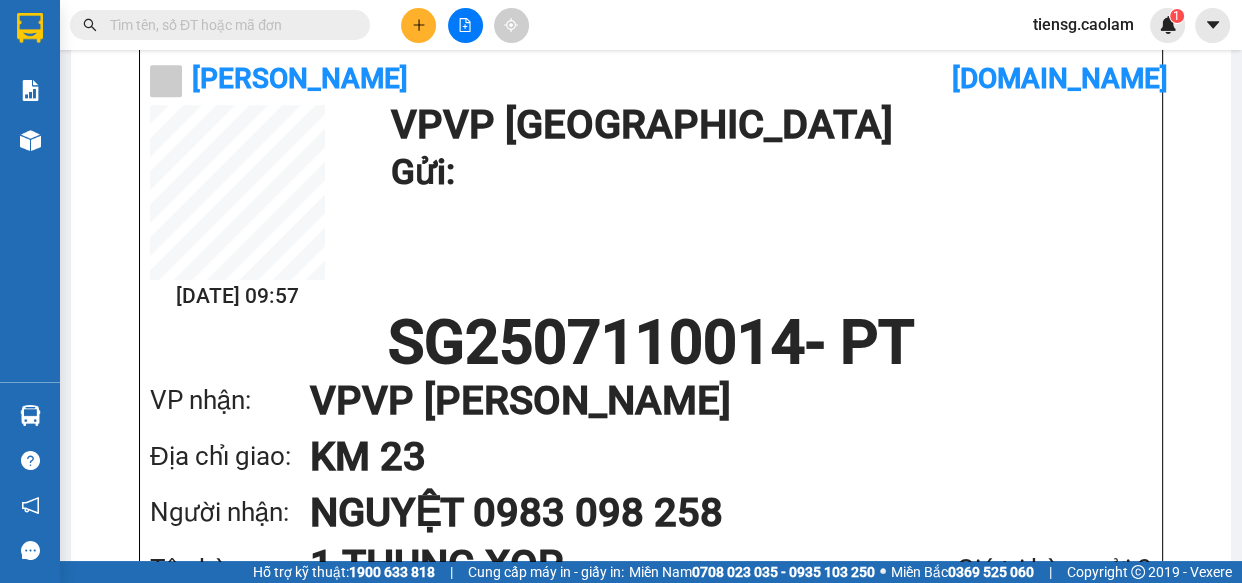 scroll, scrollTop: 1370, scrollLeft: 0, axis: vertical 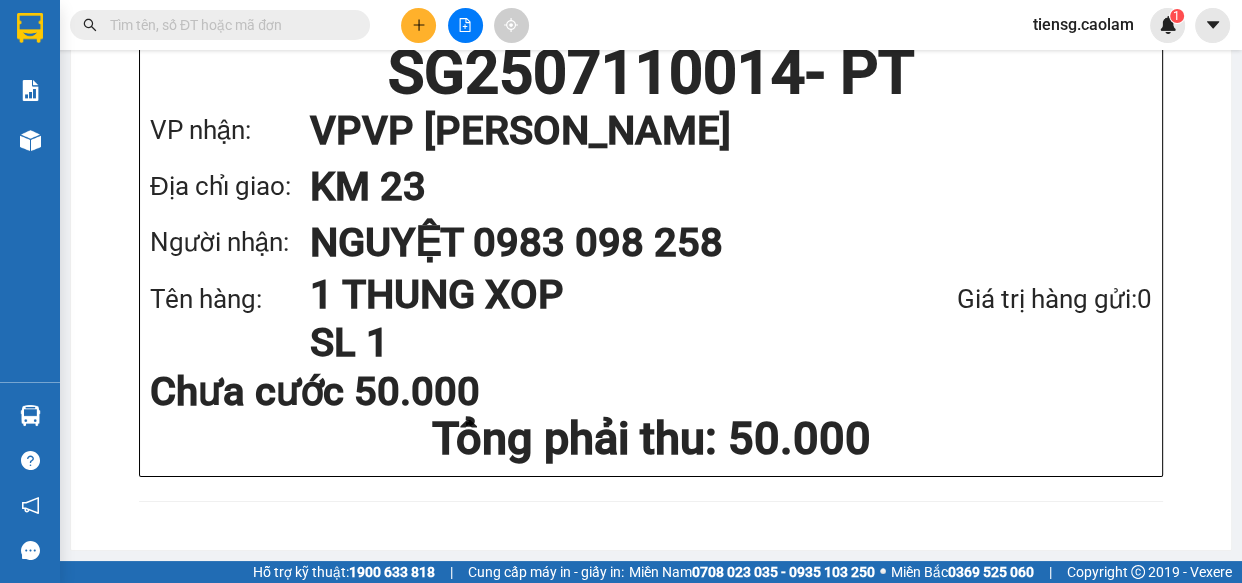 click on "KM 23" at bounding box center (711, 187) 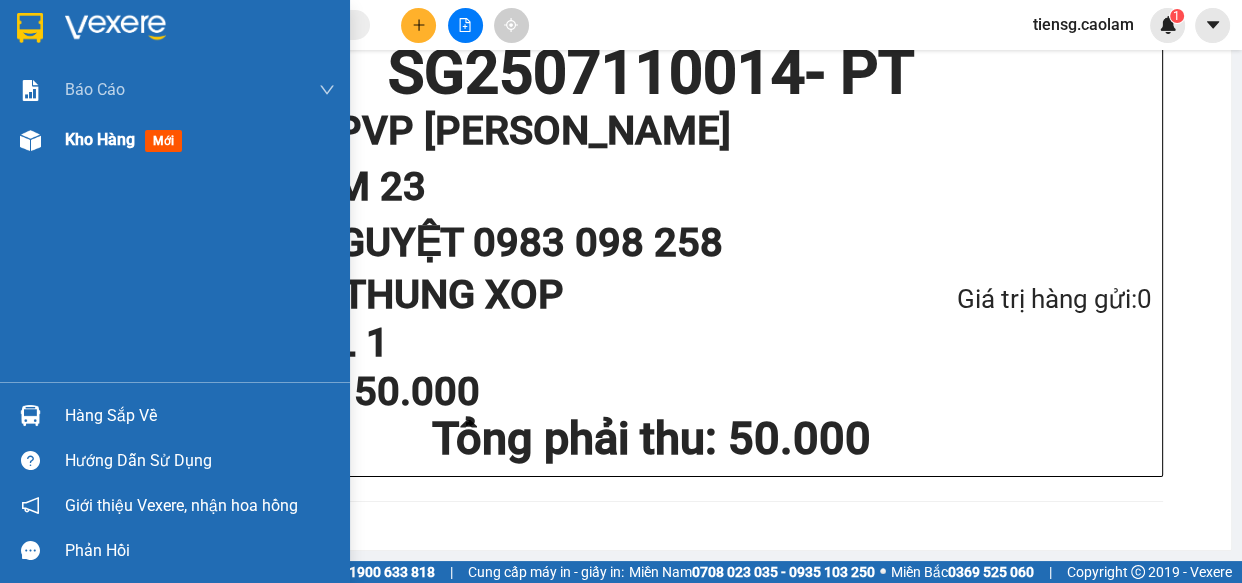 click on "Kho hàng" at bounding box center [100, 139] 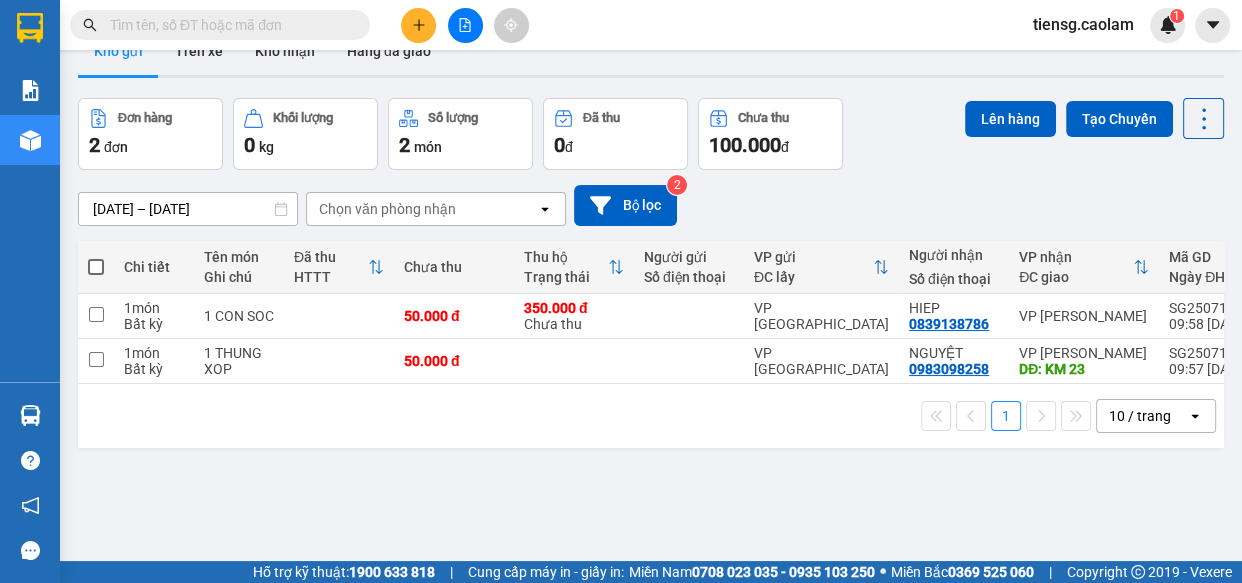 scroll, scrollTop: 0, scrollLeft: 0, axis: both 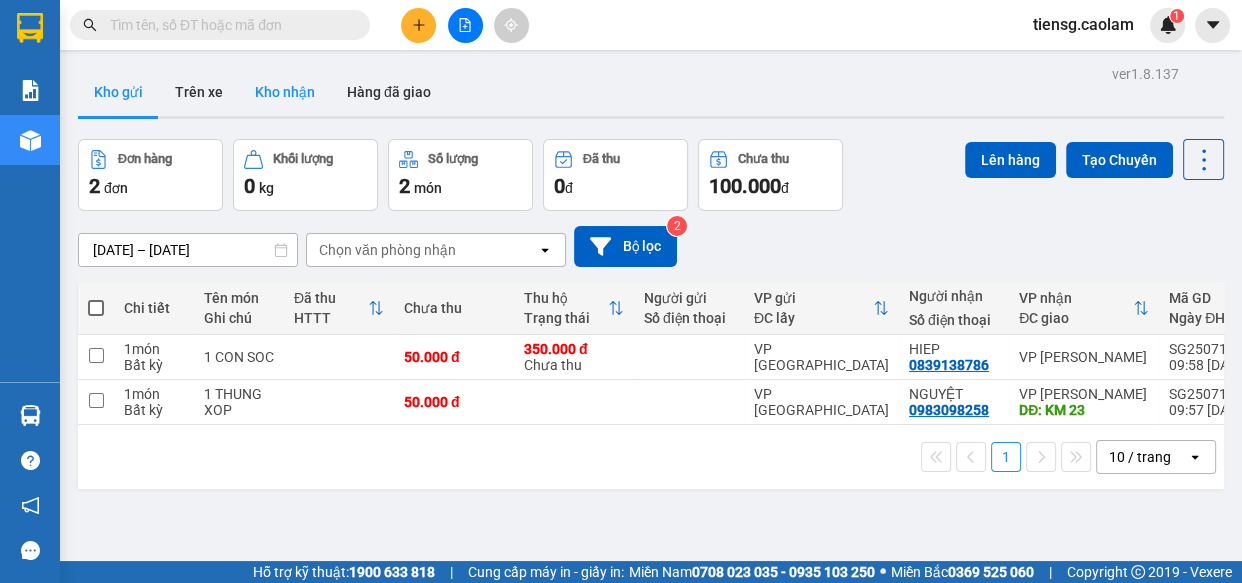 click on "Kho nhận" at bounding box center [285, 92] 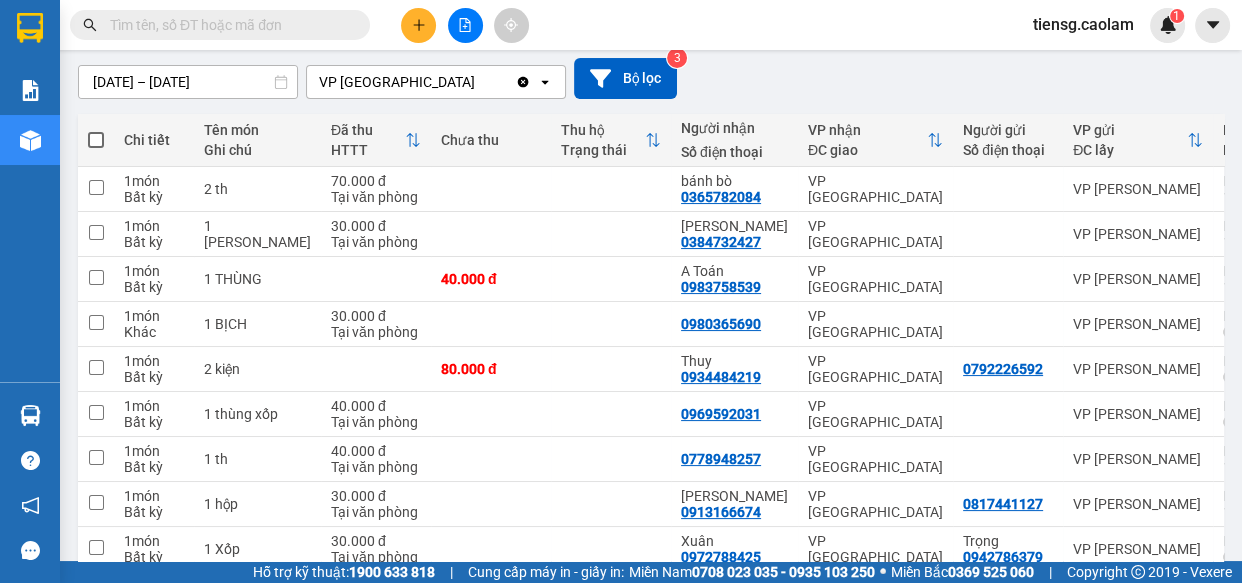 scroll, scrollTop: 181, scrollLeft: 0, axis: vertical 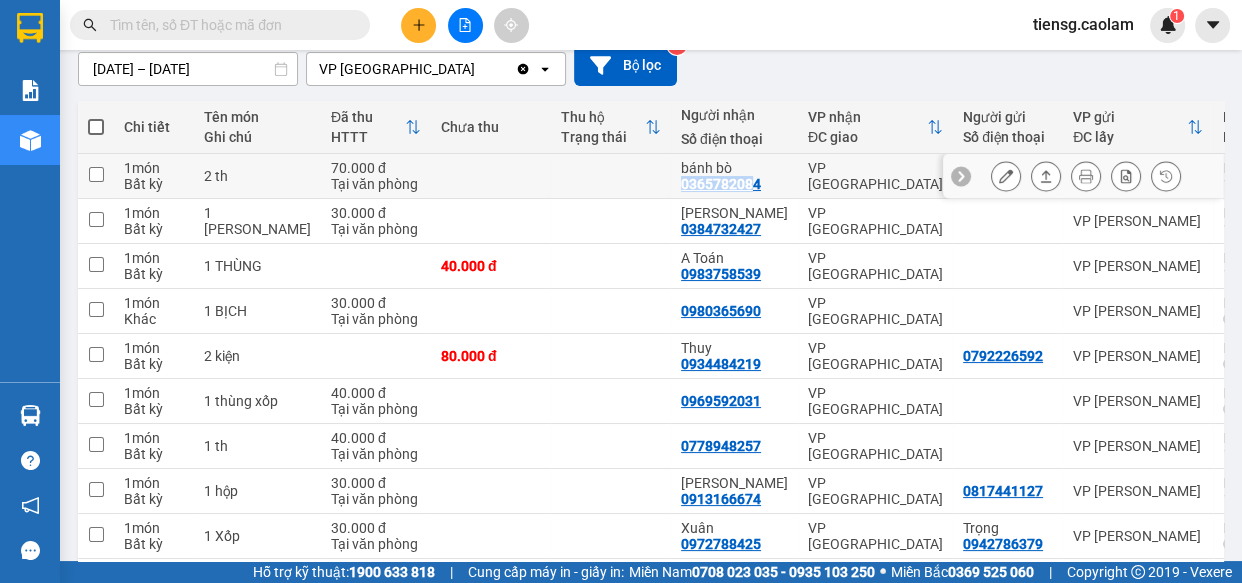 drag, startPoint x: 640, startPoint y: 189, endPoint x: 715, endPoint y: 187, distance: 75.026665 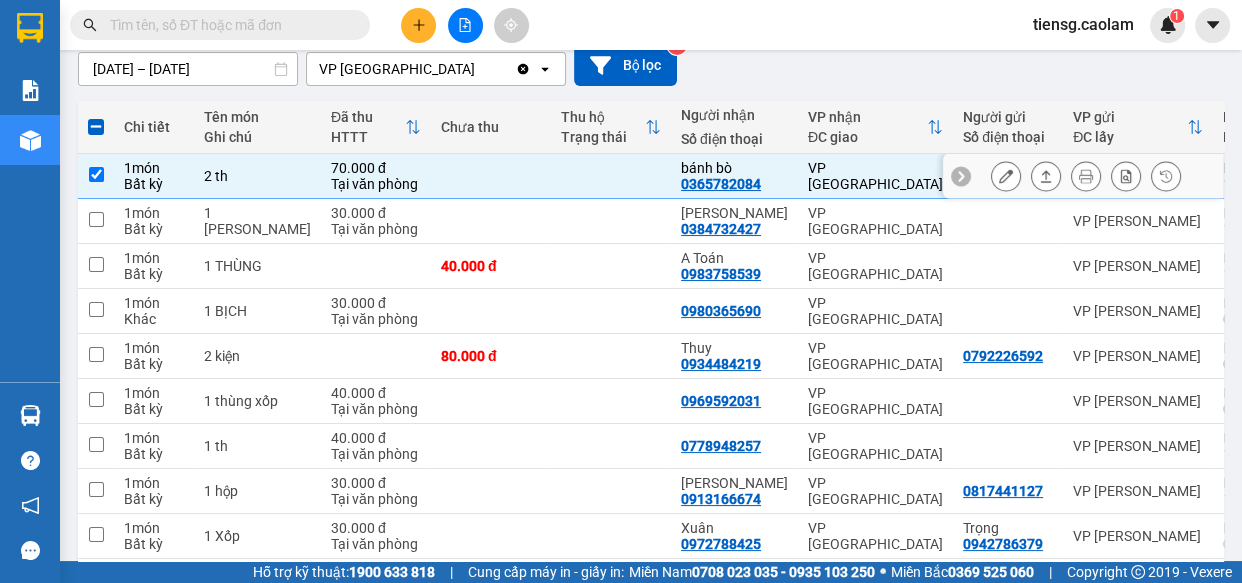 click on "bánh bò 0365782084" at bounding box center [734, 176] 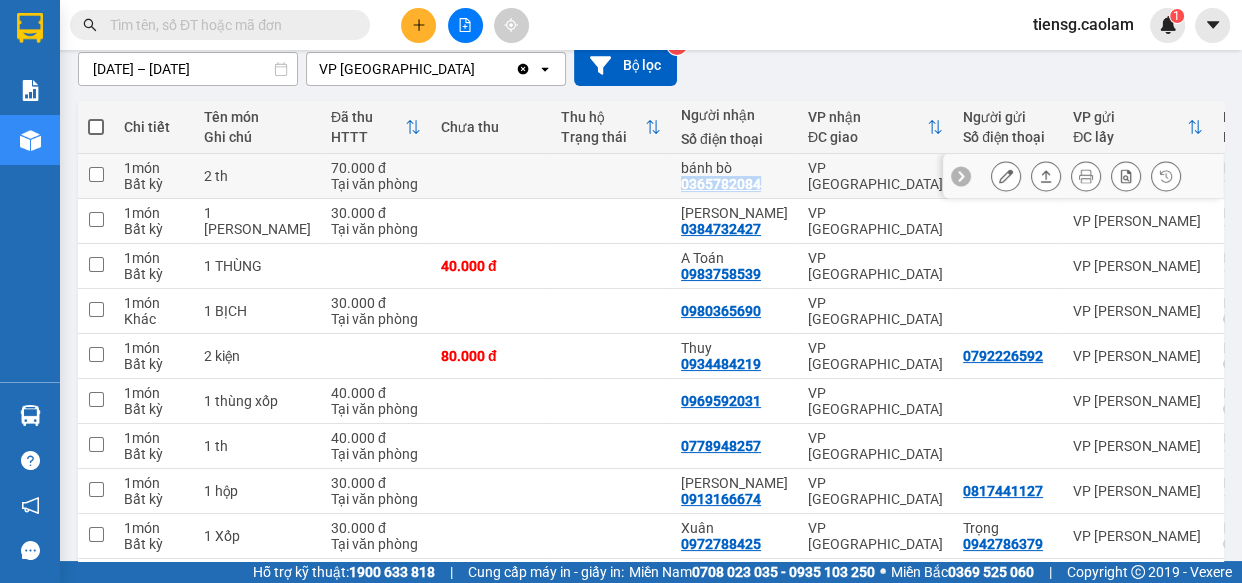 drag, startPoint x: 645, startPoint y: 189, endPoint x: 723, endPoint y: 187, distance: 78.025635 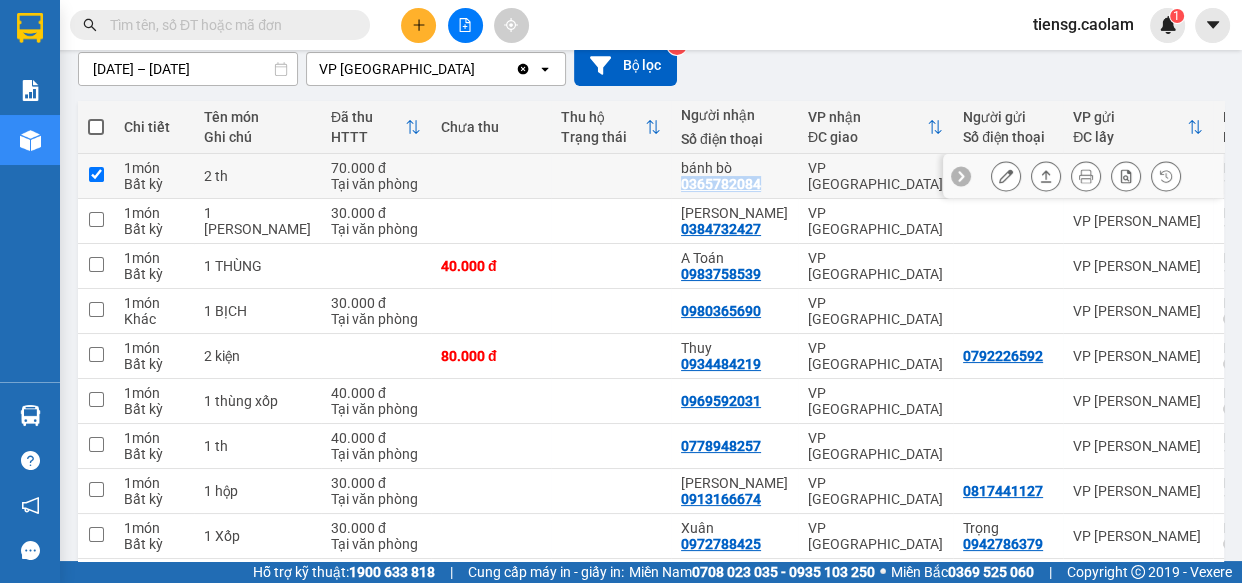 checkbox on "true" 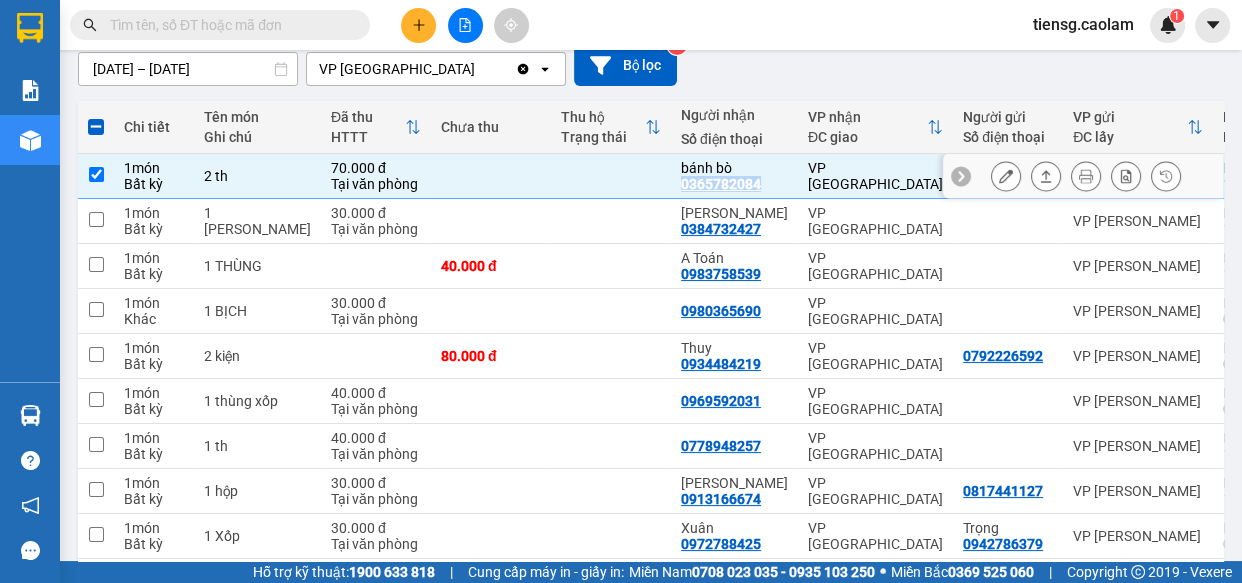copy on "0365782084" 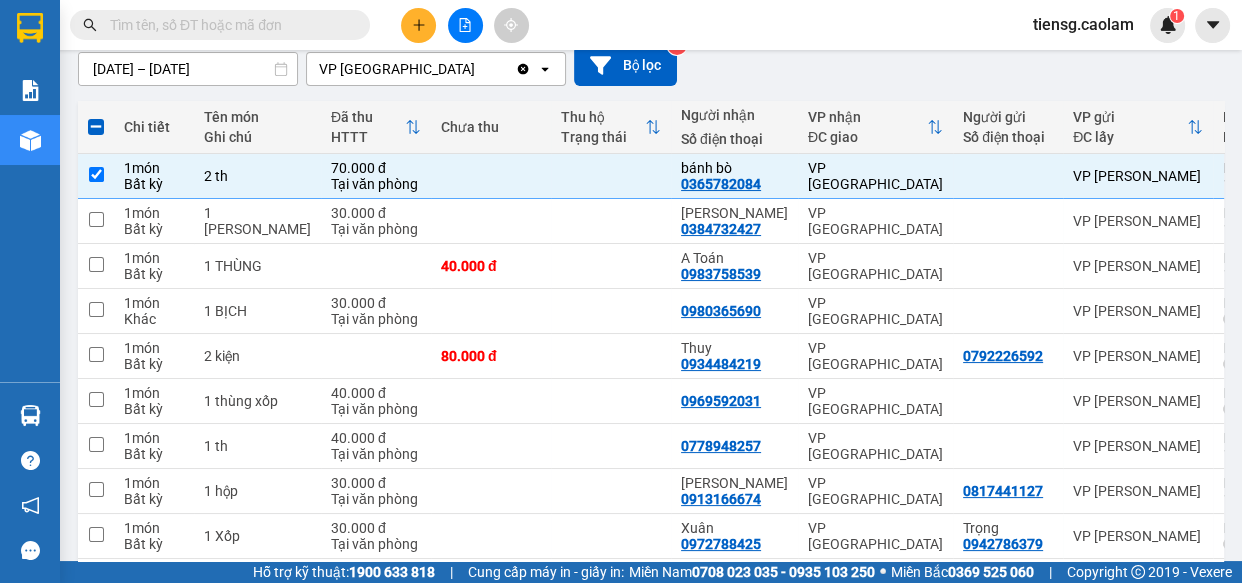 paste on "0365782084" 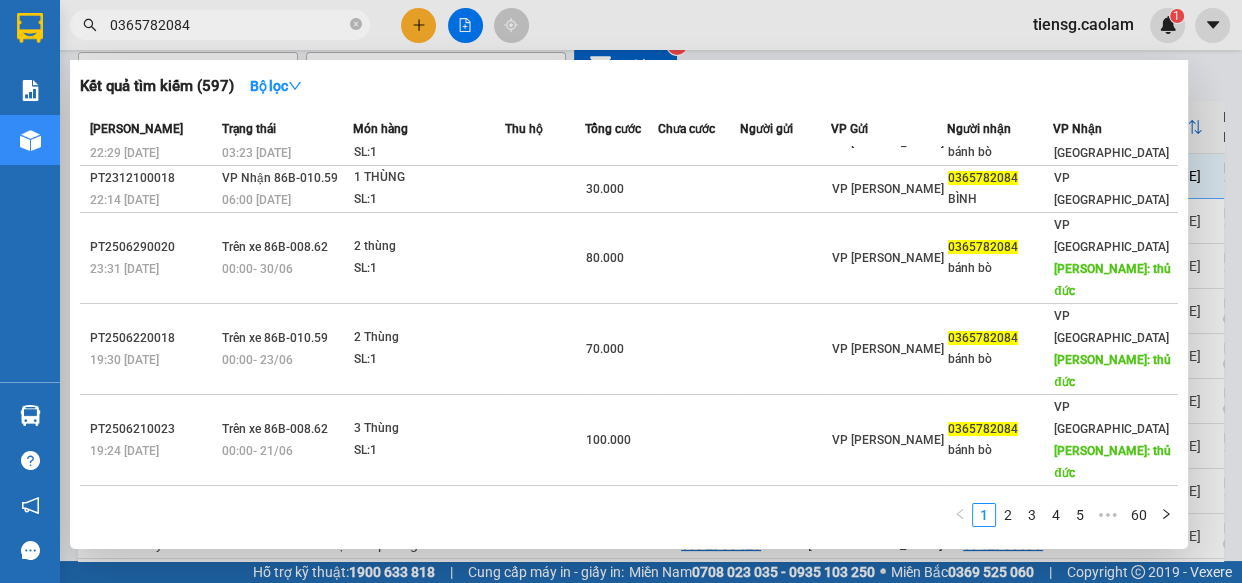 scroll, scrollTop: 0, scrollLeft: 0, axis: both 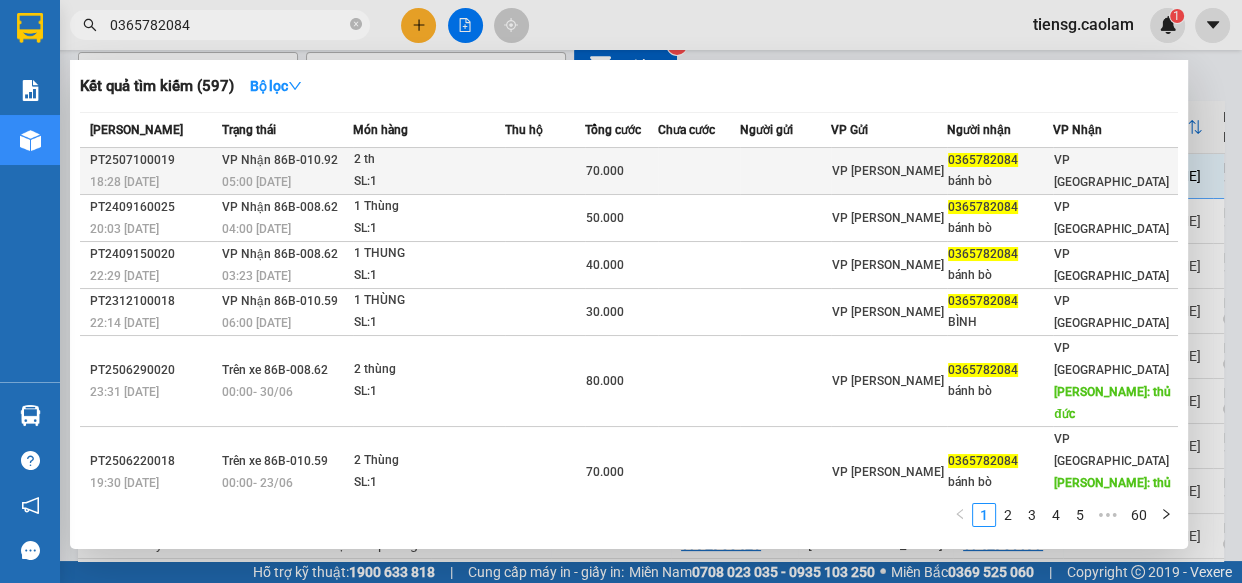 type on "0365782084" 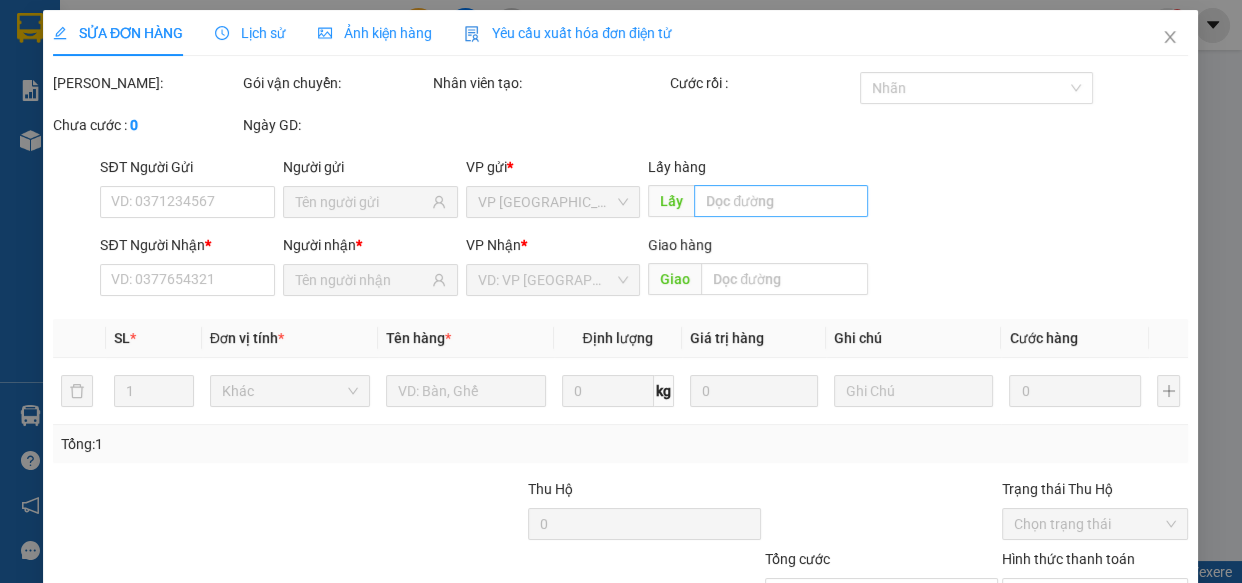 scroll, scrollTop: 0, scrollLeft: 0, axis: both 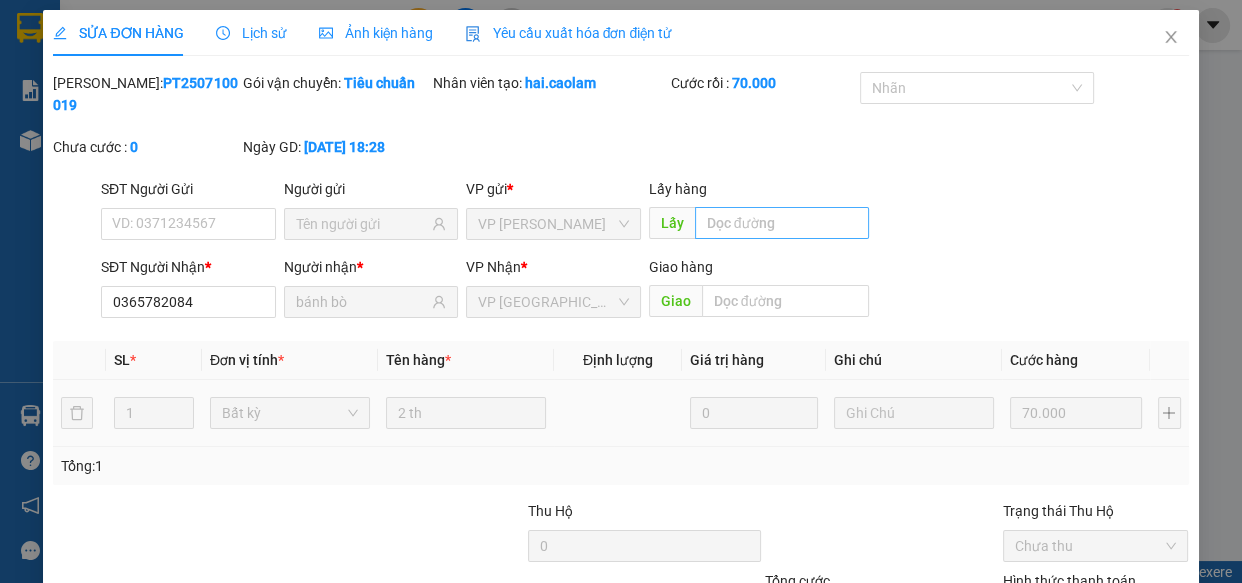 type on "0365782084" 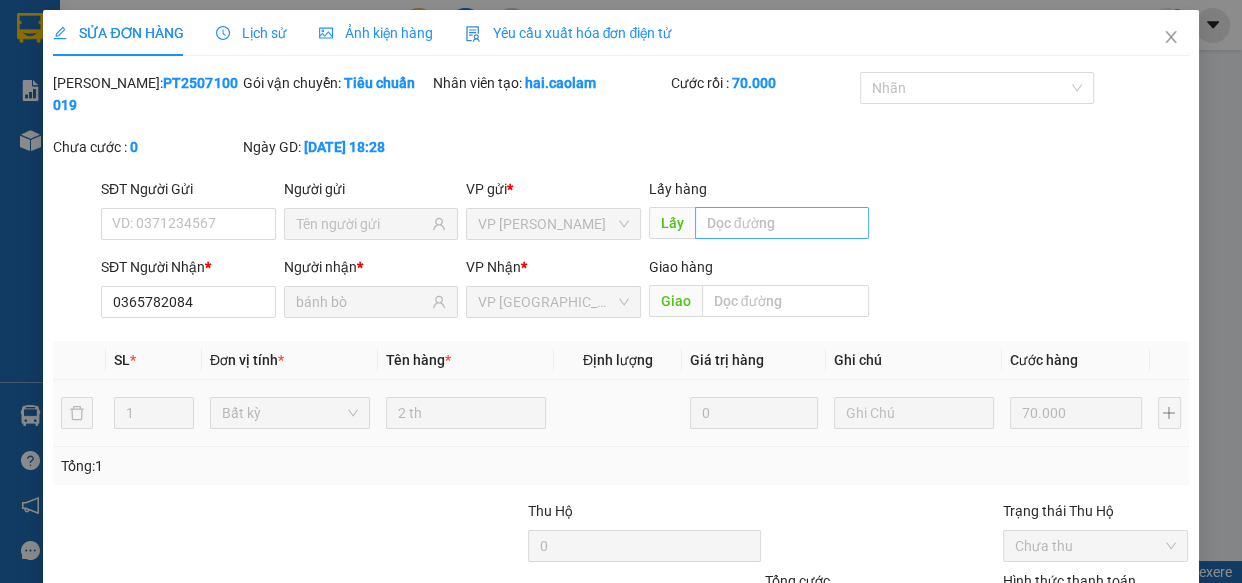 type on "bánh bò" 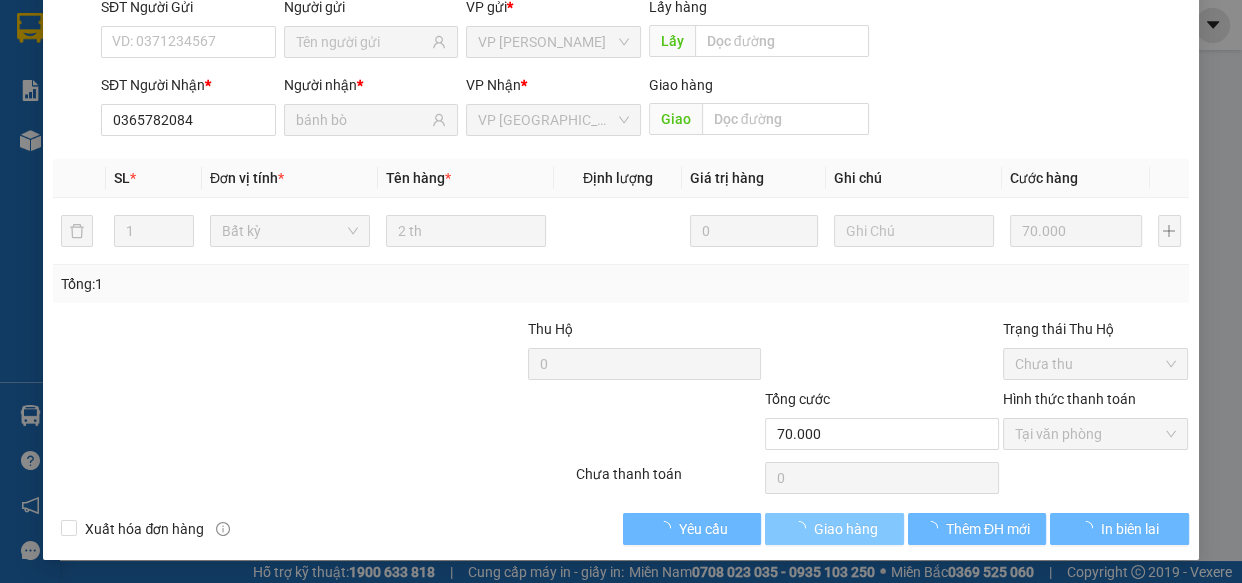 click at bounding box center (803, 528) 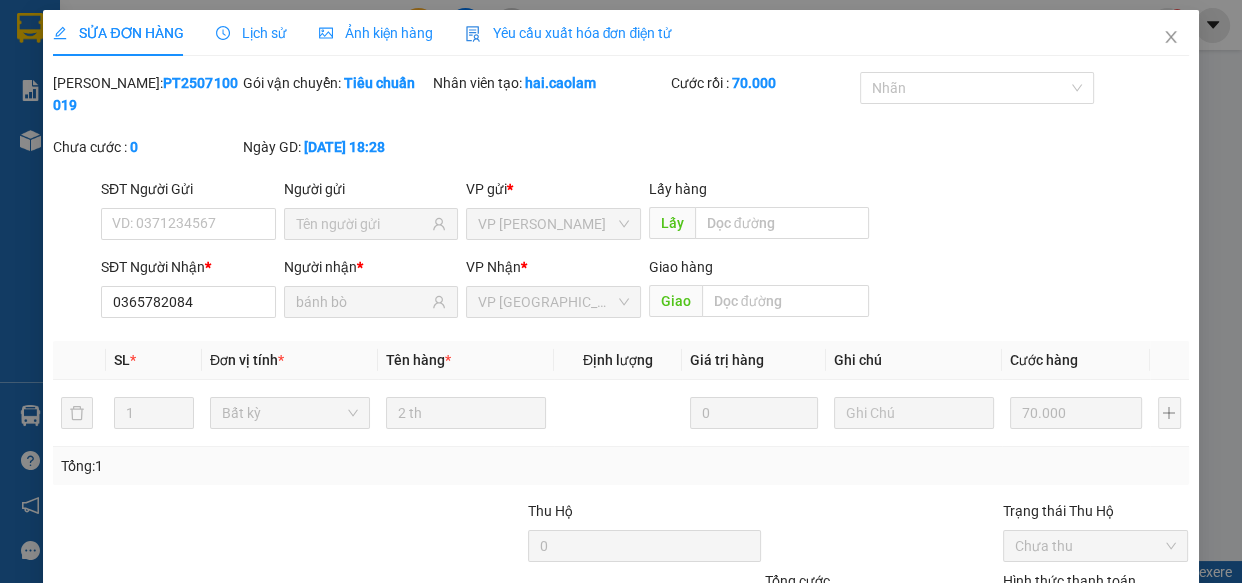 scroll, scrollTop: 0, scrollLeft: 0, axis: both 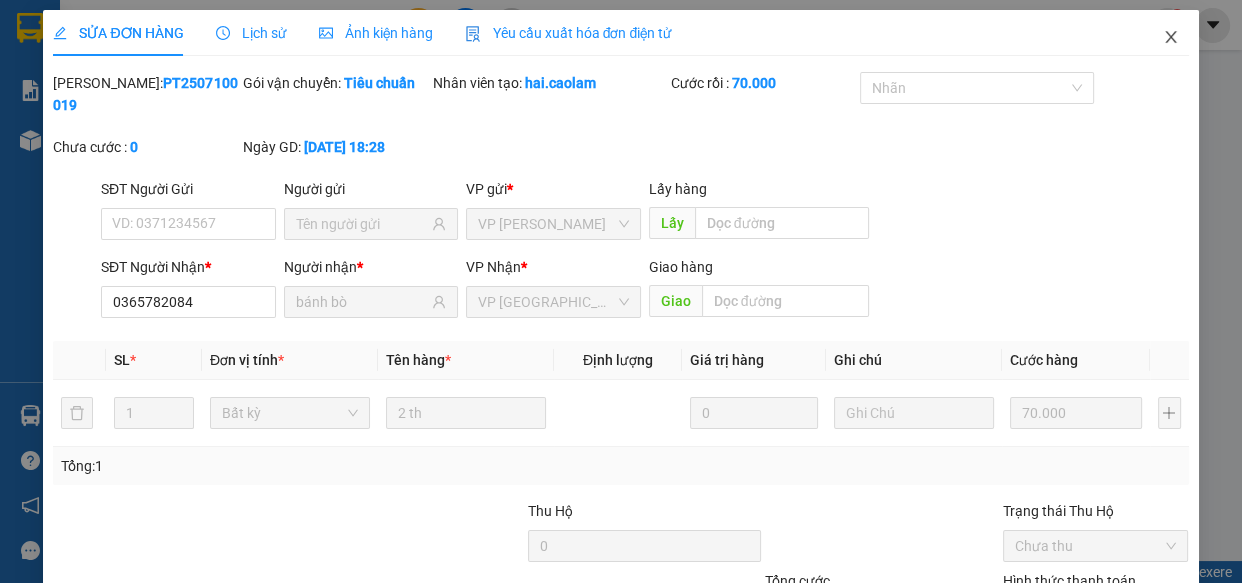 click 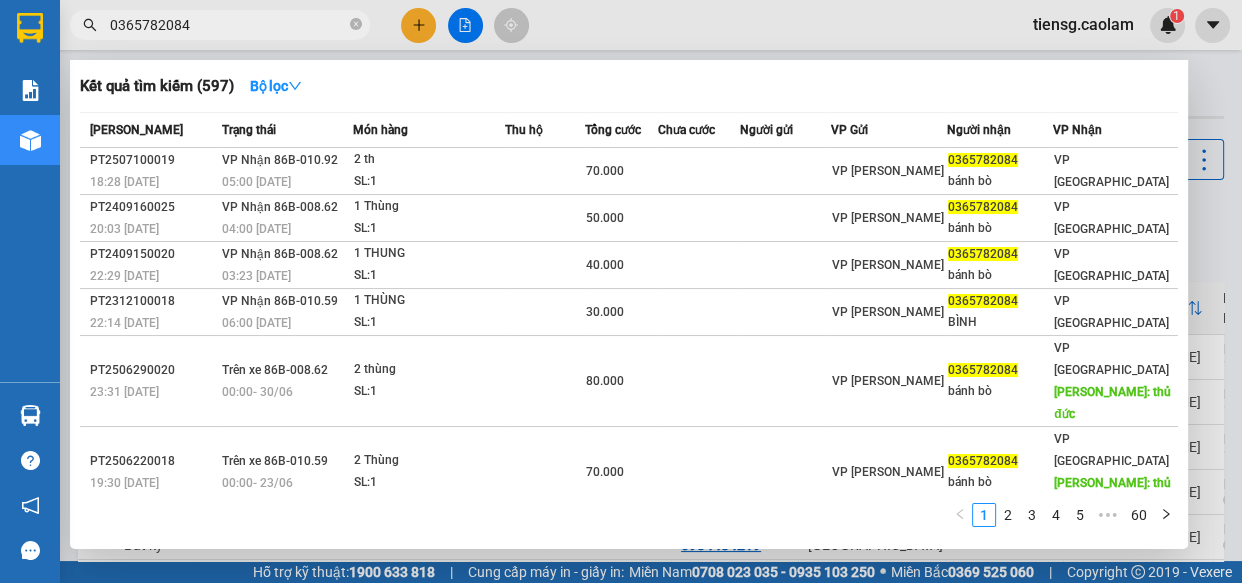 click on "0365782084" at bounding box center [228, 25] 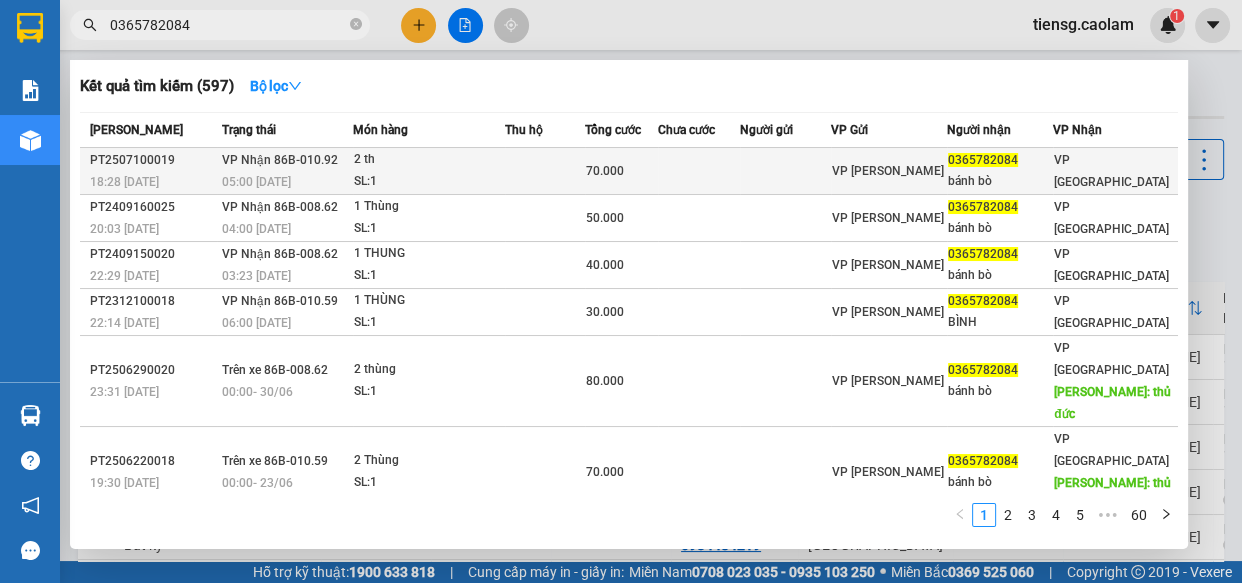 click on "SL:  1" at bounding box center (429, 182) 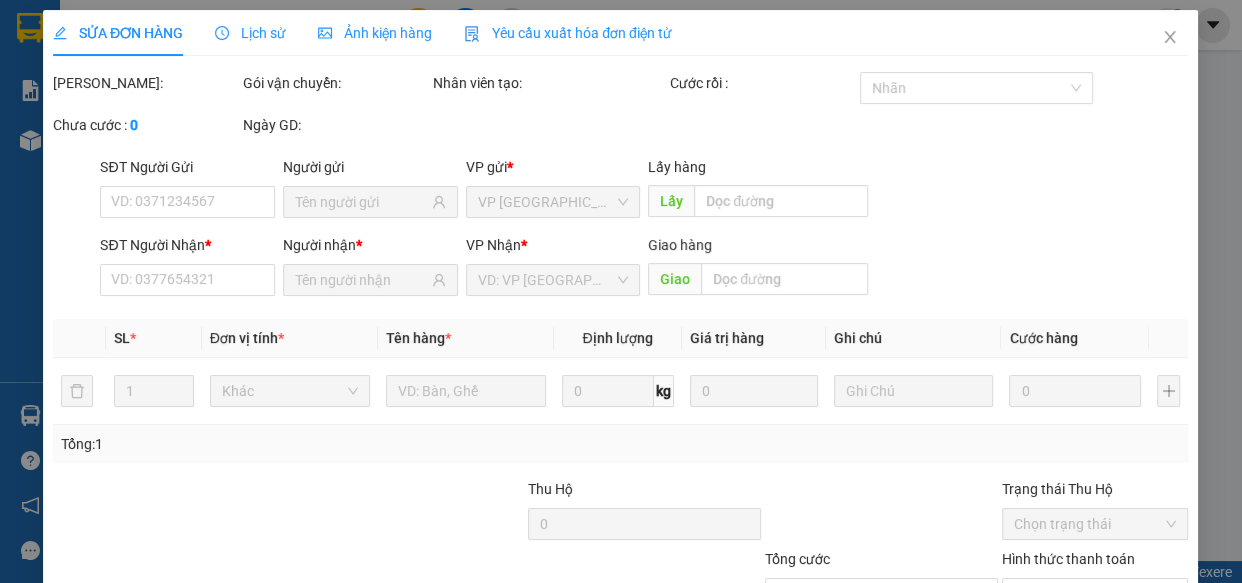 type on "0365782084" 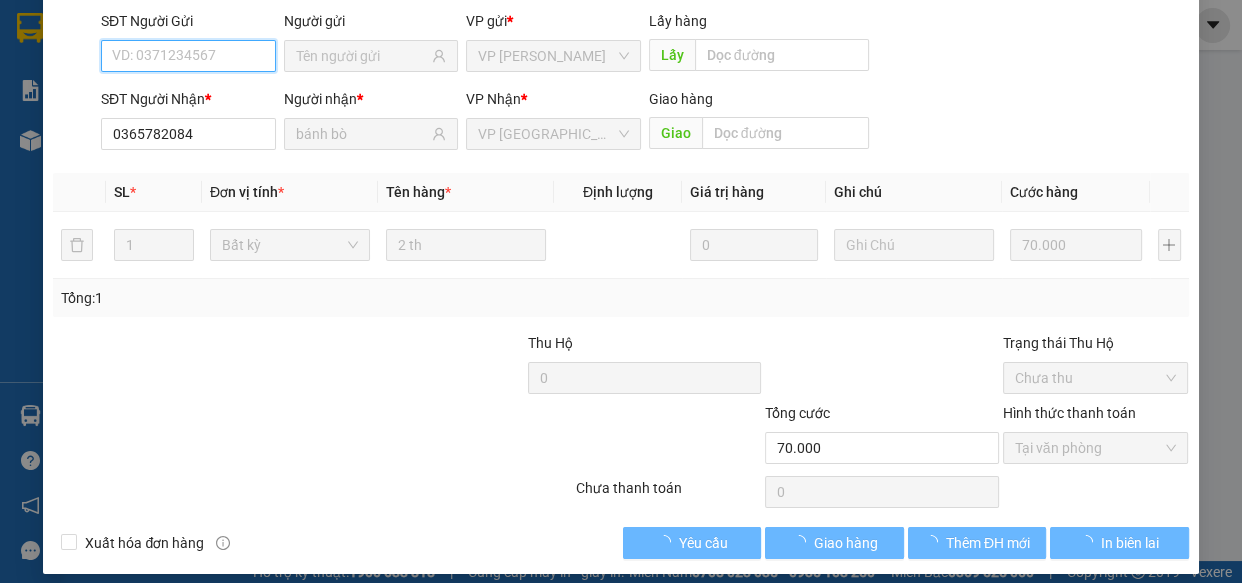 scroll, scrollTop: 182, scrollLeft: 0, axis: vertical 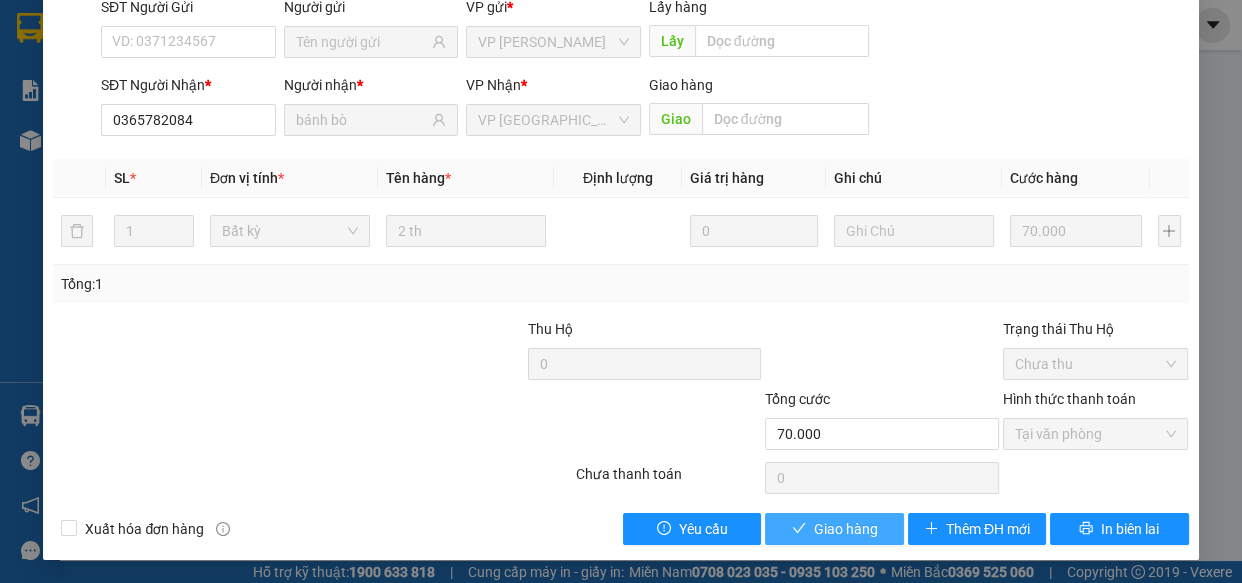 click on "Giao hàng" at bounding box center (846, 529) 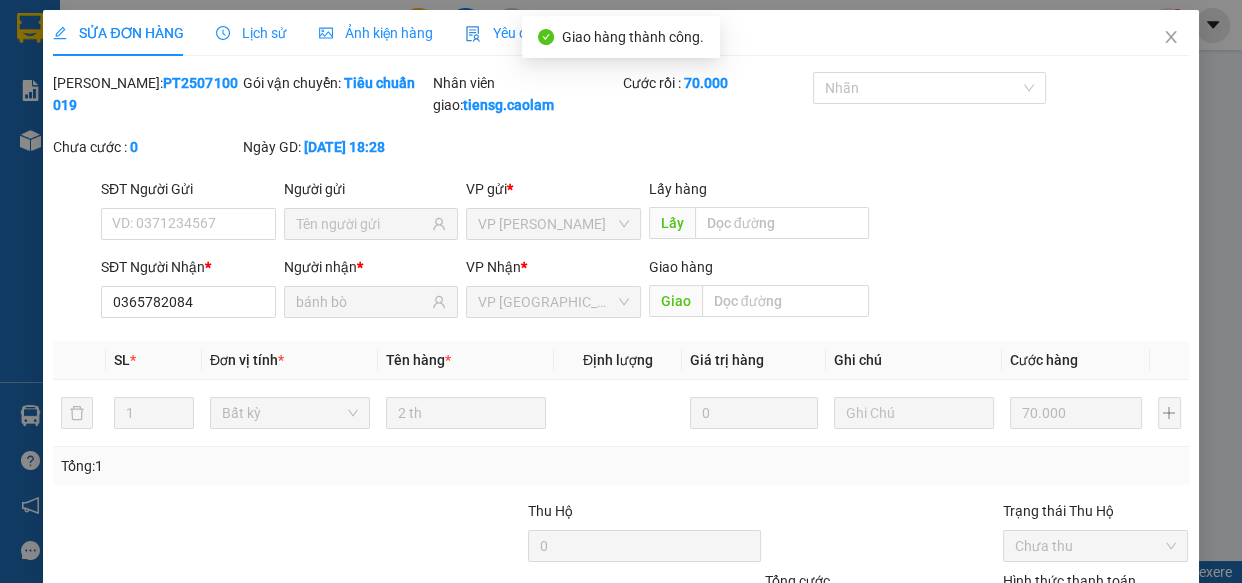 scroll, scrollTop: 0, scrollLeft: 0, axis: both 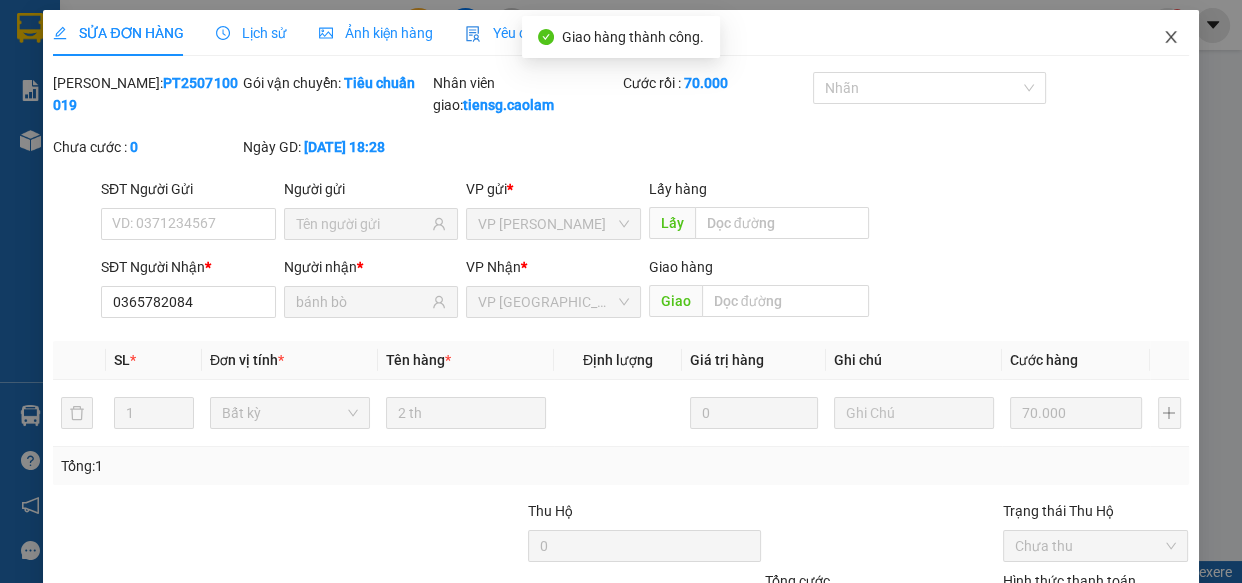click 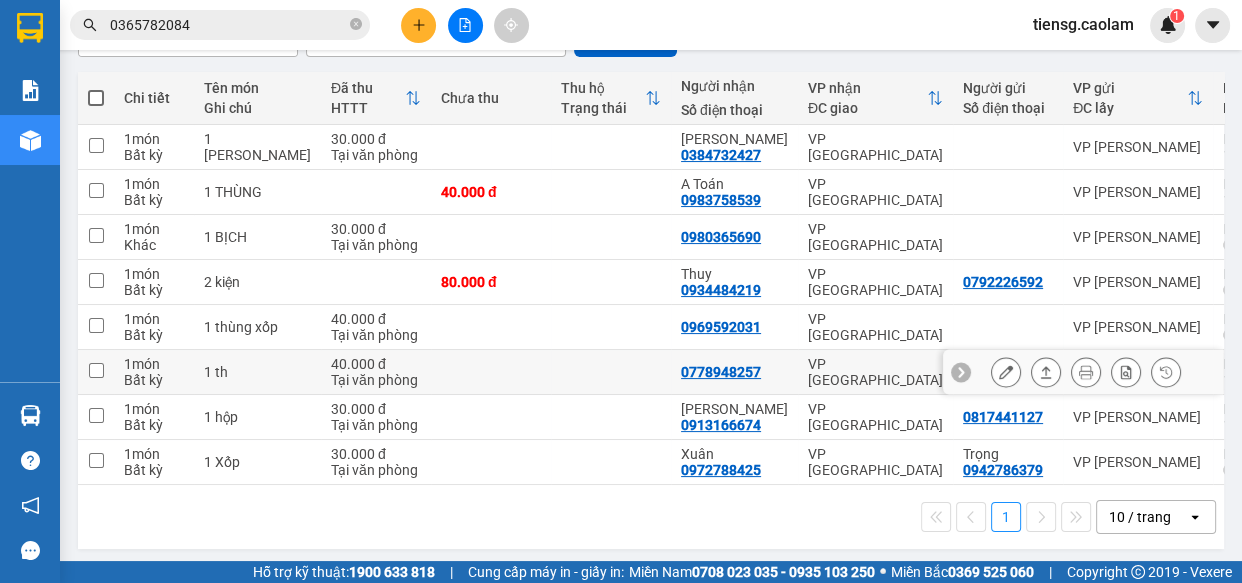 scroll, scrollTop: 221, scrollLeft: 0, axis: vertical 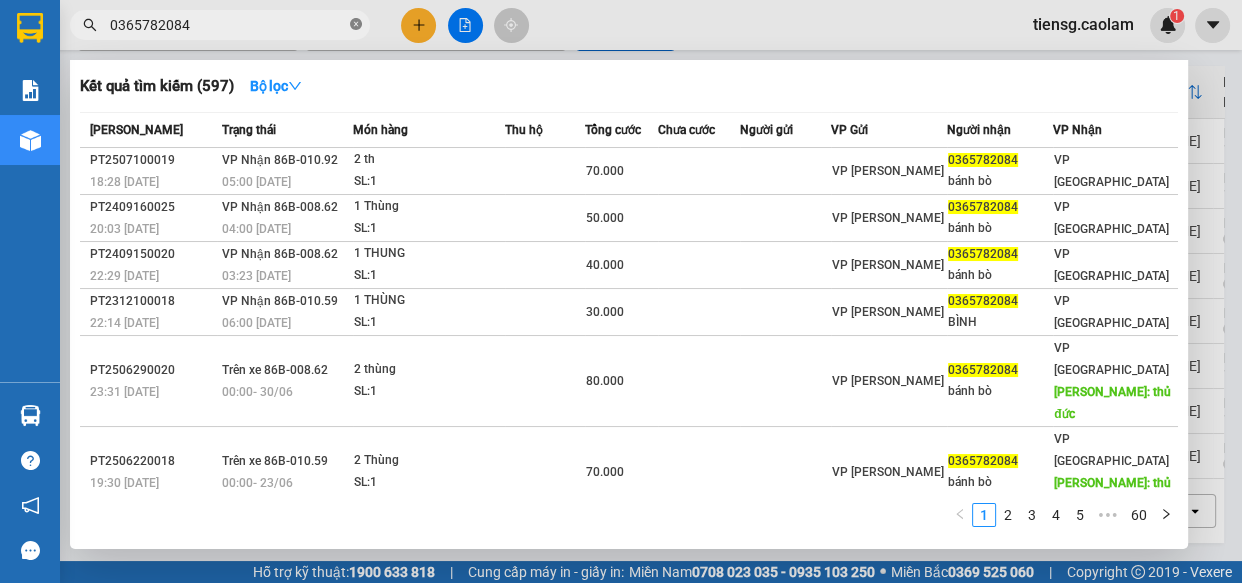 click 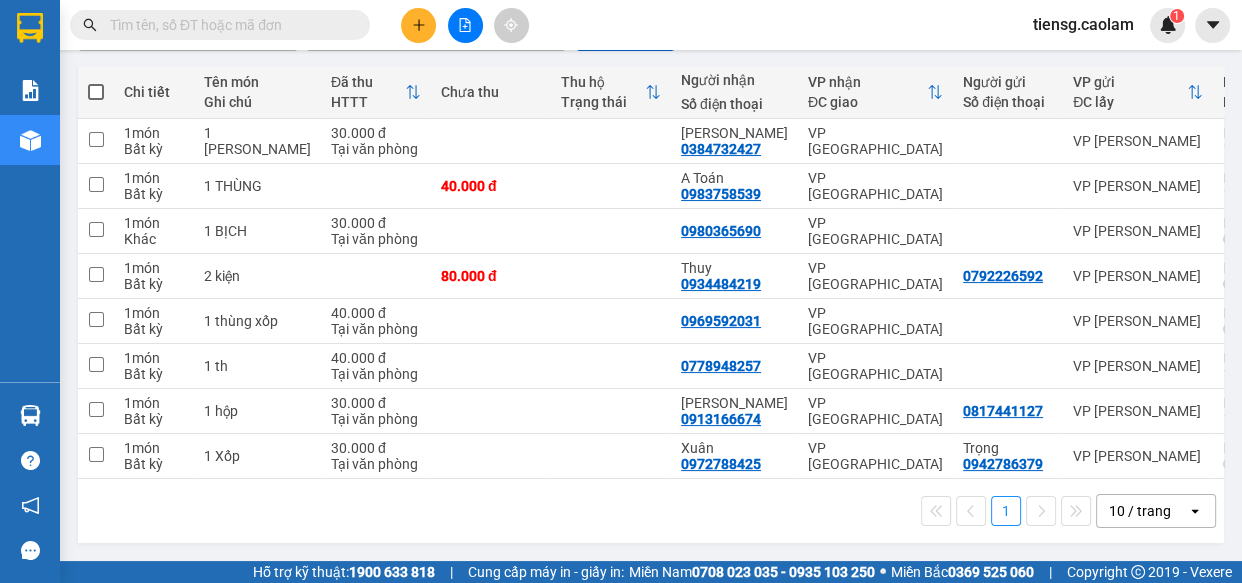 click at bounding box center (228, 25) 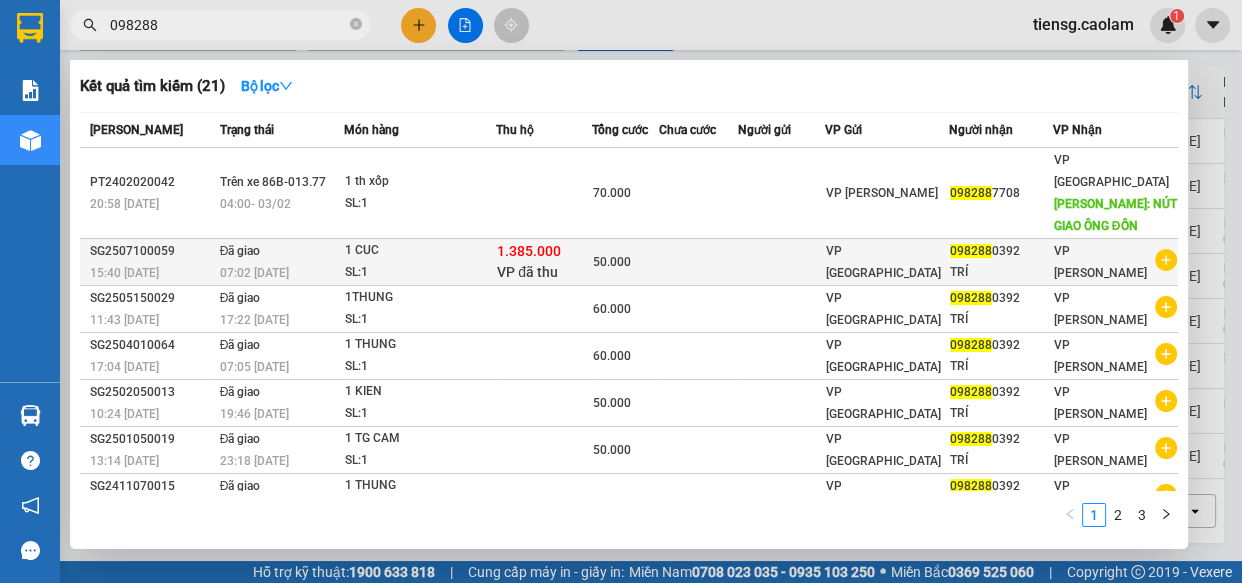 type on "098288" 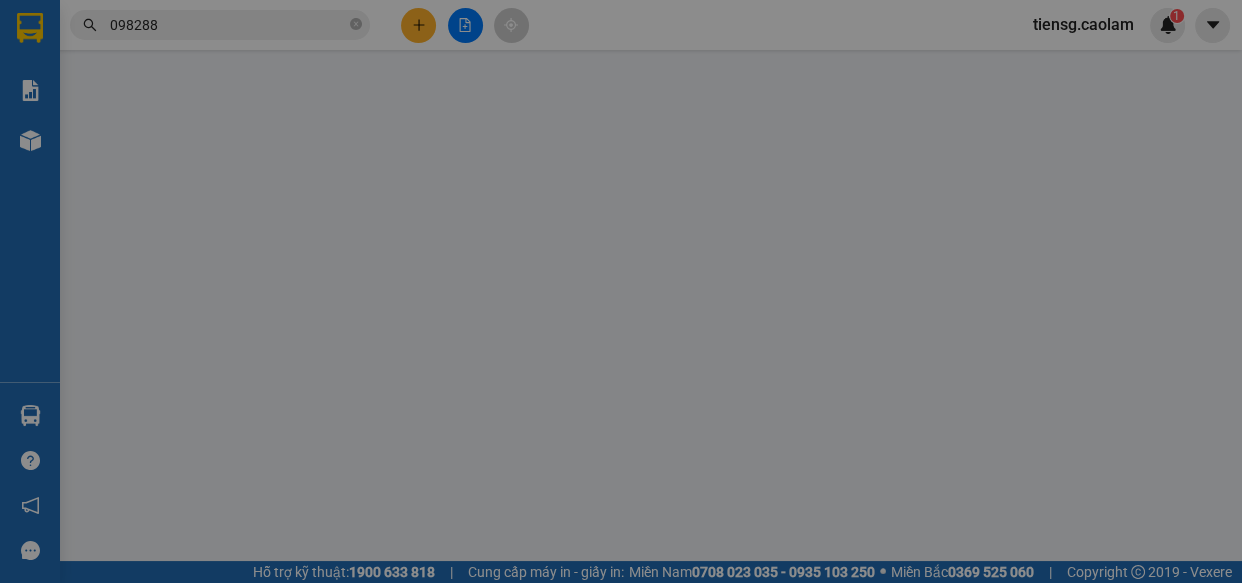 scroll, scrollTop: 0, scrollLeft: 0, axis: both 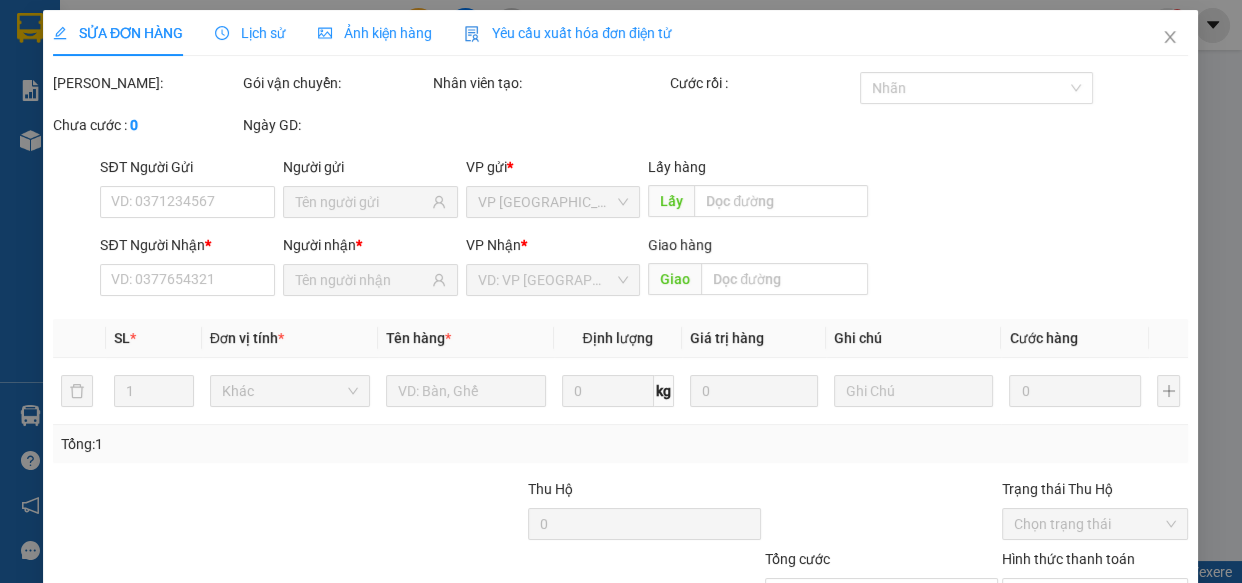 type on "0982880392" 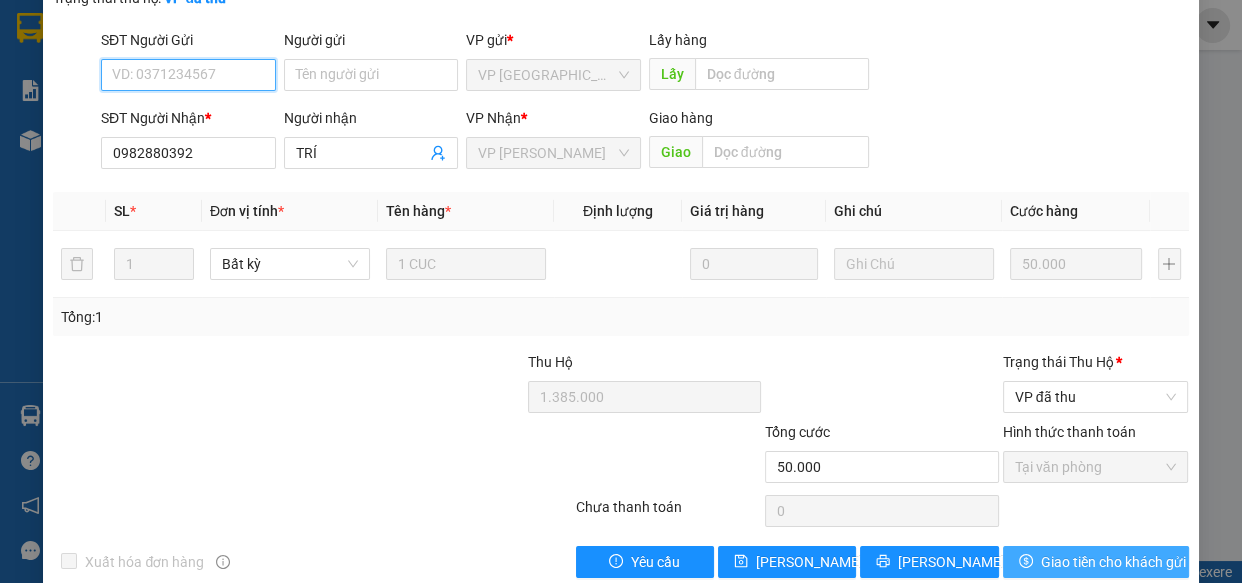 scroll, scrollTop: 224, scrollLeft: 0, axis: vertical 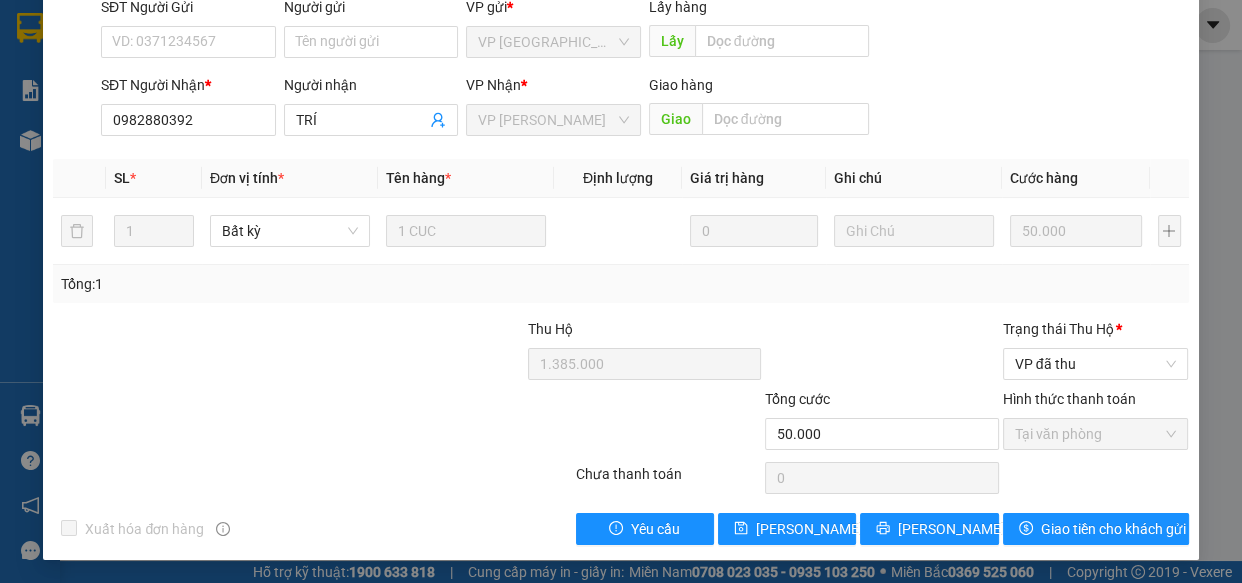 click on "Total Paid Fee 50.000 Total UnPaid Fee 0 Cash Collection Total Fee Mã ĐH:  SG2507100059 Gói vận chuyển:   Tiêu chuẩn Nhân viên giao: hai.caolam Cước rồi :   50.000   Nhãn Chưa cước :   0 Ngày GD:   [DATE] 15:40 Trạng thái thu hộ:   VP đã thu SĐT Người Gửi VD: 0371234567 Người gửi Tên người gửi VP gửi  * VP [GEOGRAPHIC_DATA] Lấy hàng Lấy SĐT Người Nhận  * 0982880392 Người nhận TRÍ VP Nhận  * VP [PERSON_NAME] Giao hàng Giao SL  * Đơn vị tính  * Tên hàng  * Định lượng Giá trị hàng Ghi chú Cước hàng                   1 Bất kỳ 1 CUC 0 50.000 Tổng:  1 Thu Hộ 1.385.000 Trạng thái Thu Hộ    * VP đã thu Tổng cước 50.000 Hình thức thanh toán Tại văn phòng Số tiền thu trước 50.000 Chọn HT Thanh Toán Chưa thanh toán 0 Chọn HT Thanh Toán Xuất hóa đơn hàng Yêu cầu Lưu thay đổi Lưu và In Giao tiền cho khách gửi" at bounding box center (620, 196) 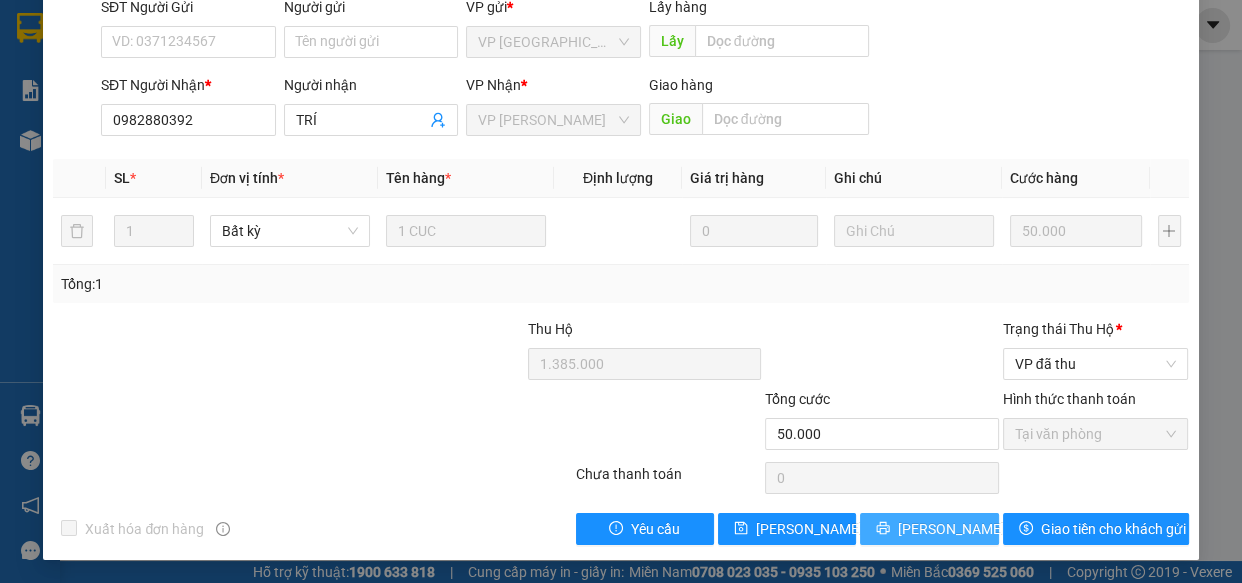 click on "[PERSON_NAME] và In" at bounding box center (968, 529) 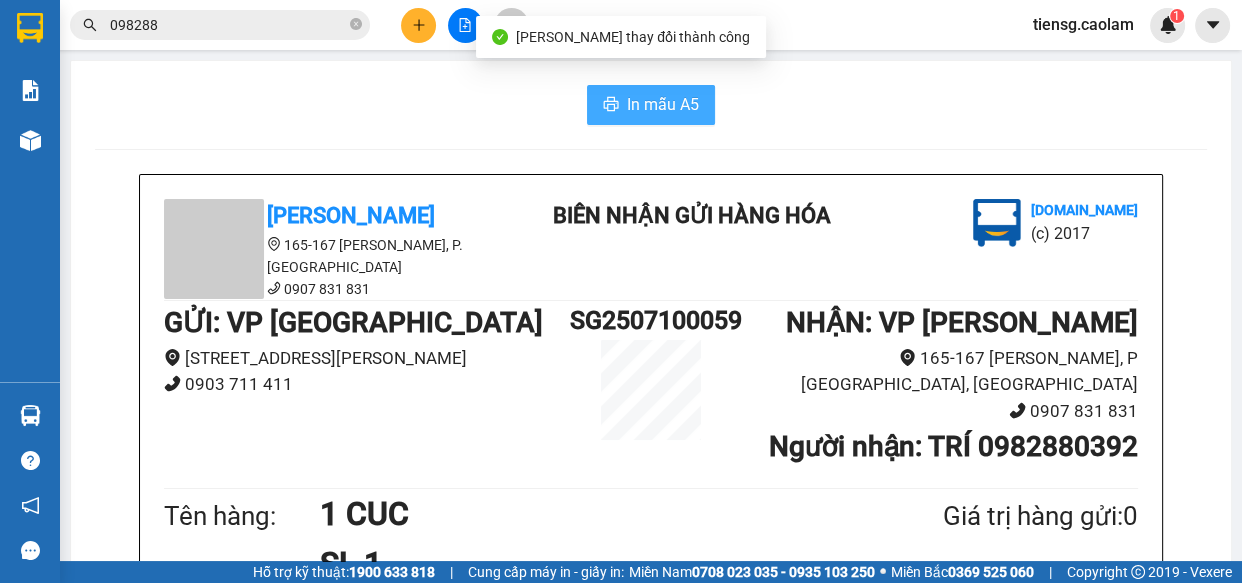 click on "In mẫu A5" at bounding box center [663, 104] 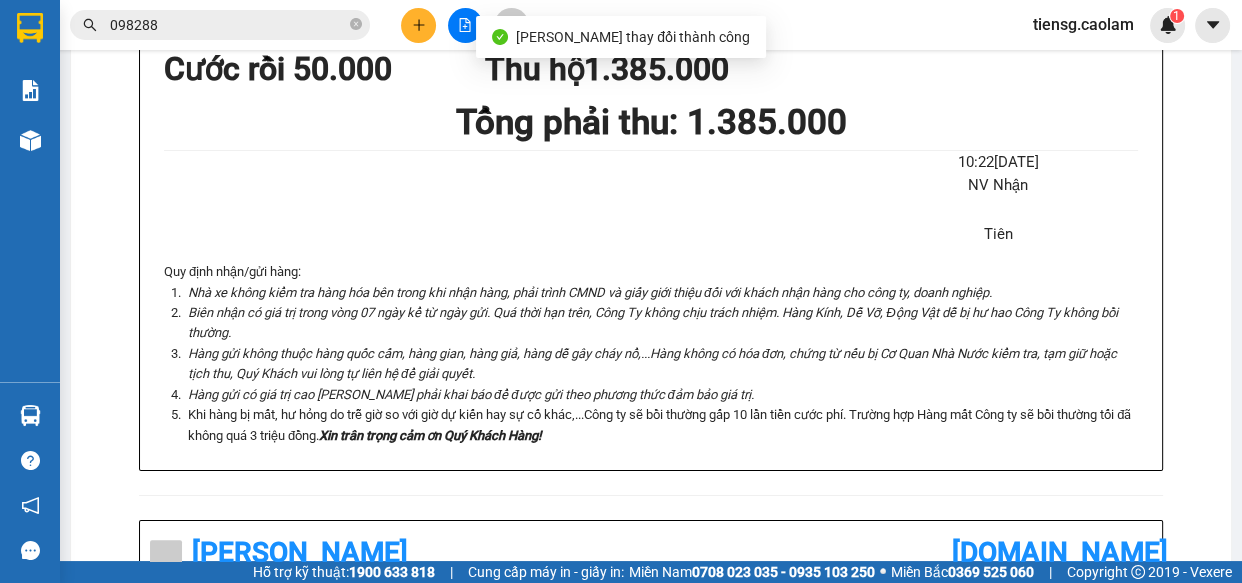 scroll, scrollTop: 0, scrollLeft: 0, axis: both 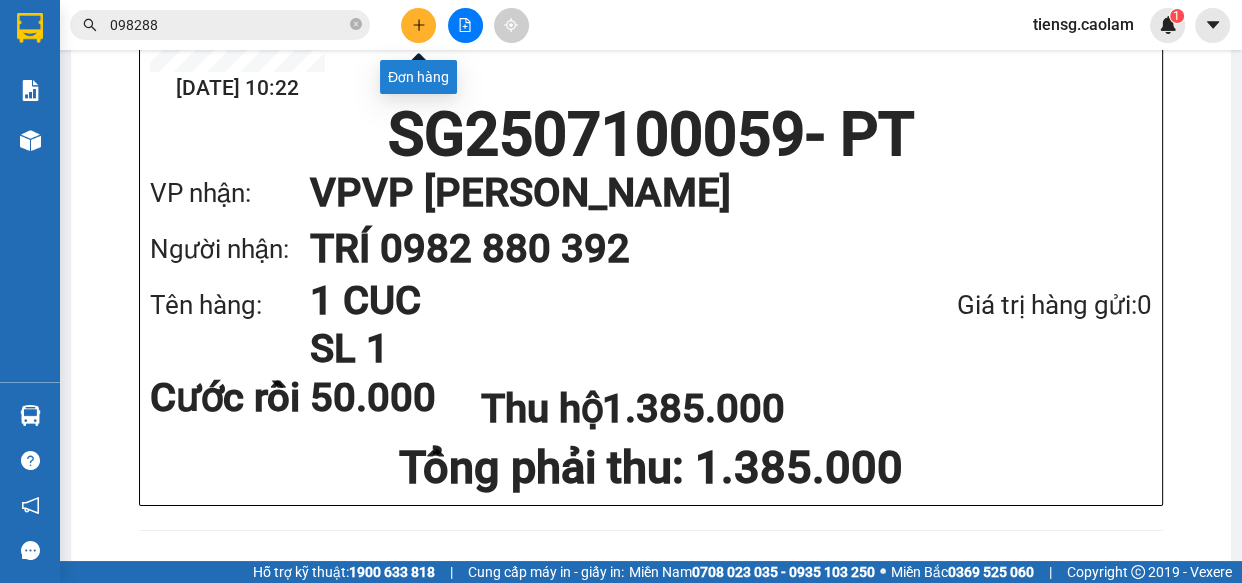 click 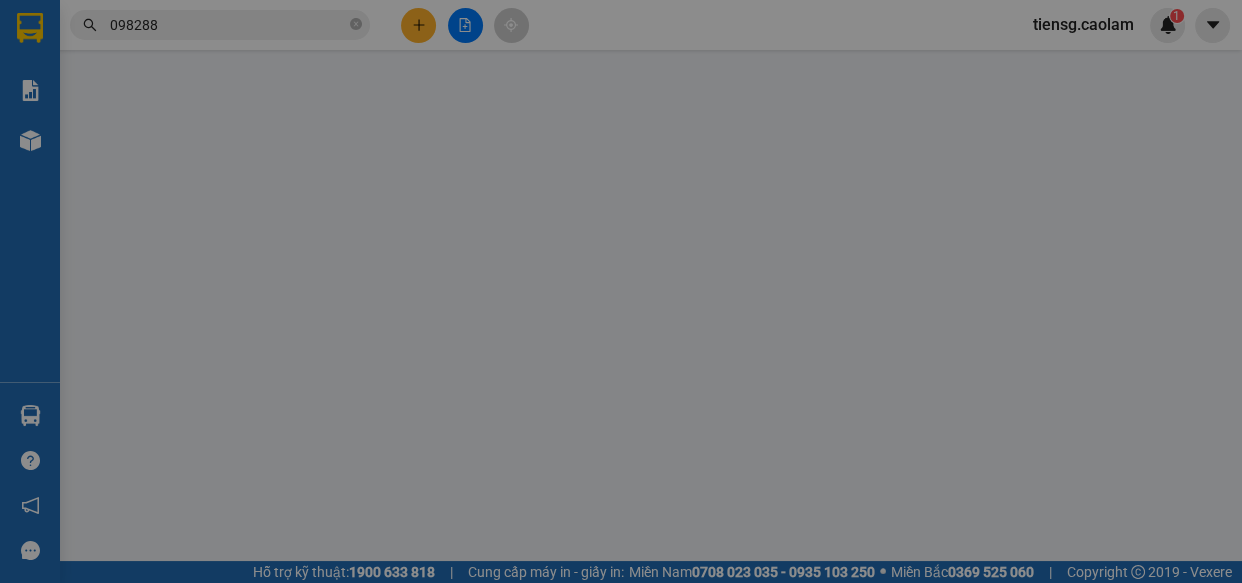 scroll, scrollTop: 0, scrollLeft: 0, axis: both 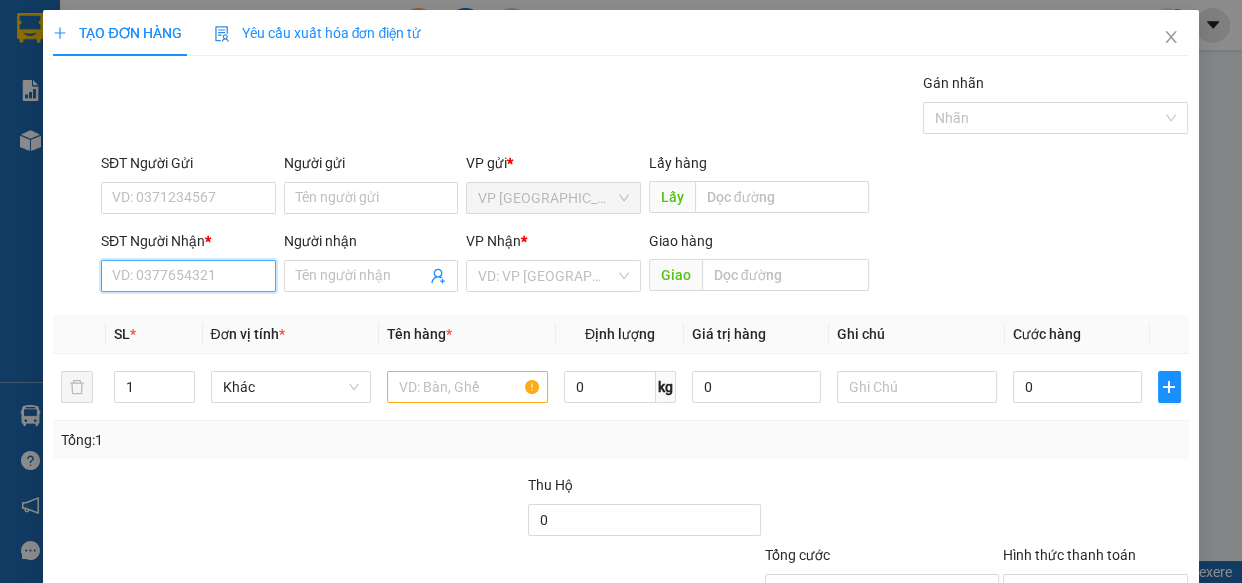 click on "SĐT Người Nhận  *" at bounding box center [188, 276] 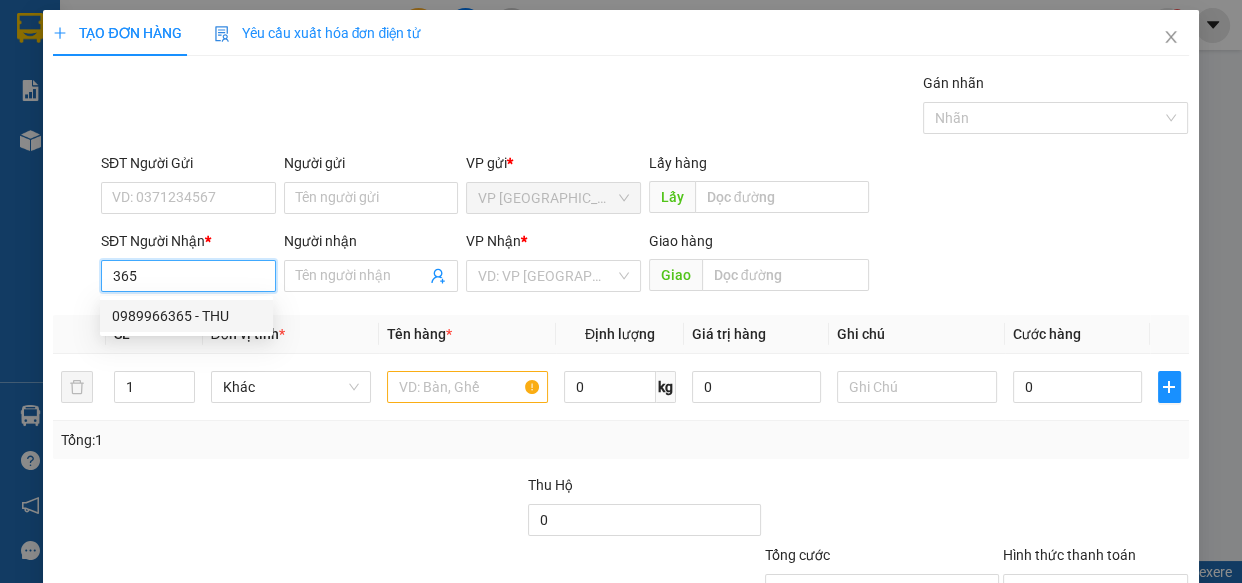 drag, startPoint x: 189, startPoint y: 322, endPoint x: 395, endPoint y: 352, distance: 208.173 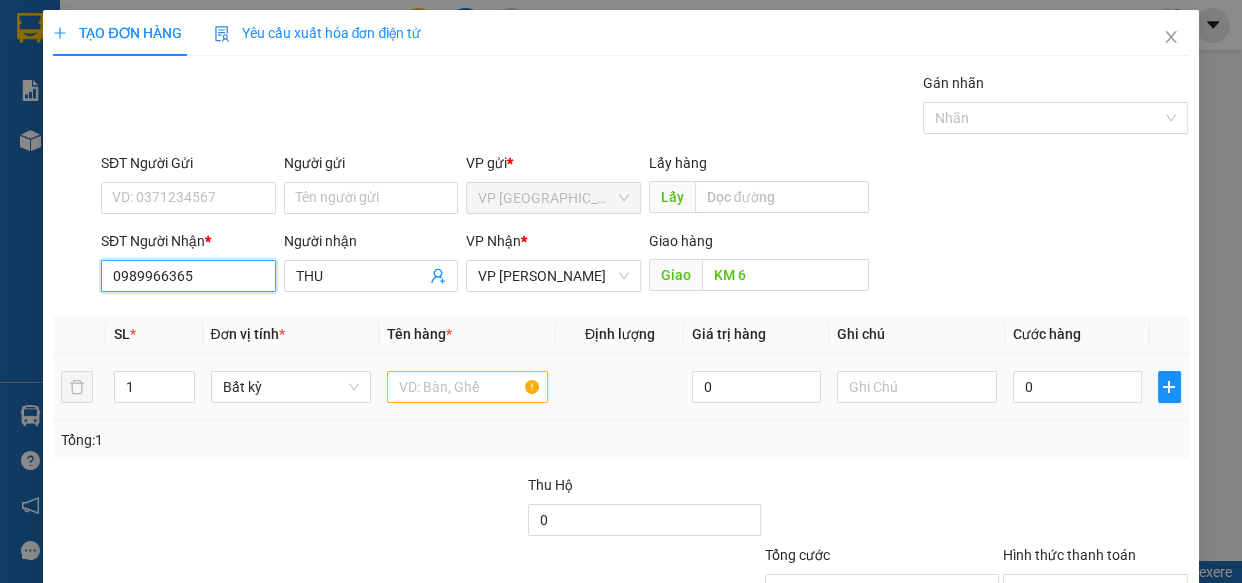 type on "0989966365" 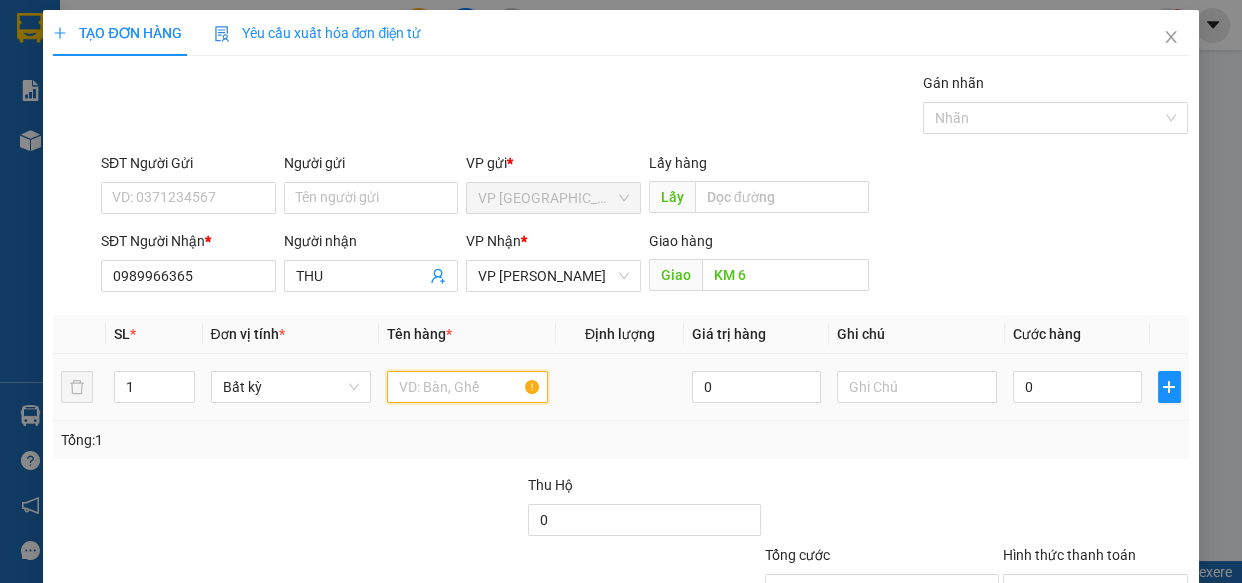 click at bounding box center (467, 387) 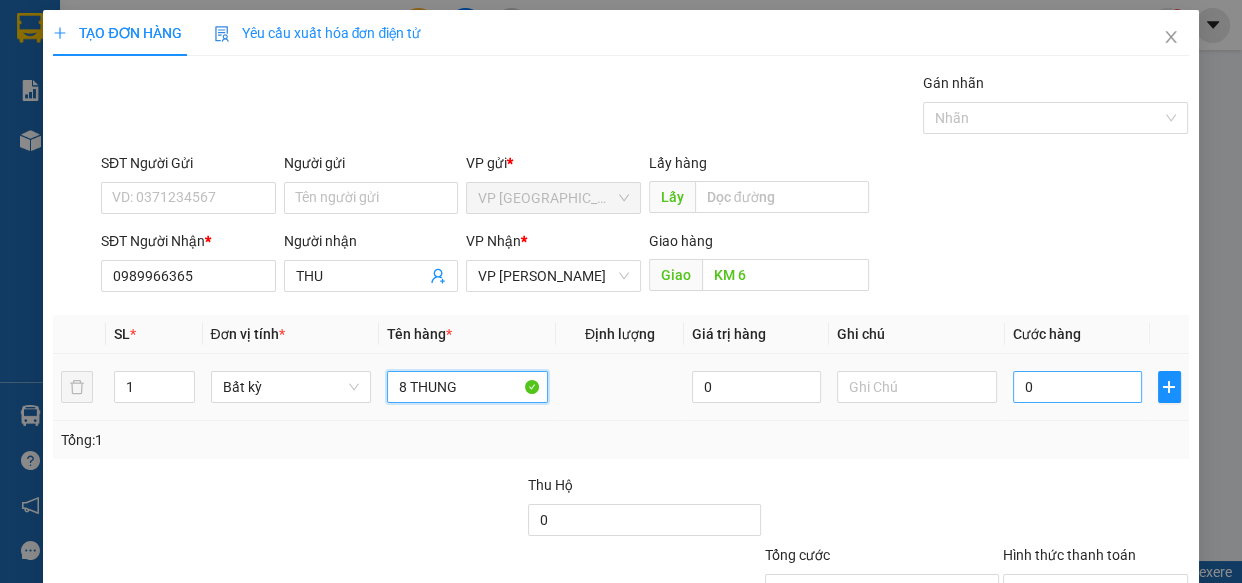 type on "8 THUNG" 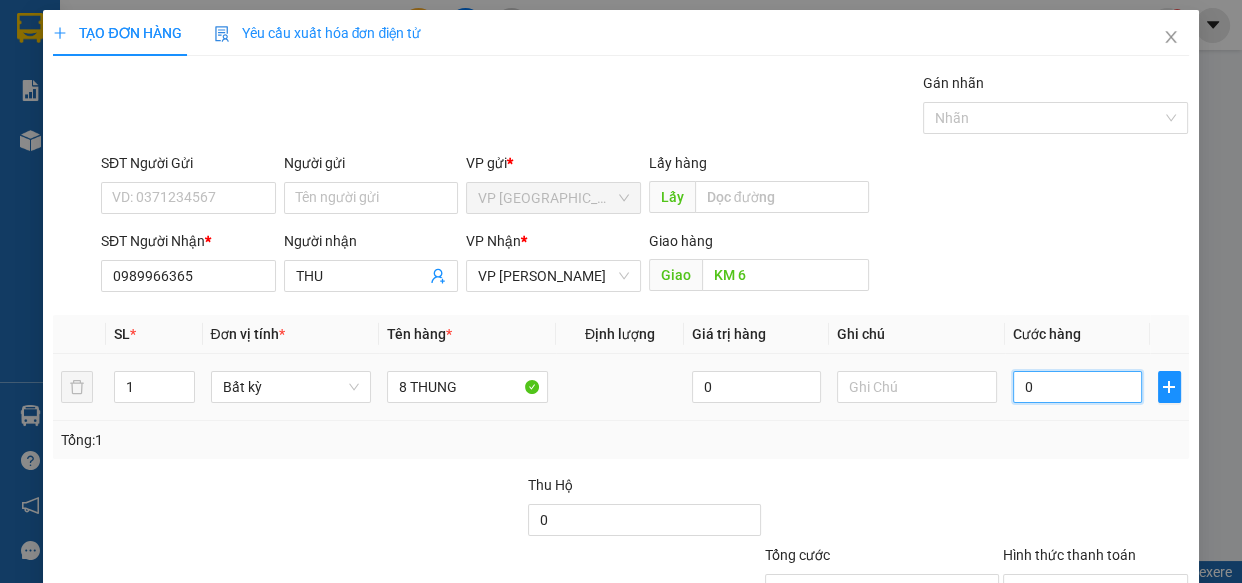 click on "0" at bounding box center [1077, 387] 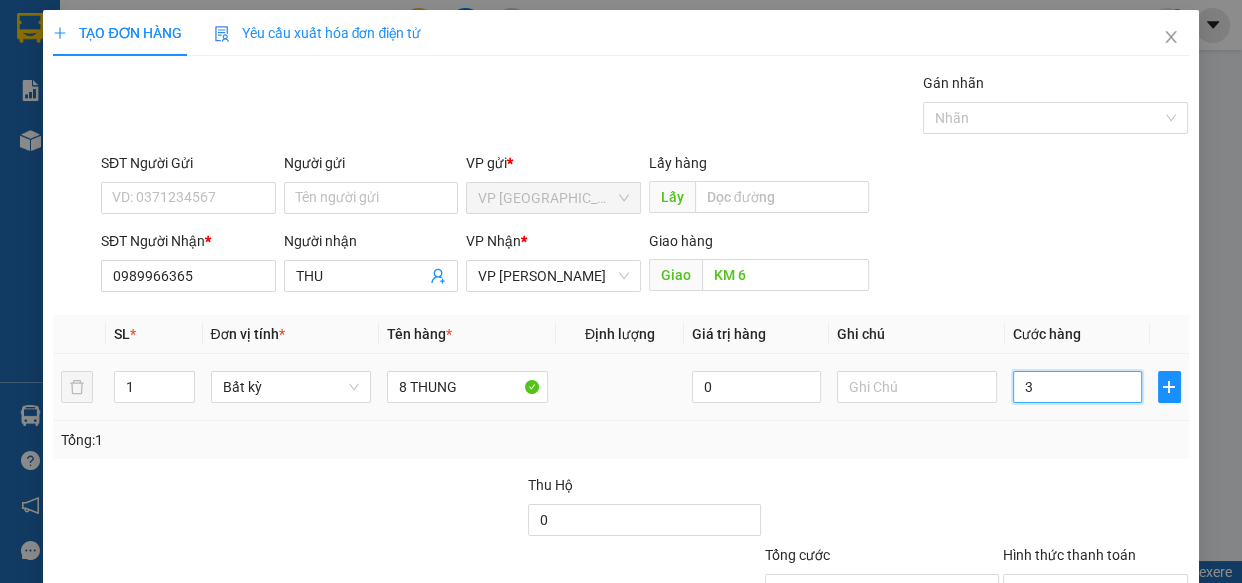 type on "32" 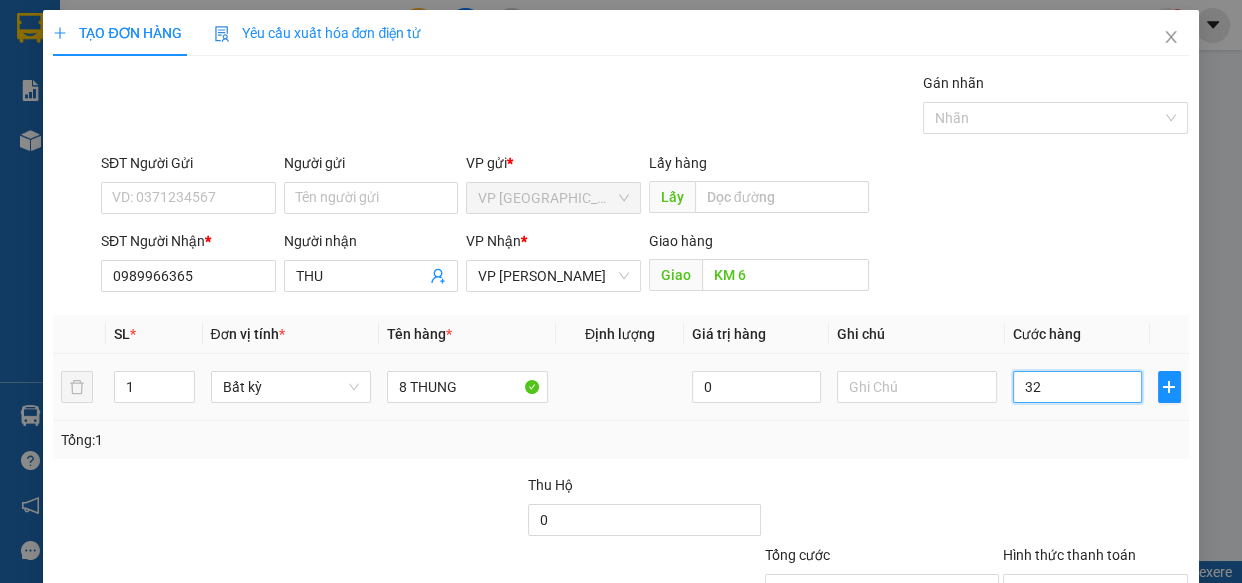 type on "320" 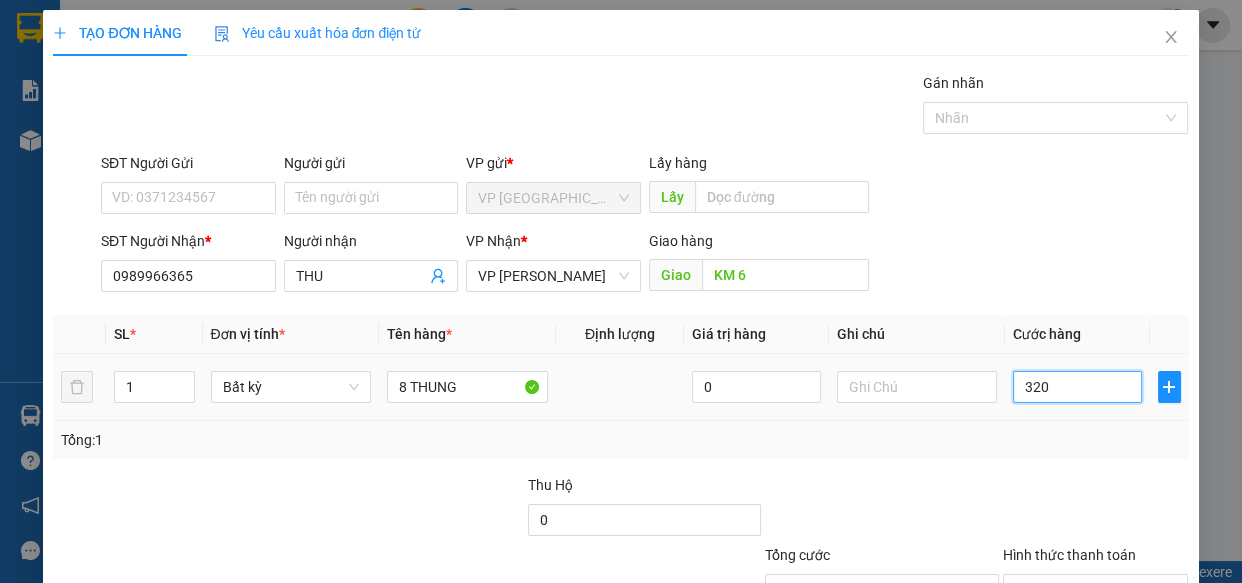 type on "320" 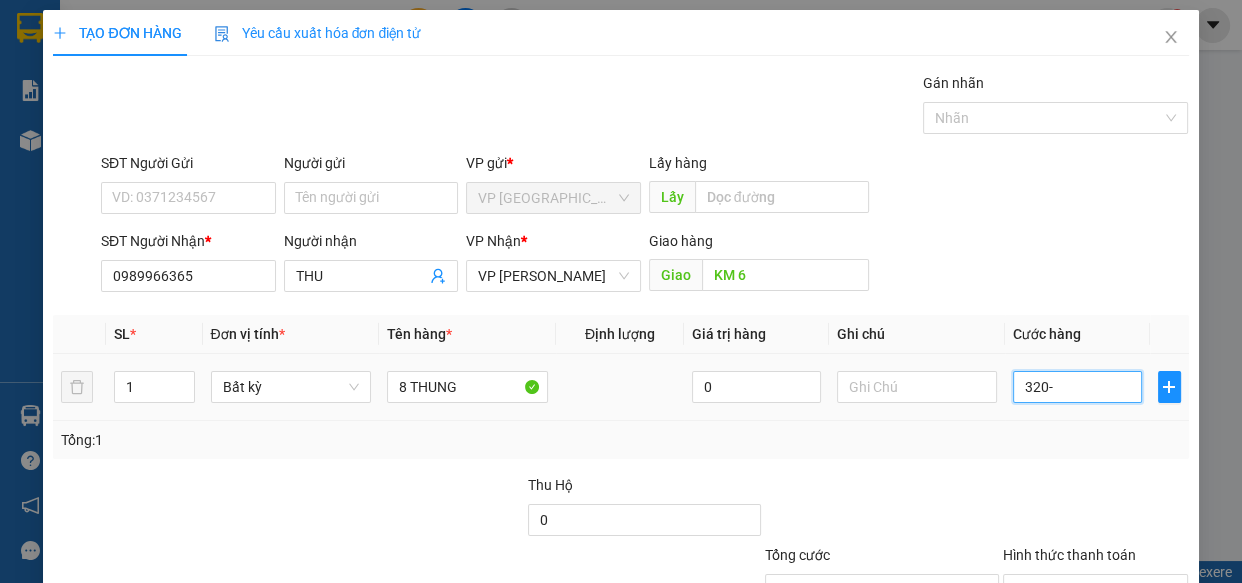type on "320" 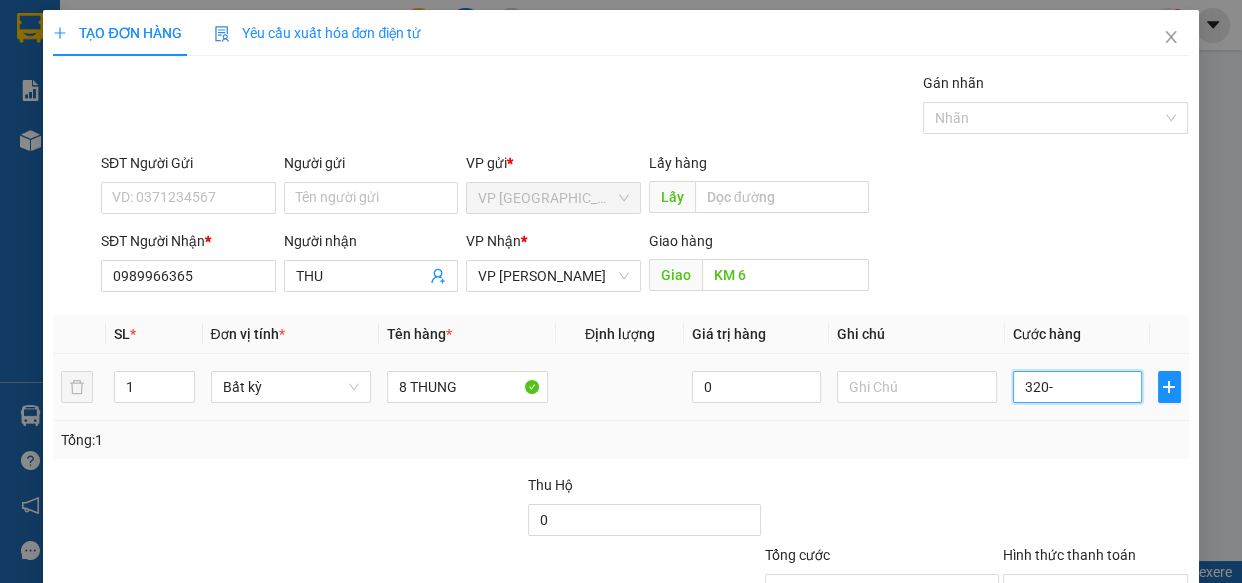 type on "320" 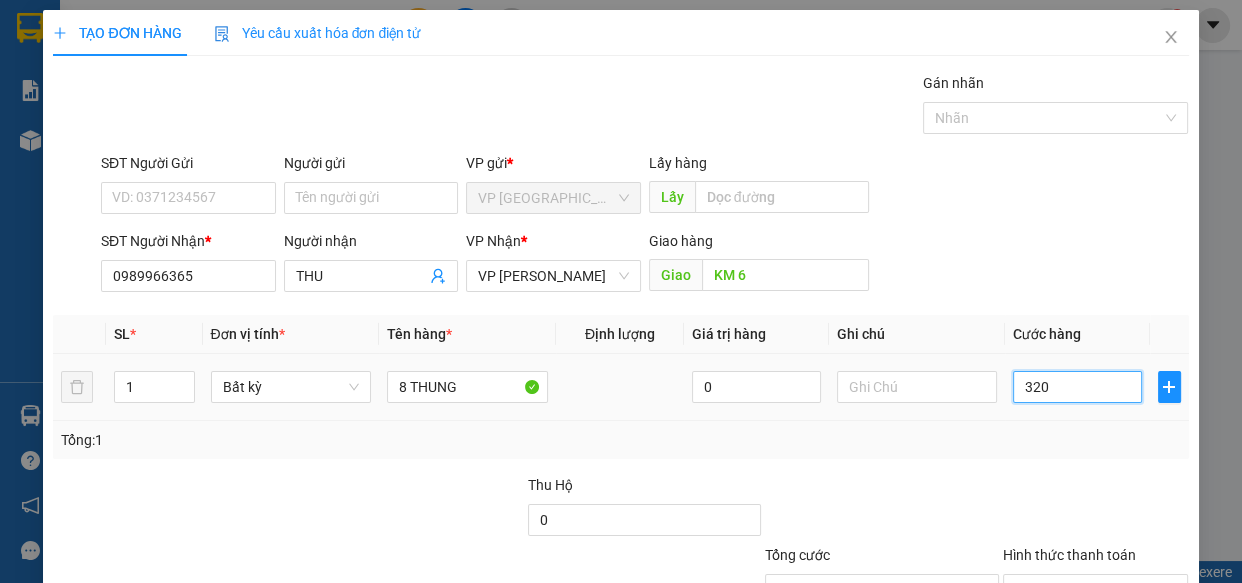 type on "32" 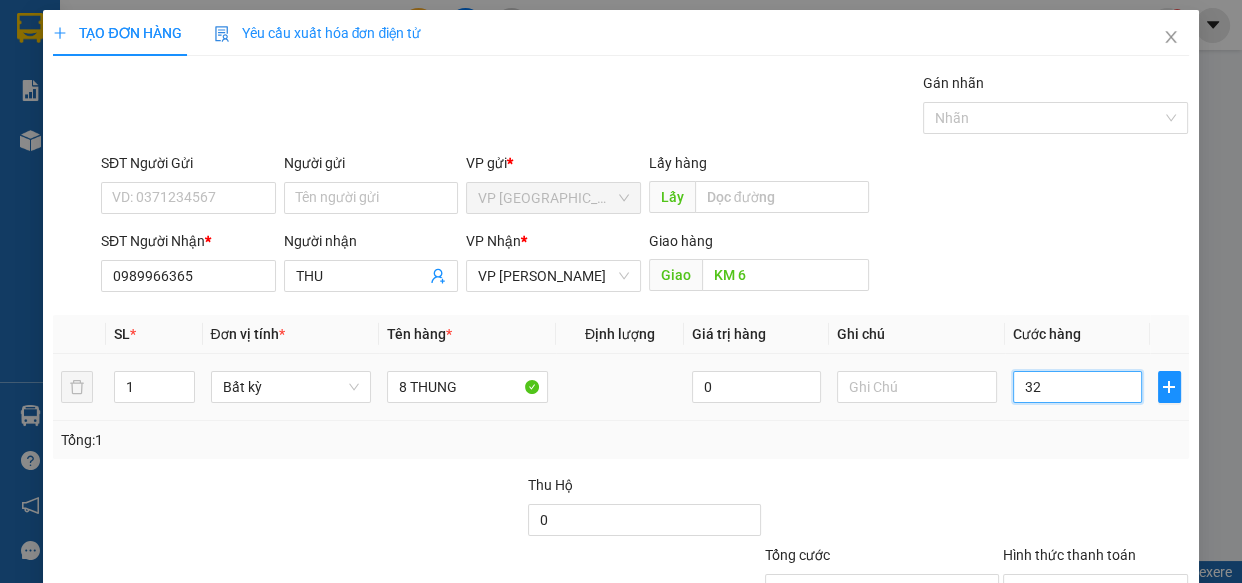 type on "3" 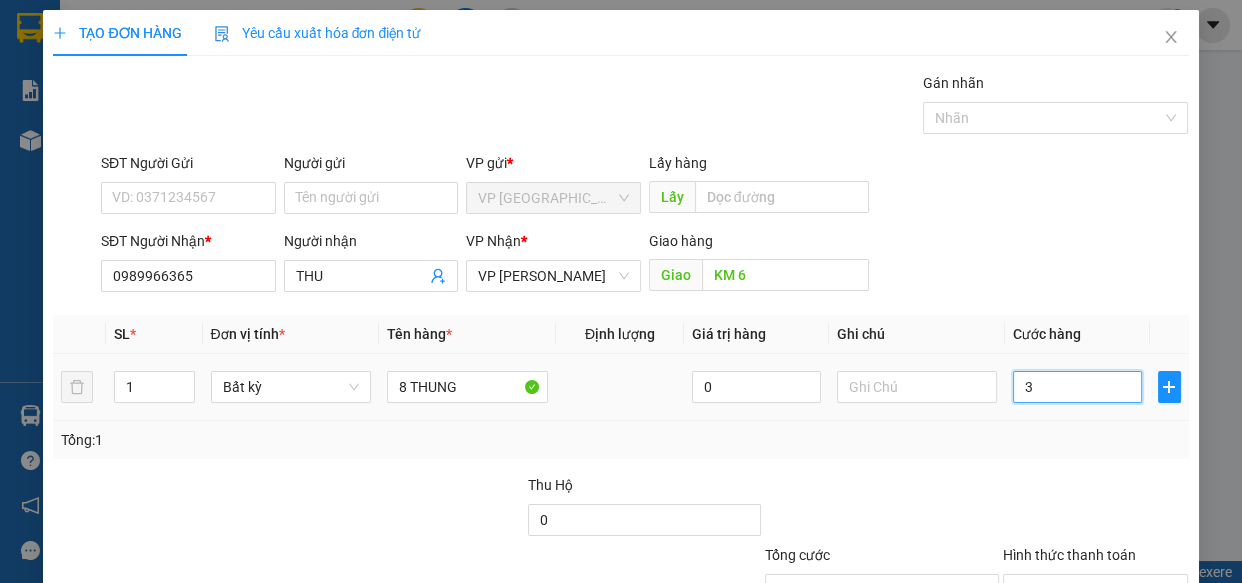 type on "0" 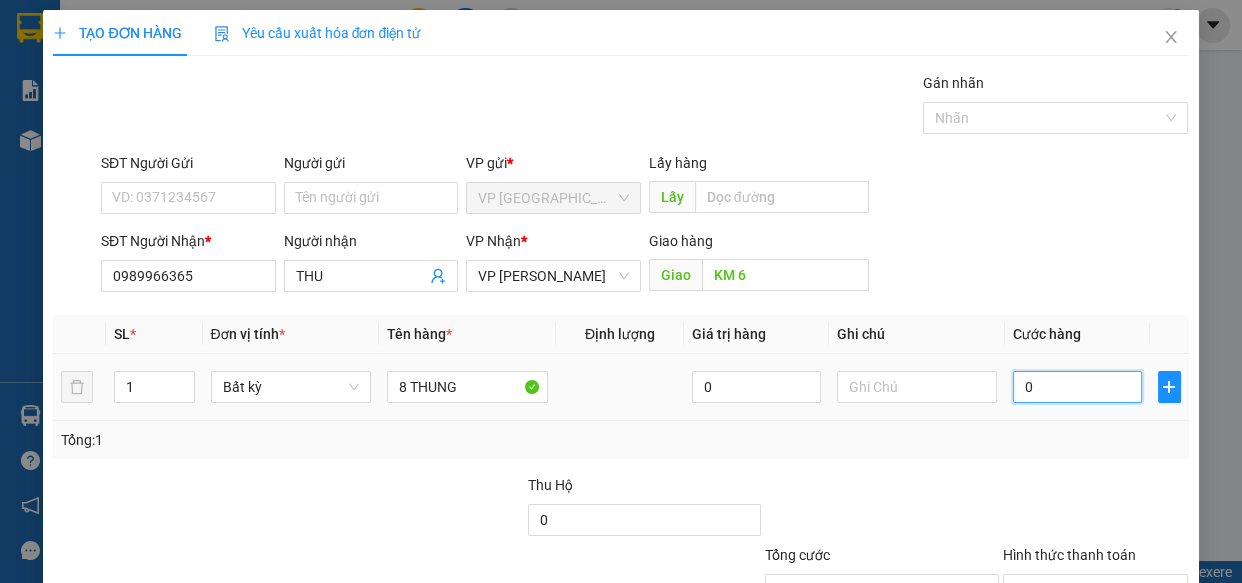type on "03" 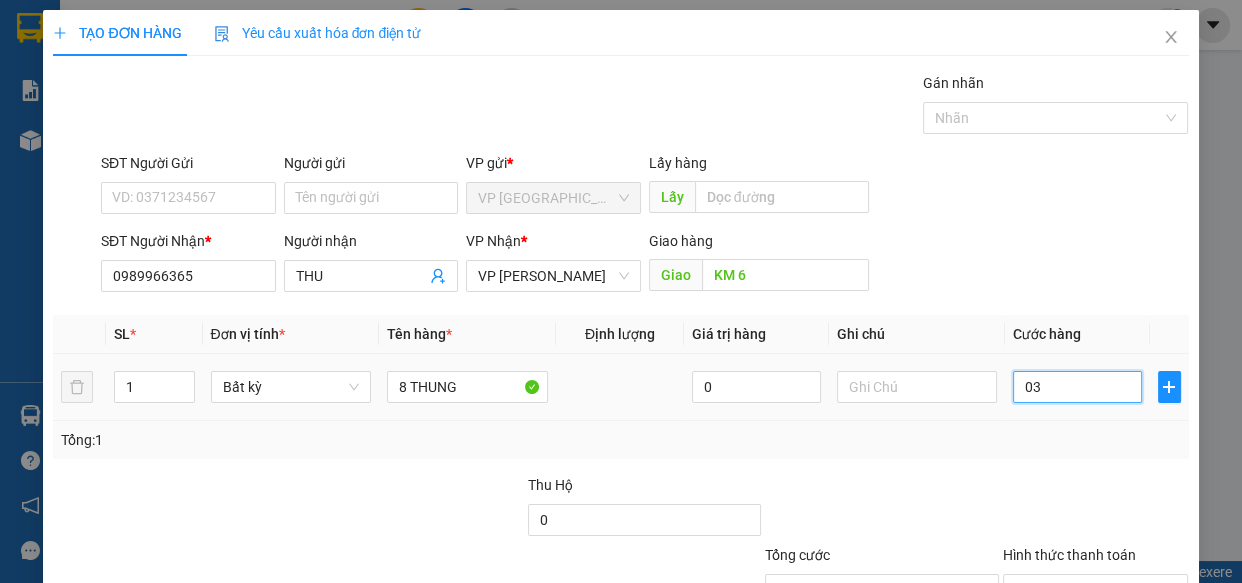 type on "032" 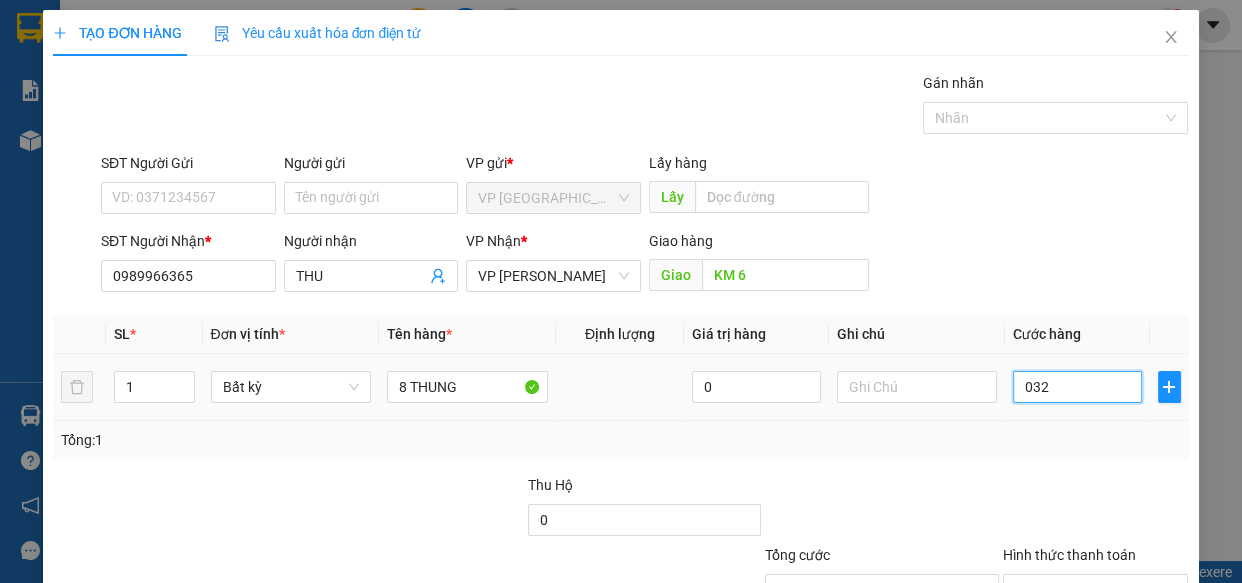 type on "0.320" 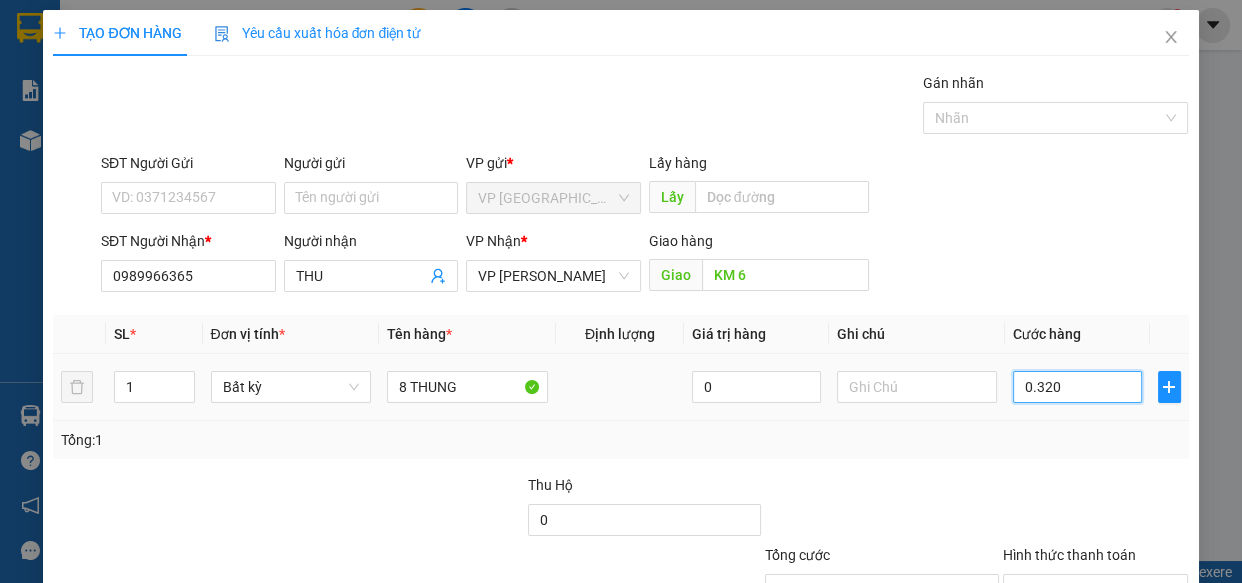 type on "03.200" 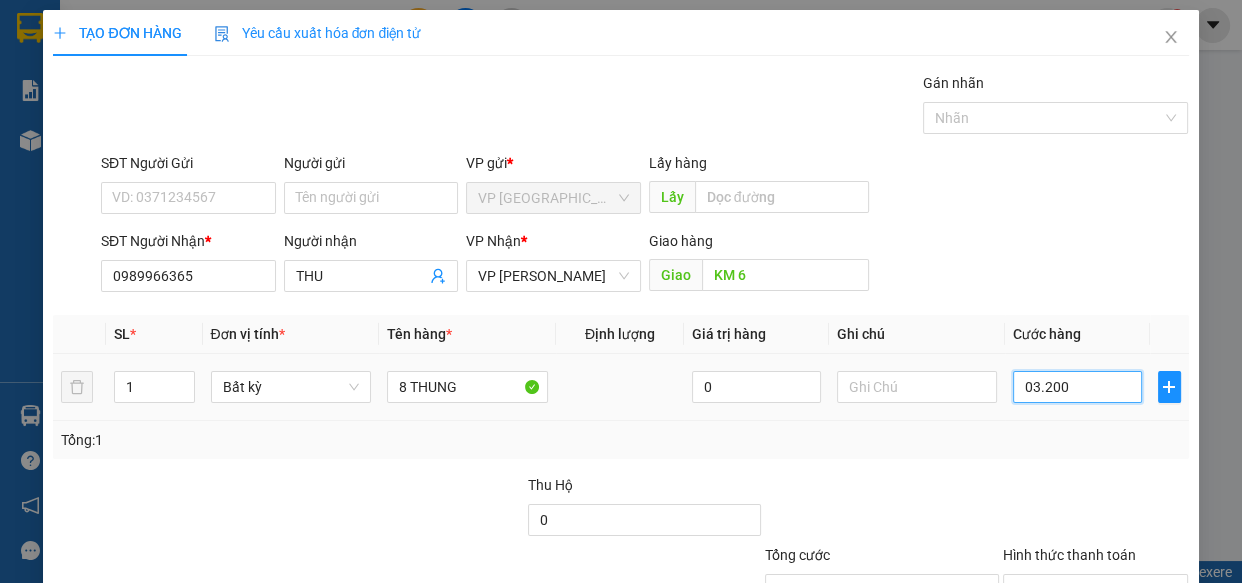 type on "032.000" 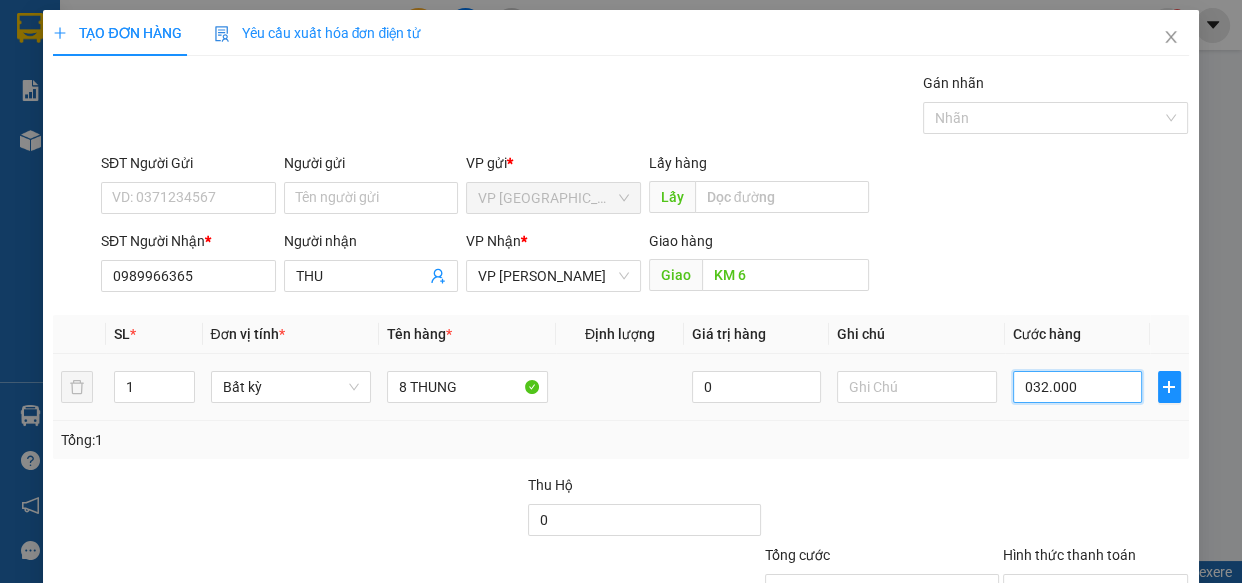 type on "0.320.000" 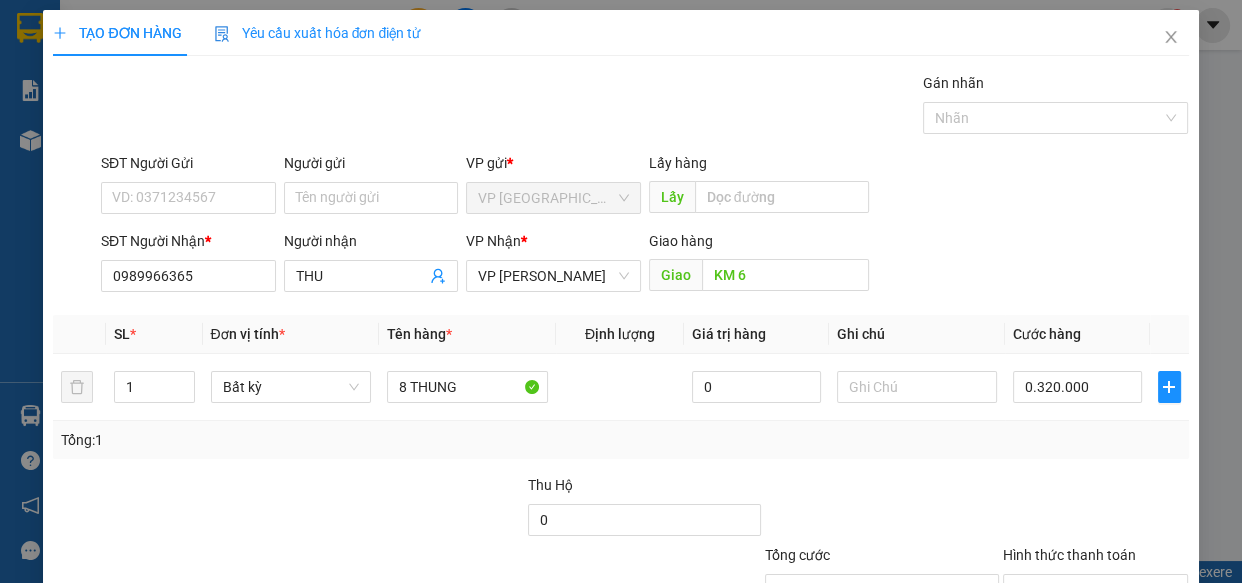 type on "320.000" 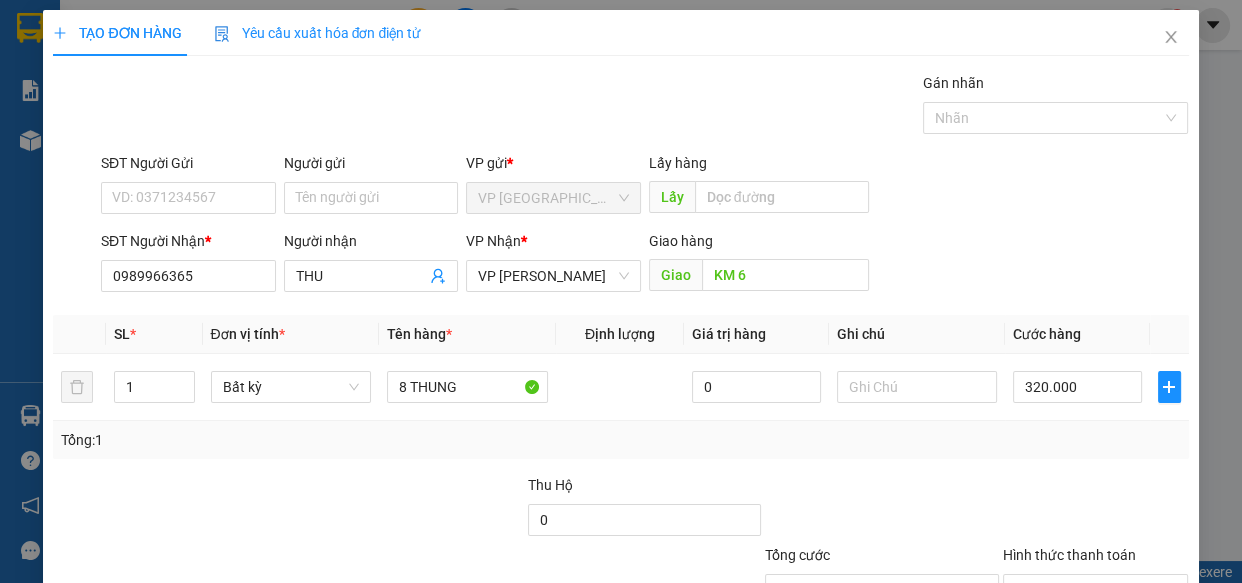 click on "Tổng:  1" at bounding box center (620, 440) 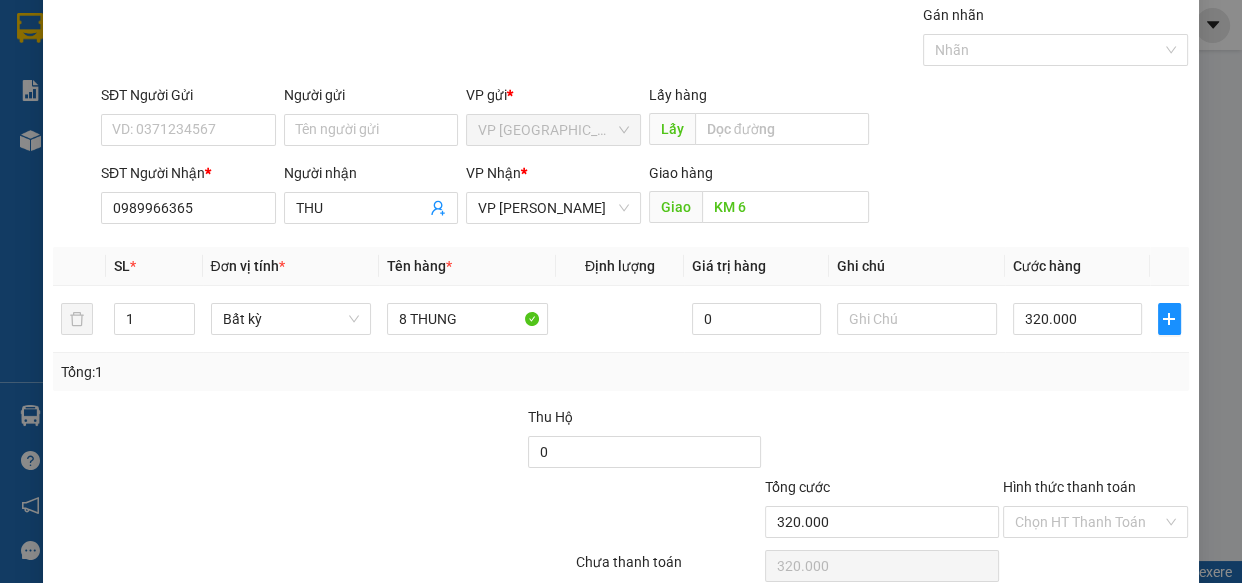 scroll, scrollTop: 156, scrollLeft: 0, axis: vertical 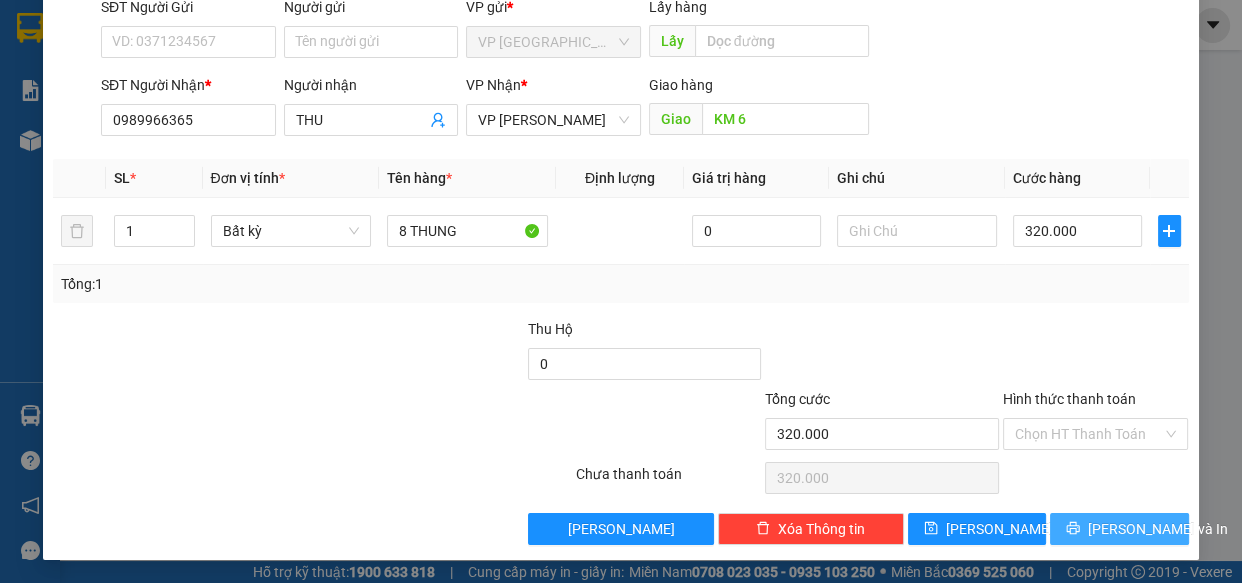 click on "[PERSON_NAME] và In" at bounding box center [1119, 529] 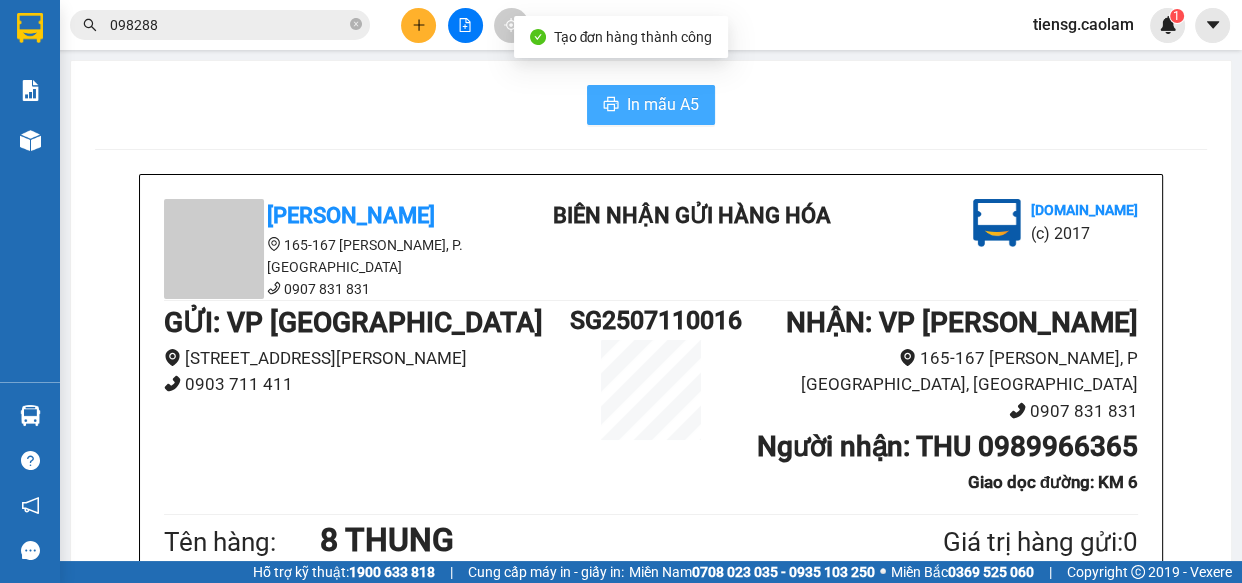 drag, startPoint x: 640, startPoint y: 98, endPoint x: 623, endPoint y: 110, distance: 20.808653 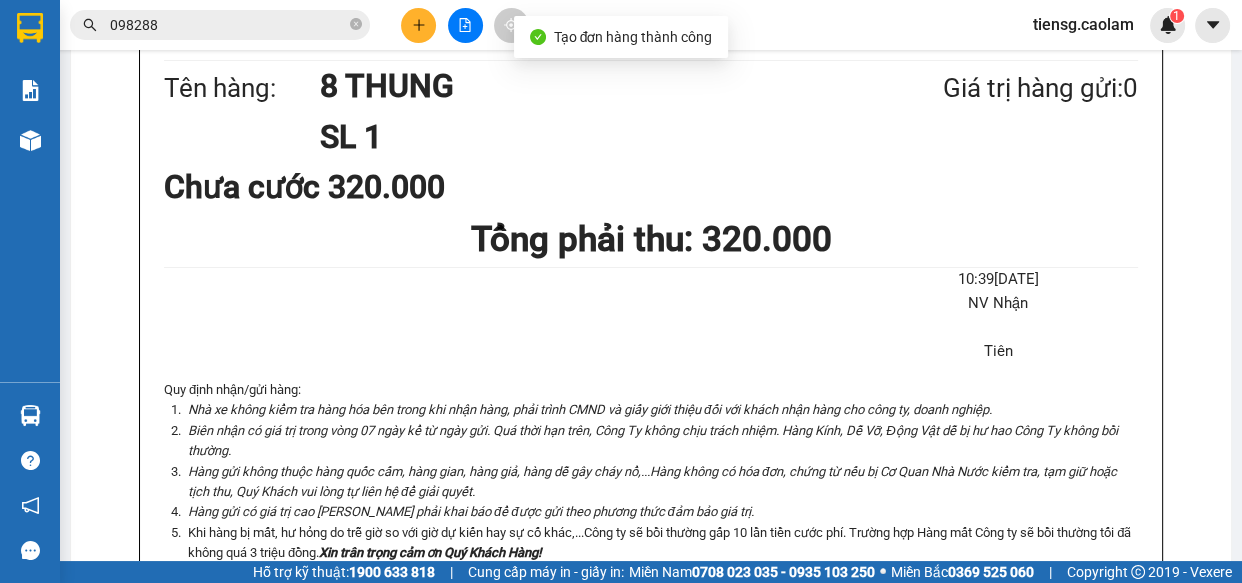 scroll, scrollTop: 0, scrollLeft: 0, axis: both 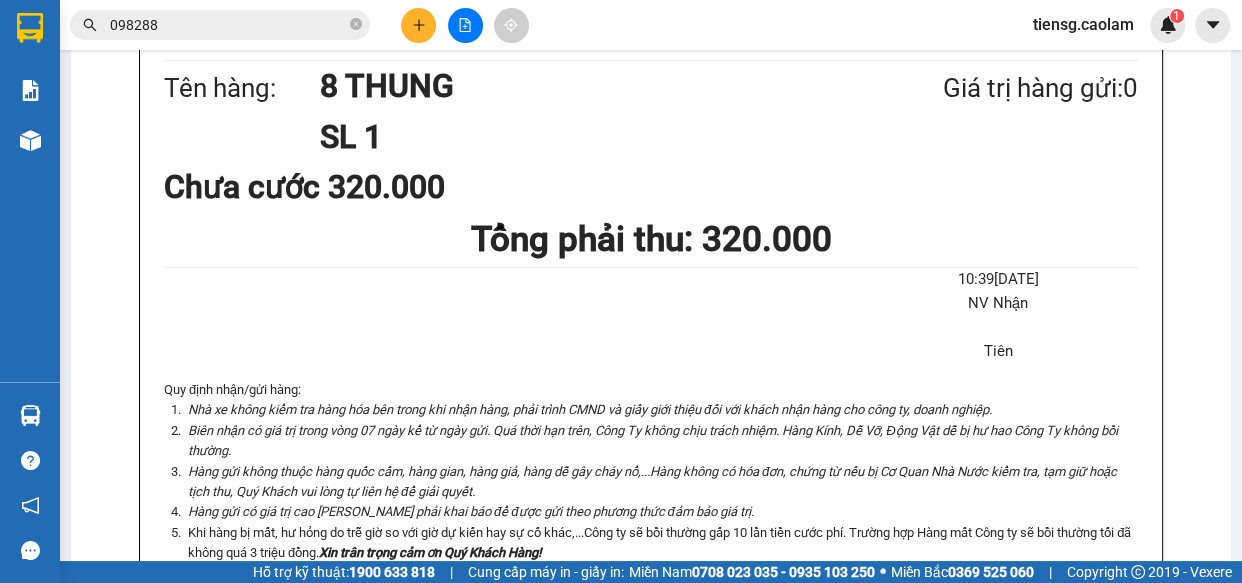 drag, startPoint x: 614, startPoint y: 117, endPoint x: 431, endPoint y: 65, distance: 190.24458 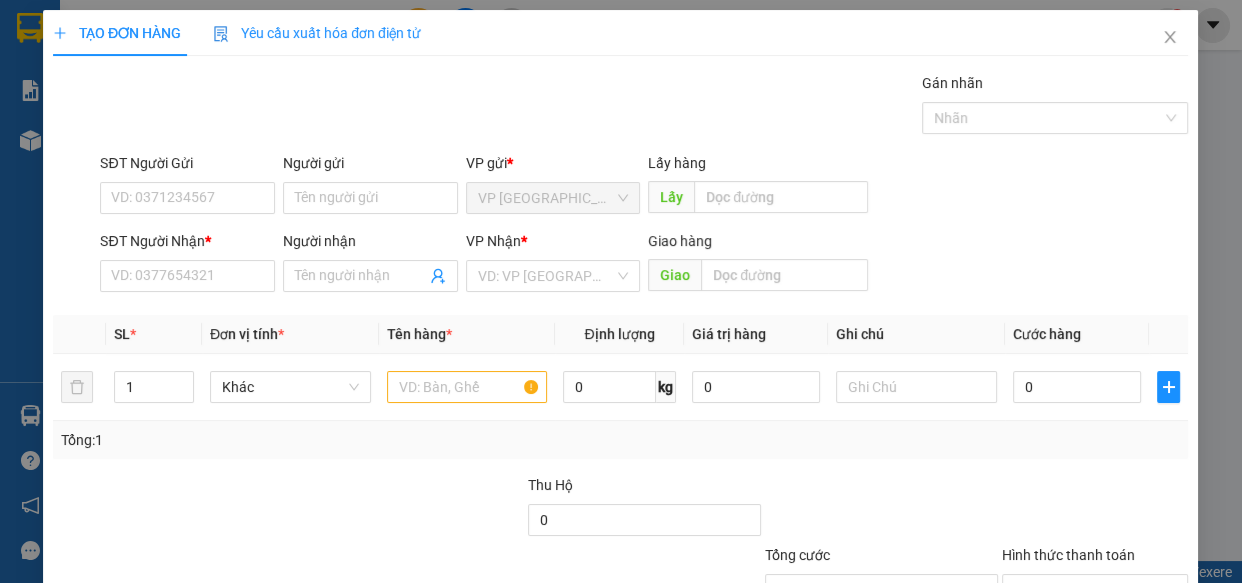 scroll, scrollTop: 0, scrollLeft: 0, axis: both 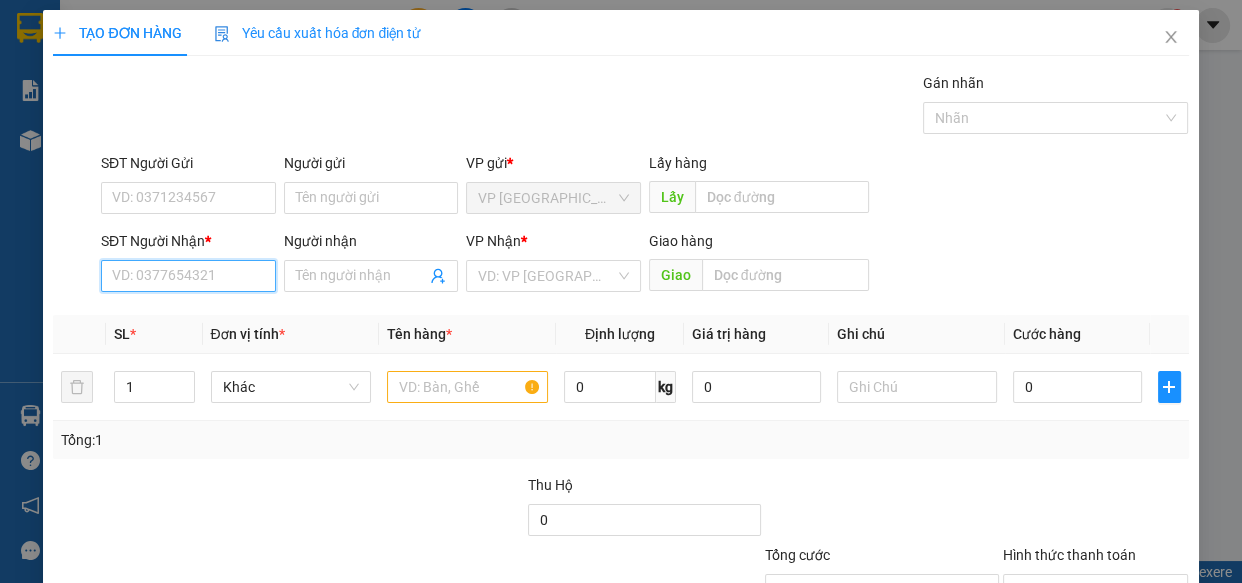 click on "SĐT Người Nhận  *" at bounding box center (188, 276) 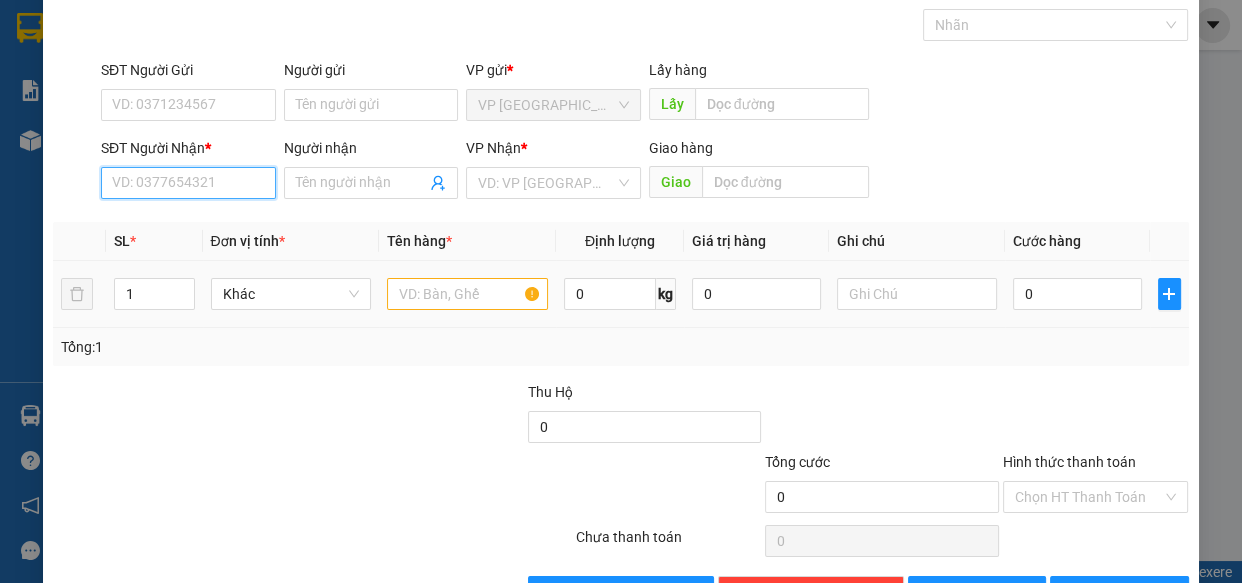 scroll, scrollTop: 156, scrollLeft: 0, axis: vertical 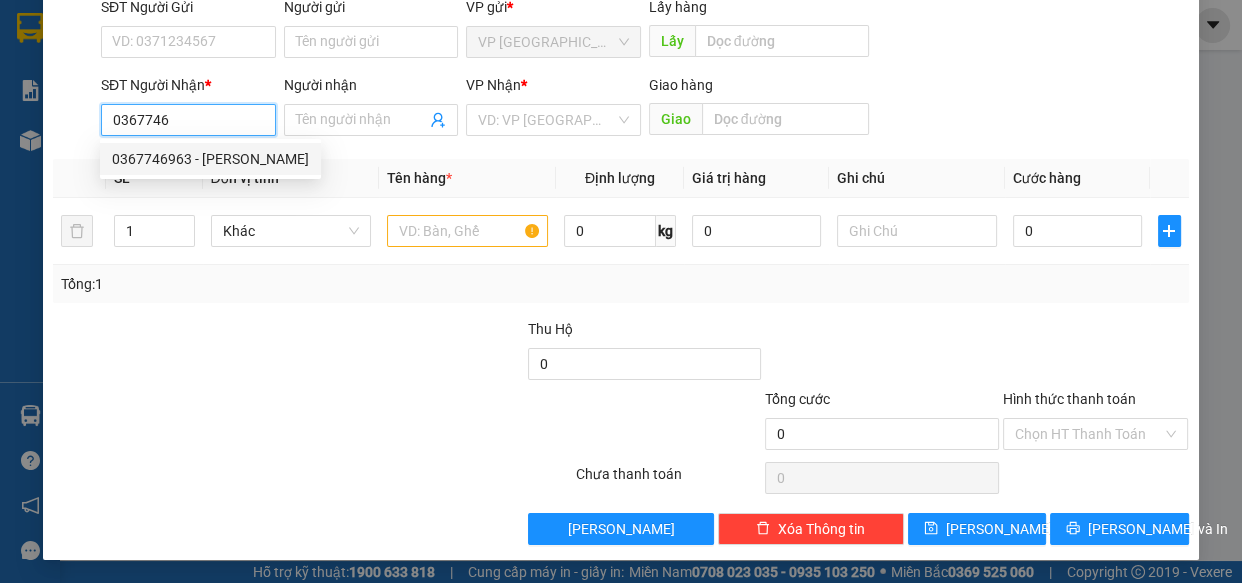 click on "0367746963 - [PERSON_NAME]" at bounding box center [210, 159] 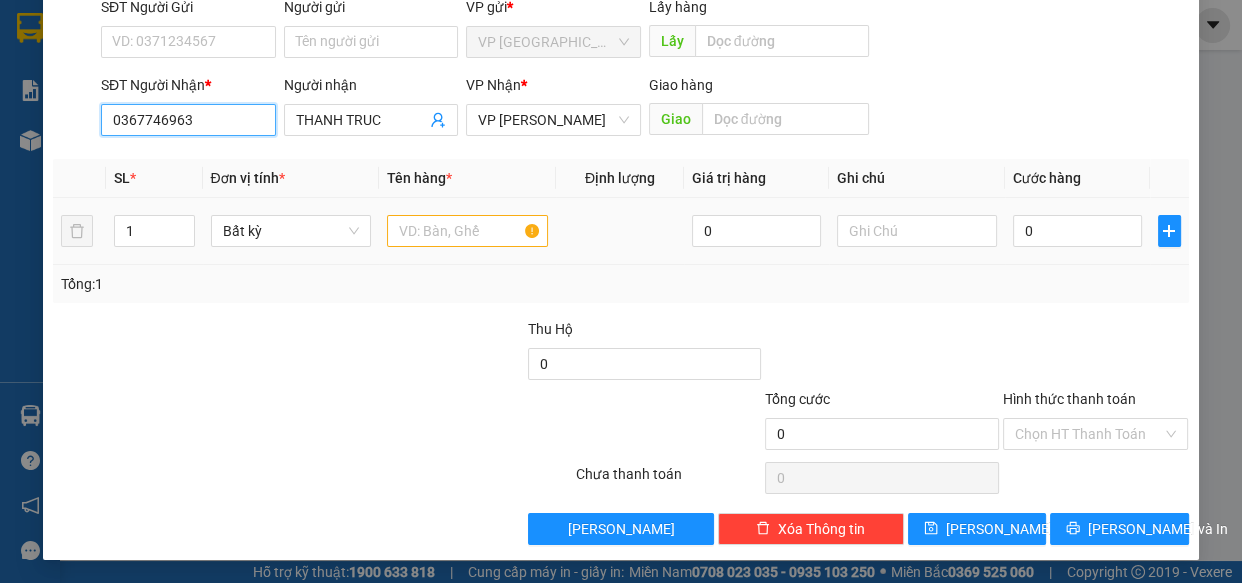 type on "0367746963" 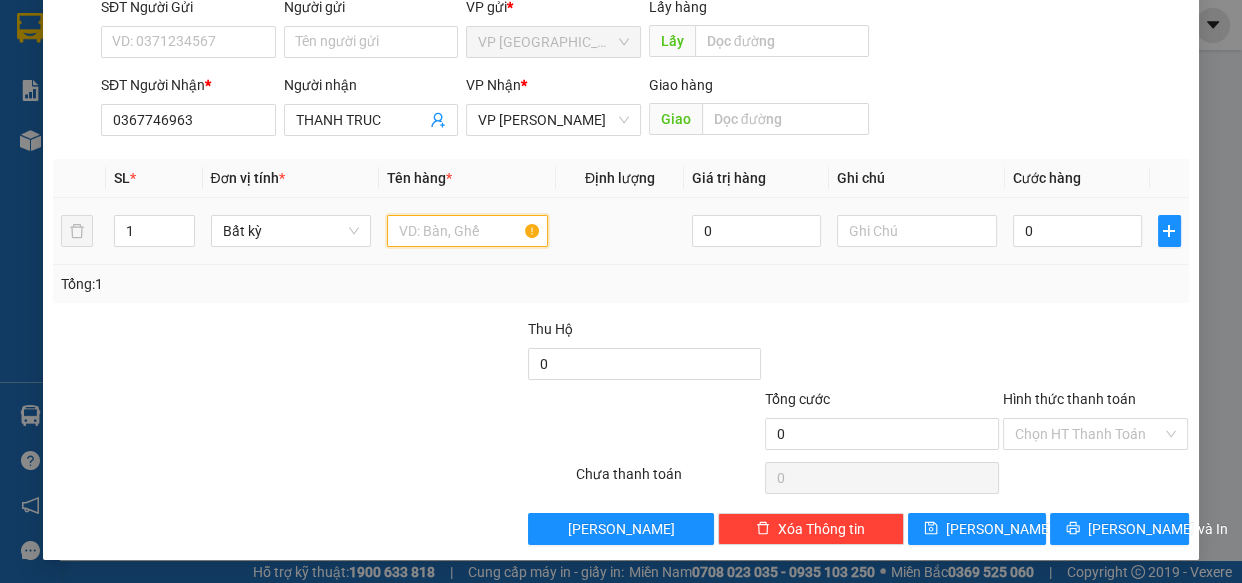 click at bounding box center (467, 231) 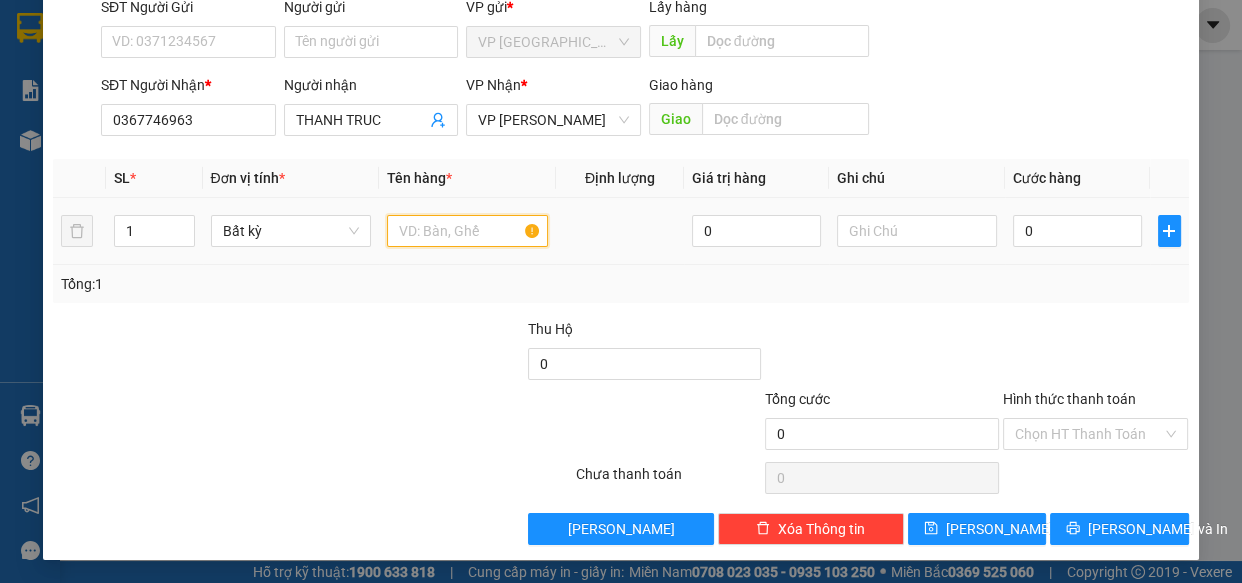 click at bounding box center [467, 231] 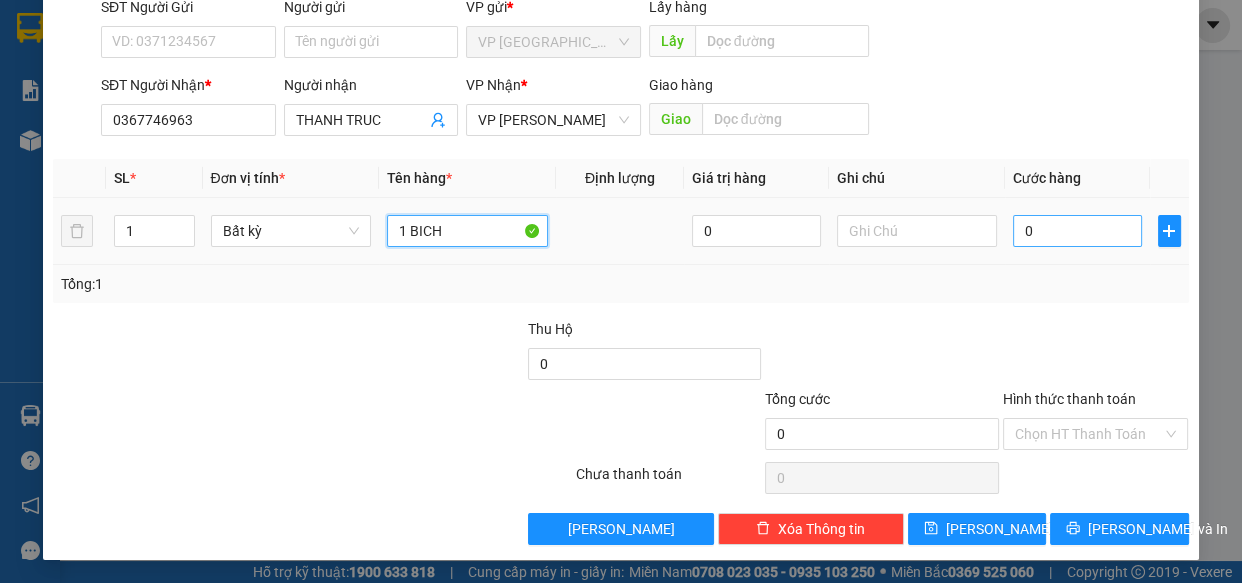 type on "1 BICH" 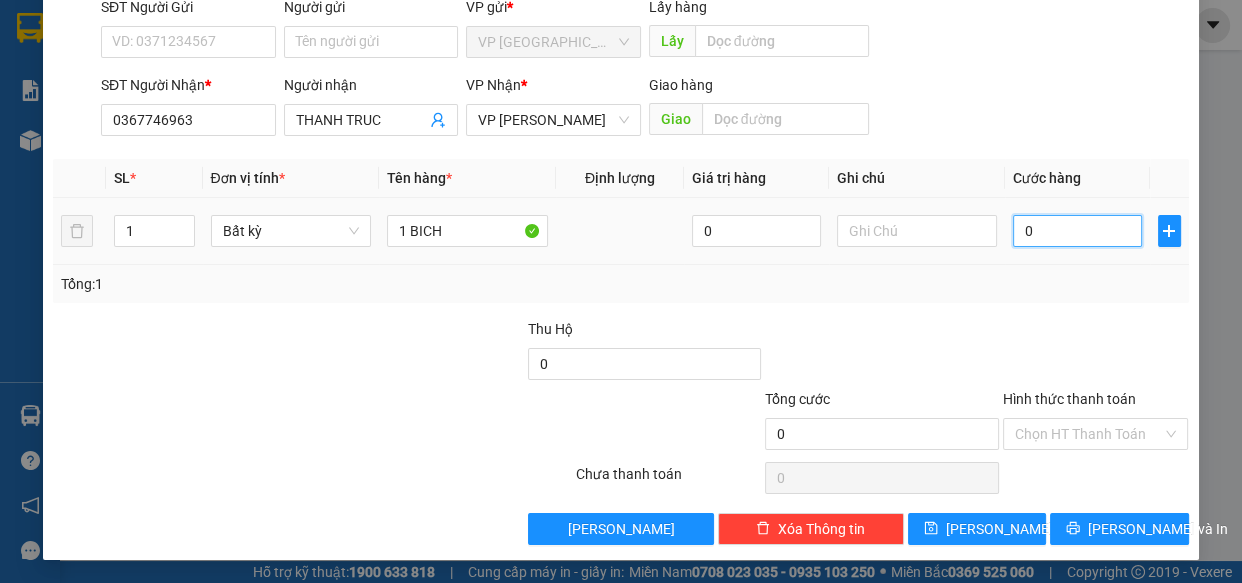 click on "0" at bounding box center (1077, 231) 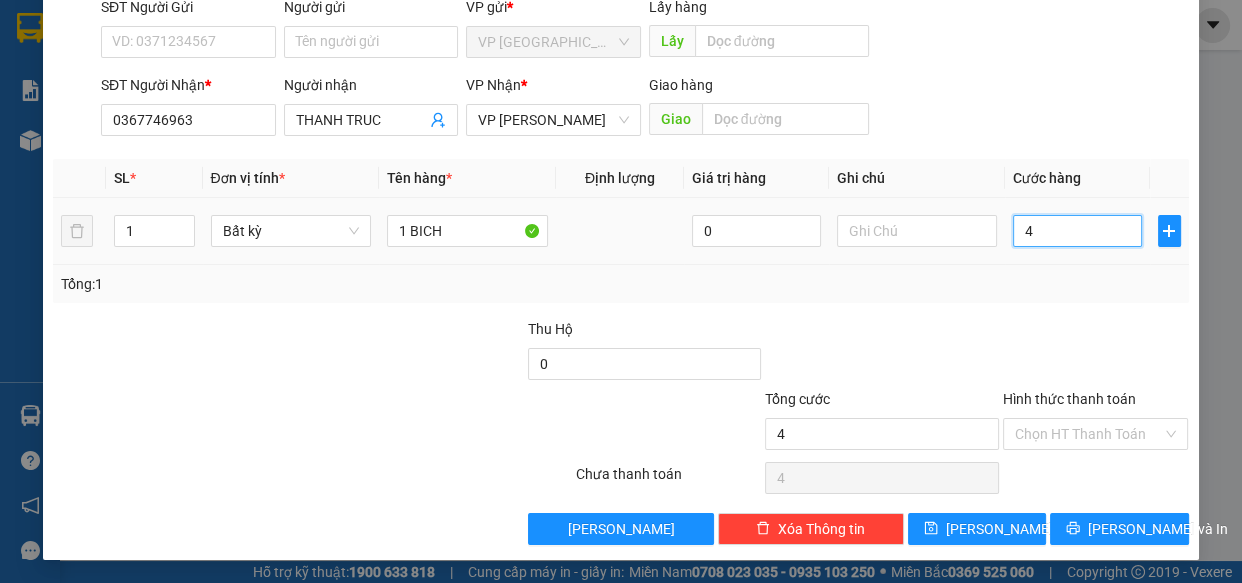 type on "40" 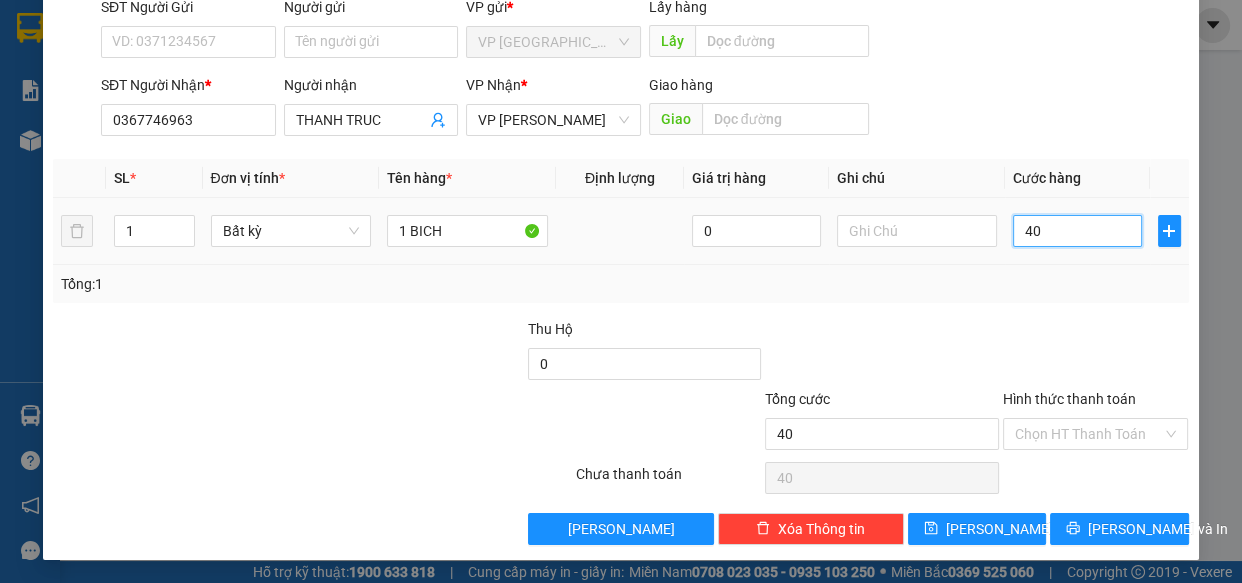 type on "400" 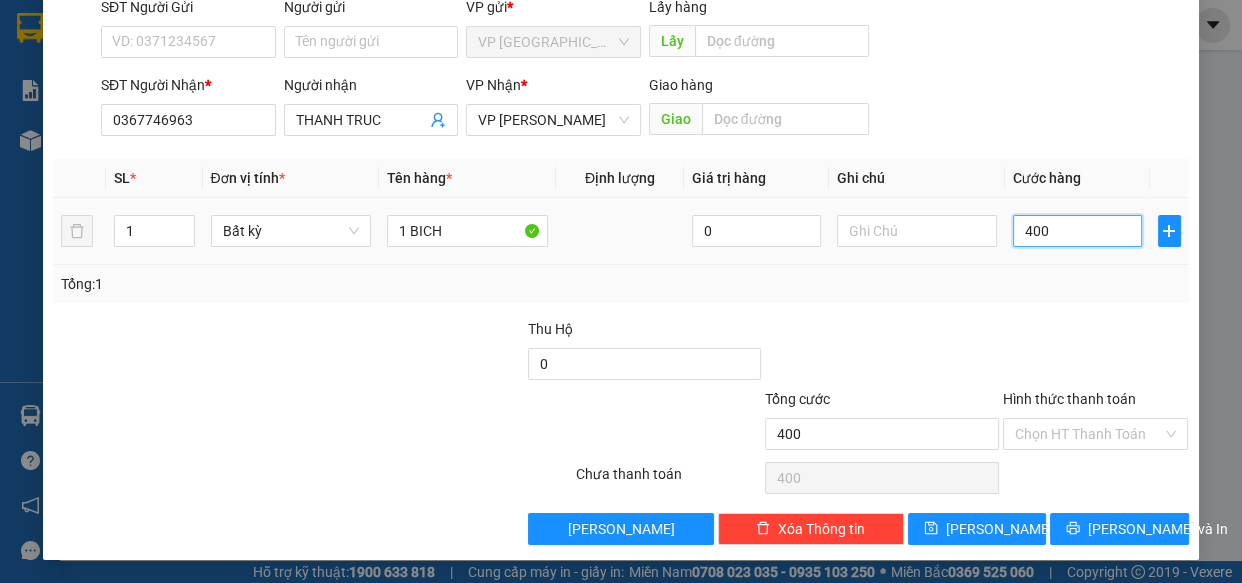 type on "4.000" 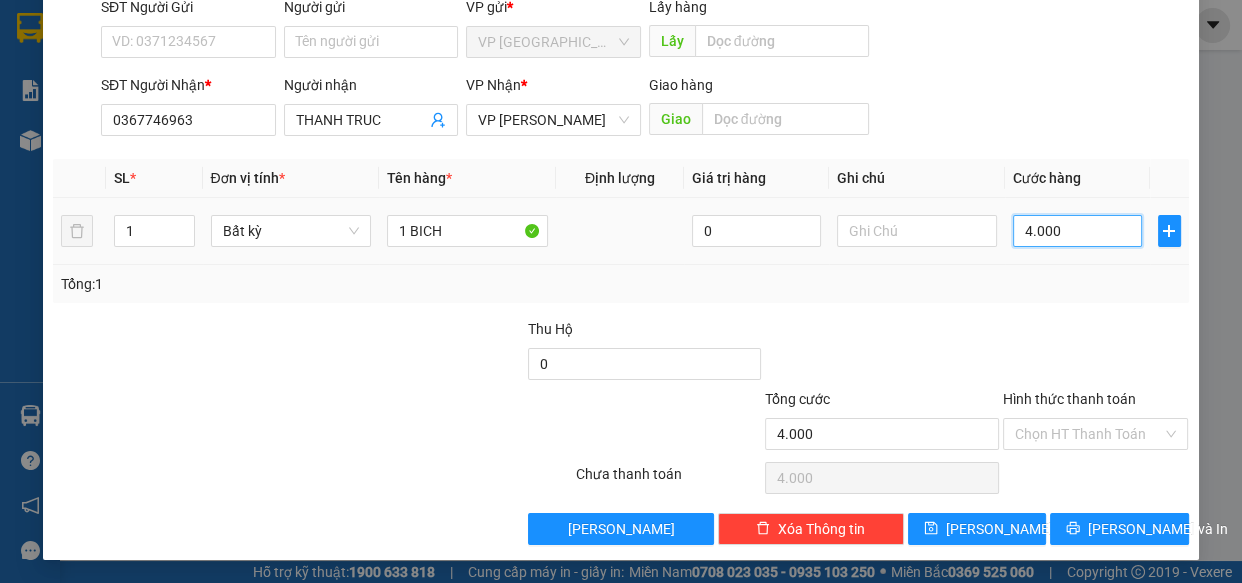 type on "40.000" 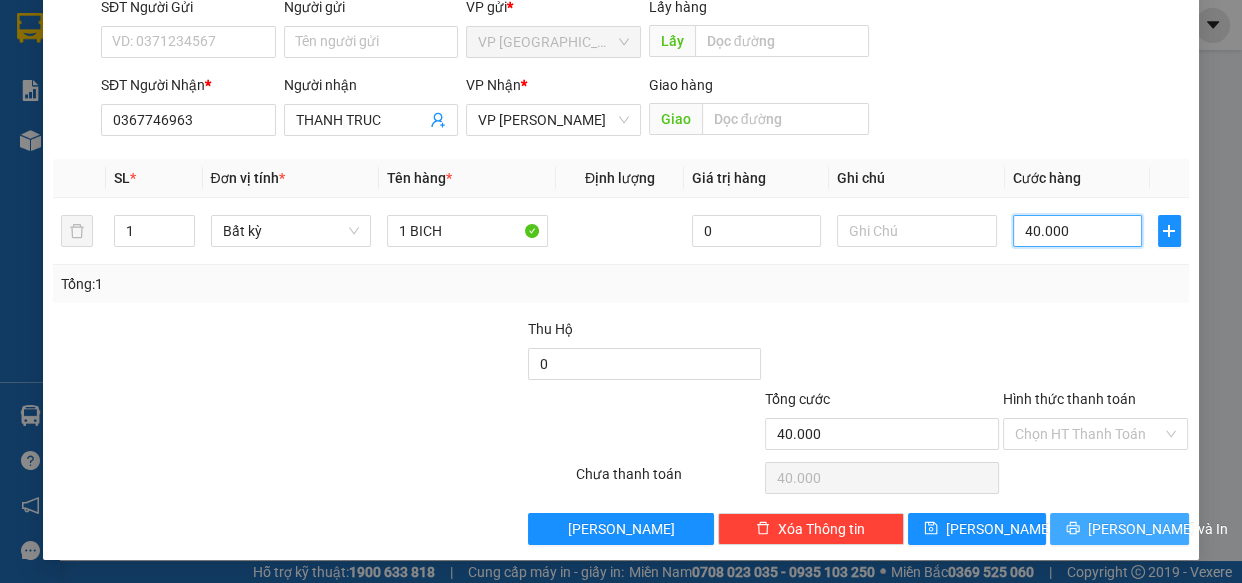 type on "40.000" 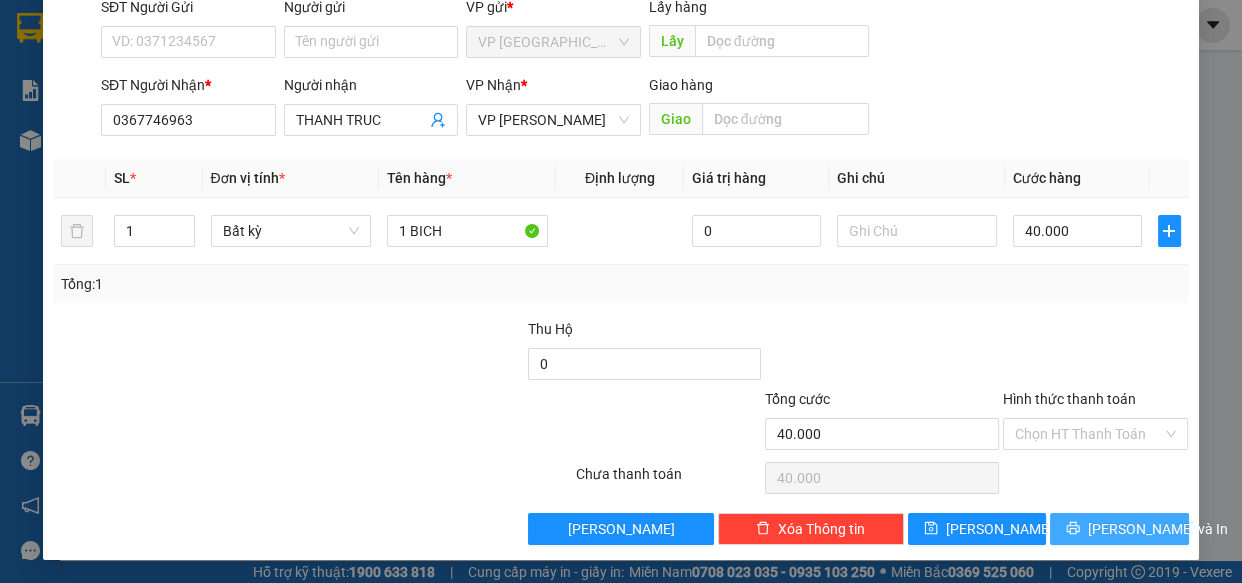drag, startPoint x: 1078, startPoint y: 528, endPoint x: 1037, endPoint y: 488, distance: 57.280014 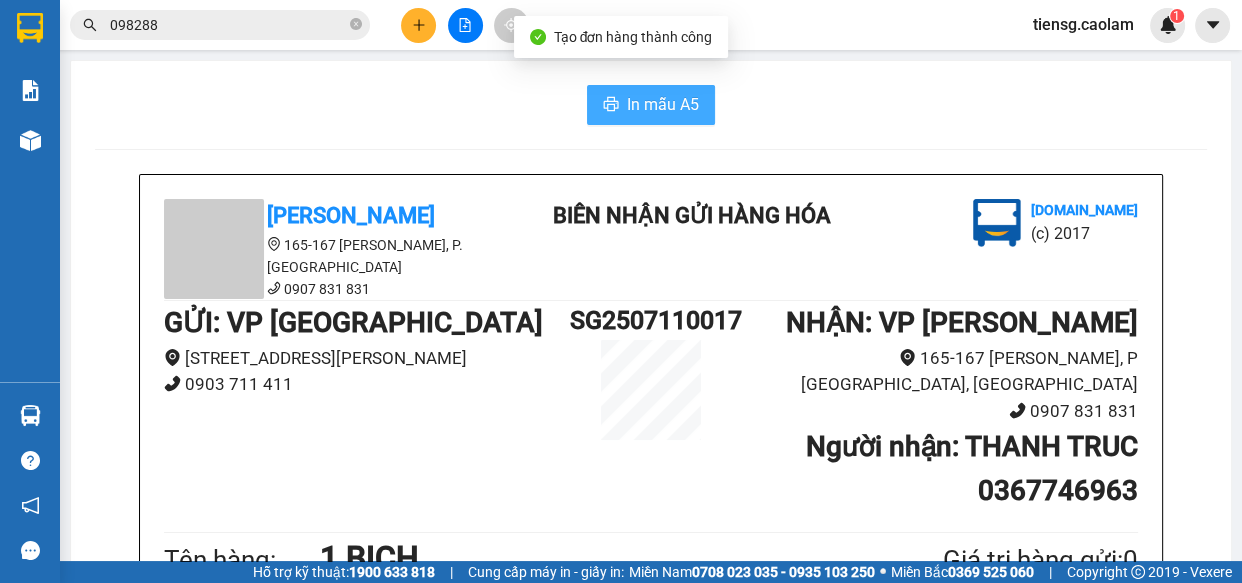 drag, startPoint x: 650, startPoint y: 116, endPoint x: 607, endPoint y: 129, distance: 44.922153 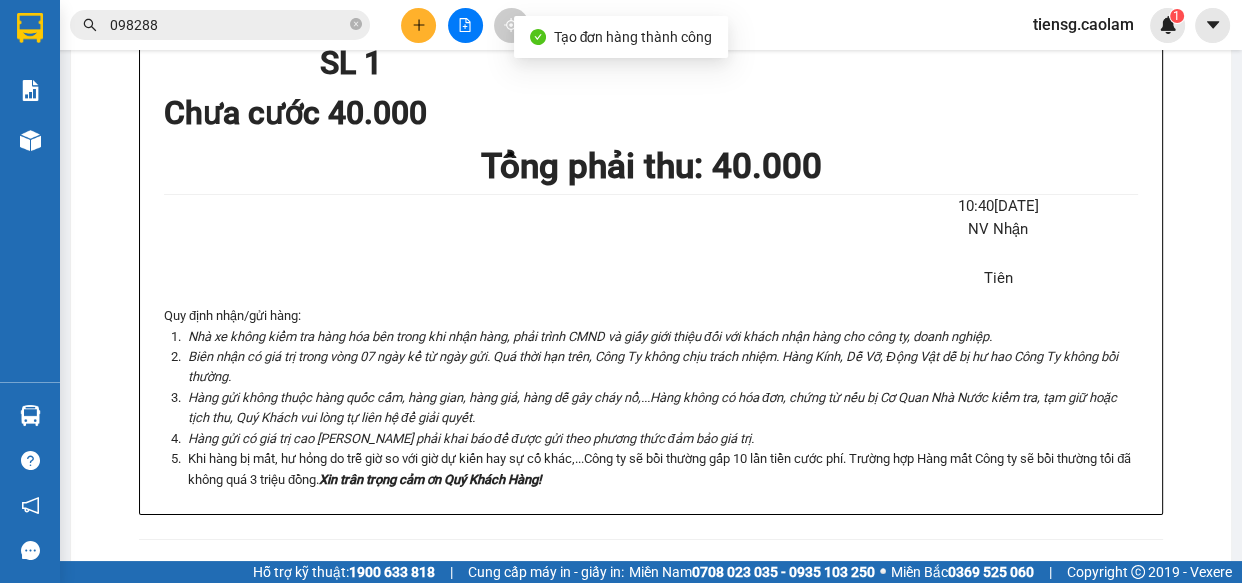 scroll, scrollTop: 0, scrollLeft: 0, axis: both 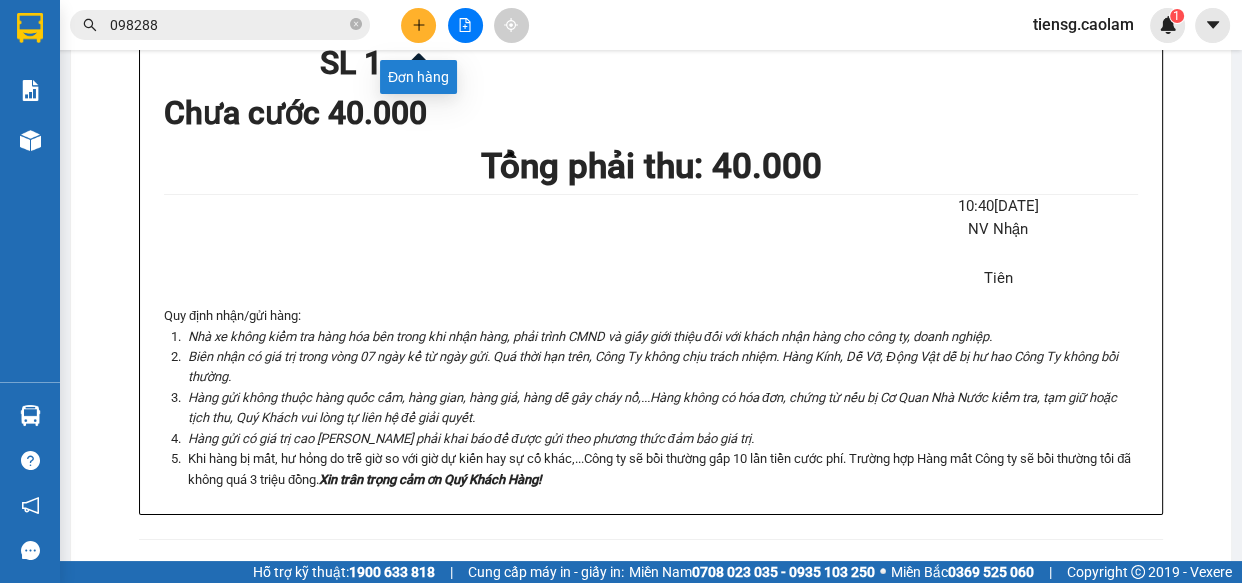 click at bounding box center [465, 25] 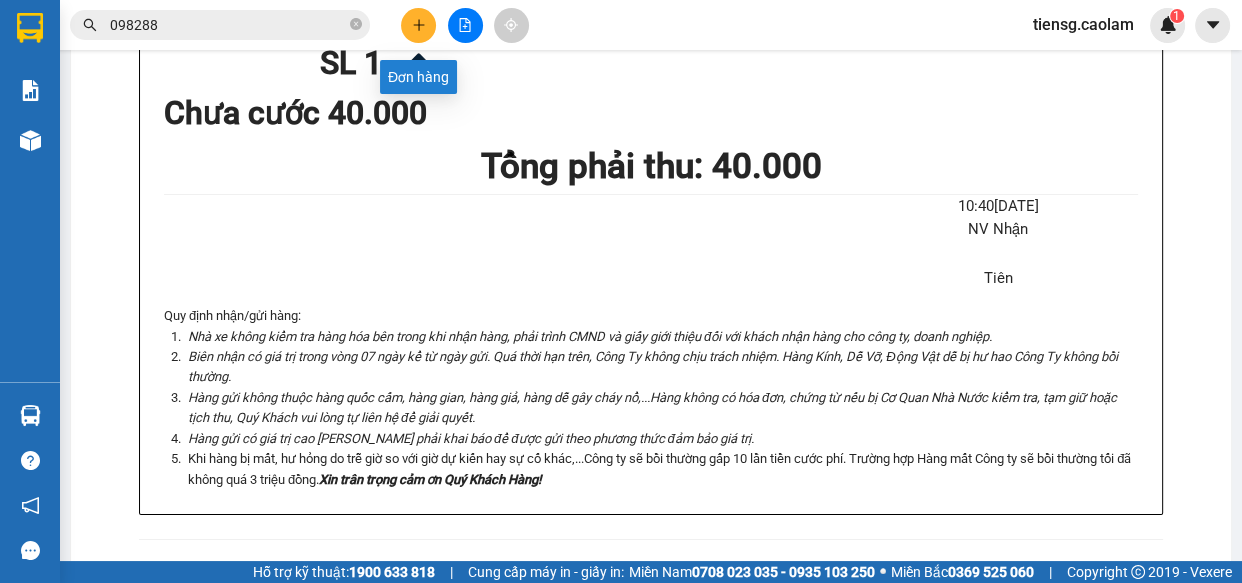 click at bounding box center (418, 25) 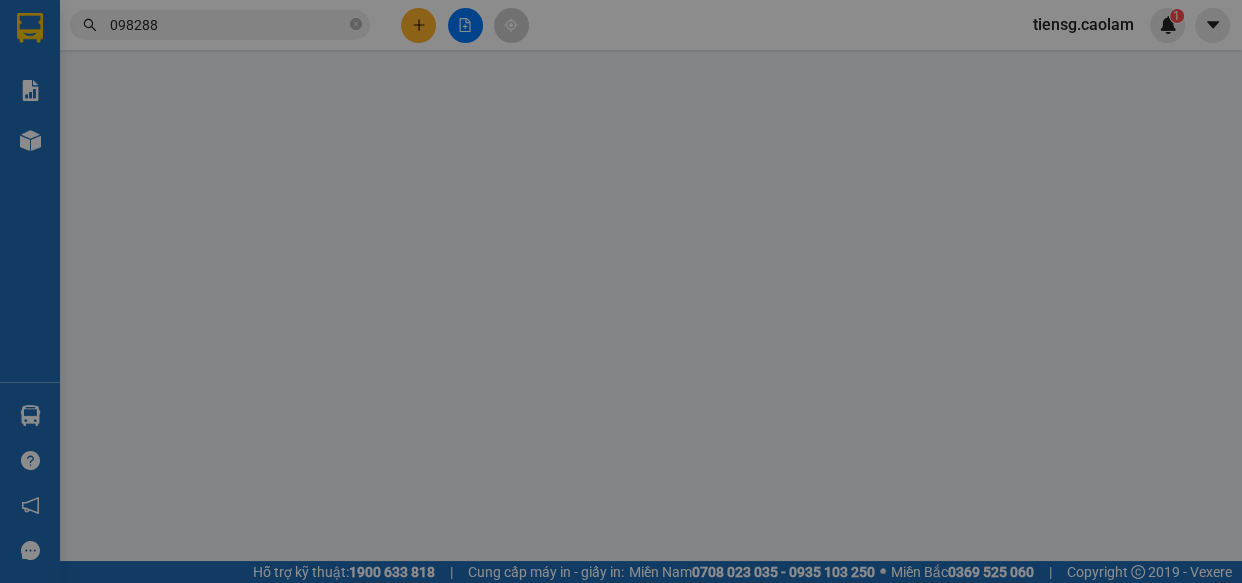 scroll, scrollTop: 0, scrollLeft: 0, axis: both 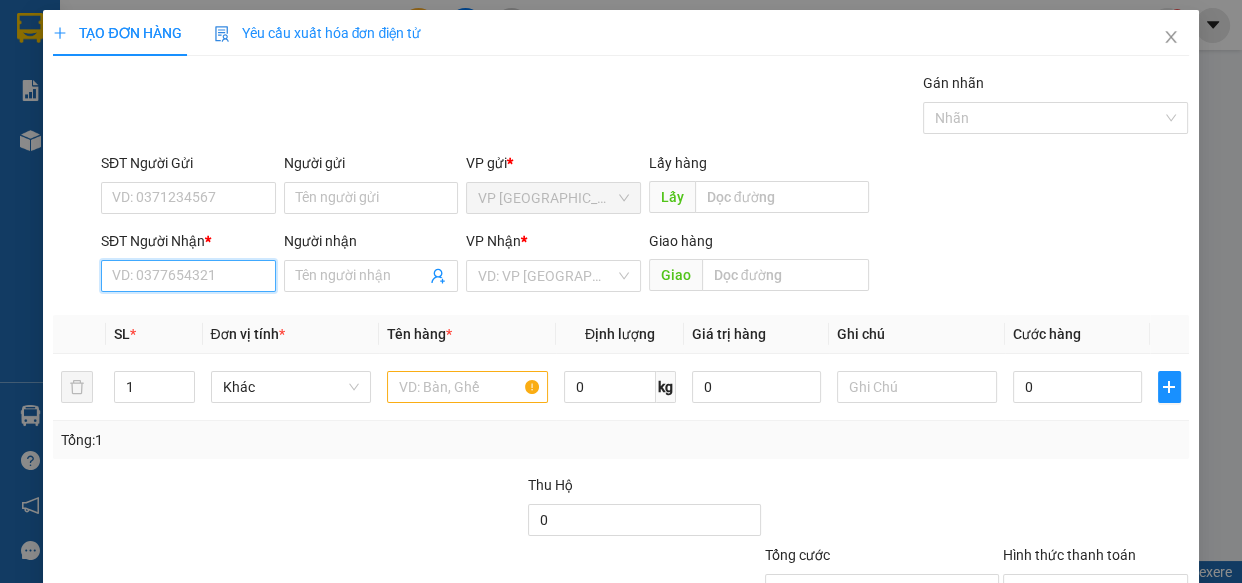 click on "SĐT Người Nhận  *" at bounding box center (188, 276) 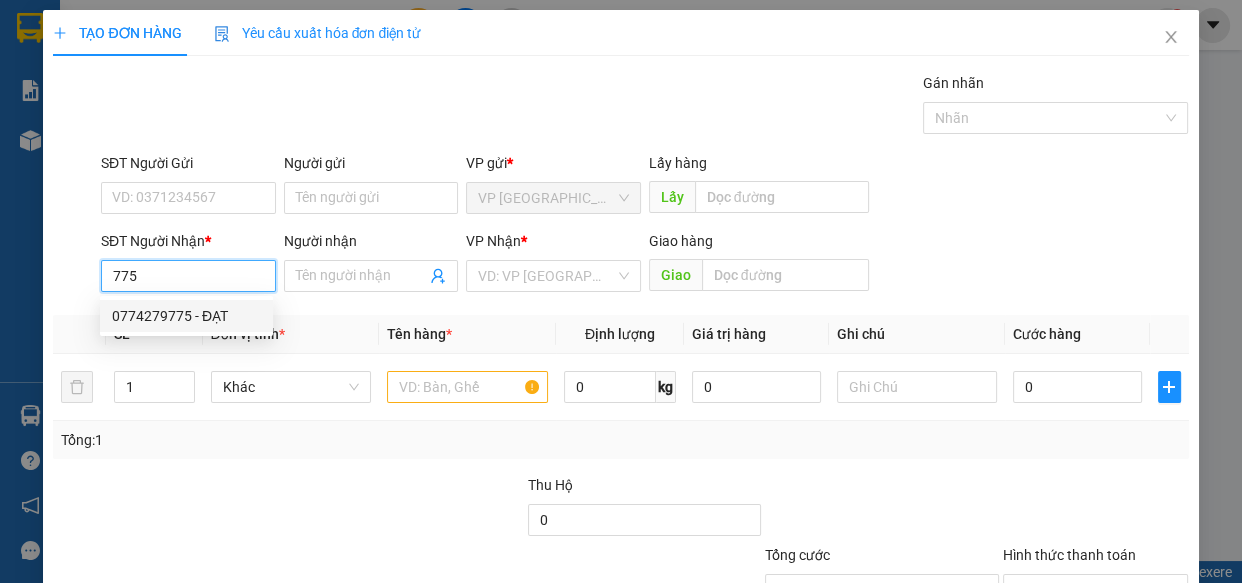 click on "0774279775 - ĐẠT" at bounding box center (186, 316) 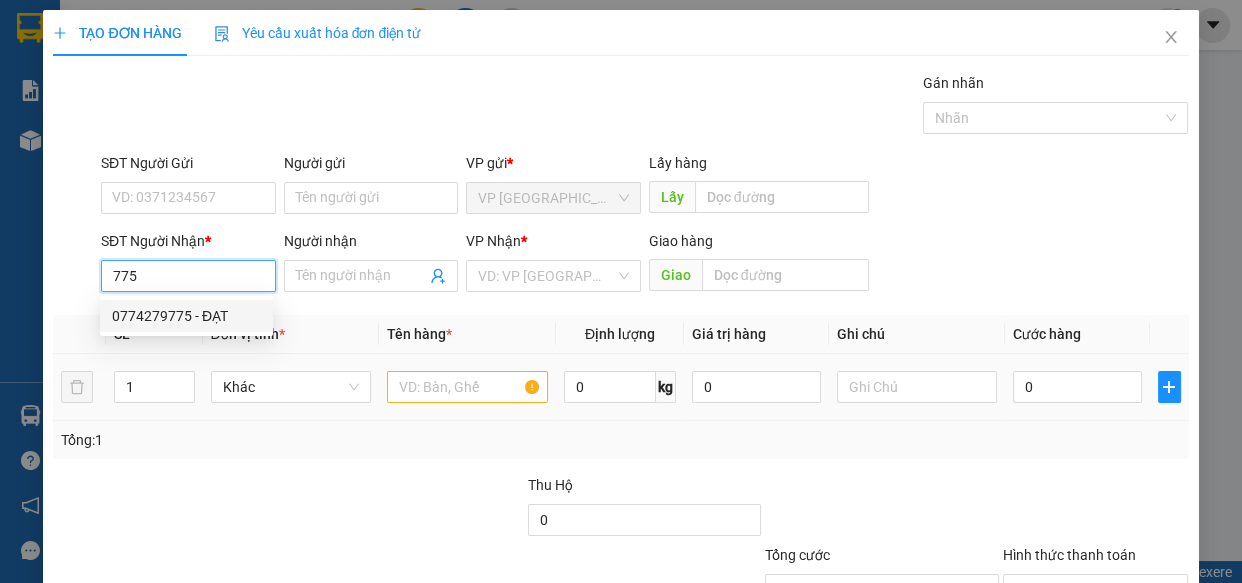 type on "0774279775" 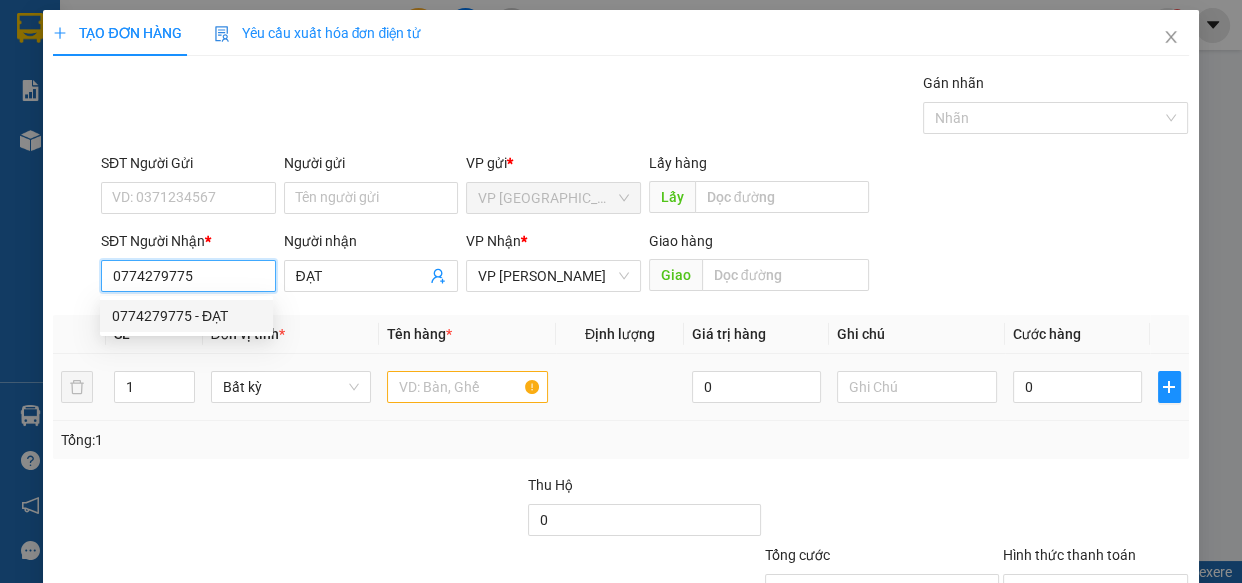 type on "0774279775" 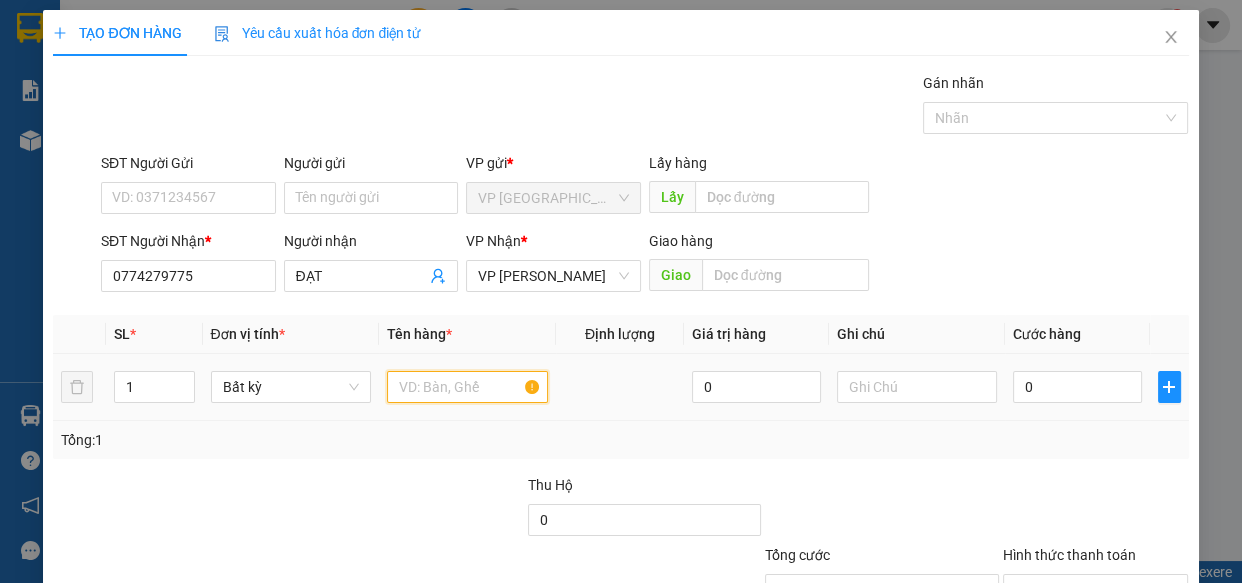 click at bounding box center (467, 387) 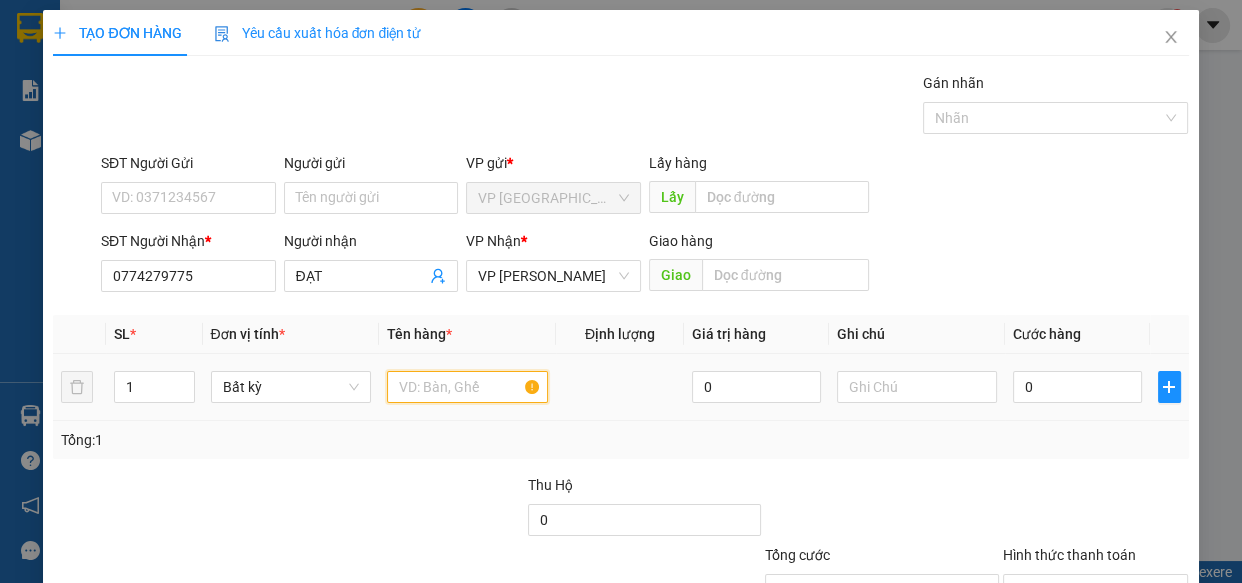 click at bounding box center (467, 387) 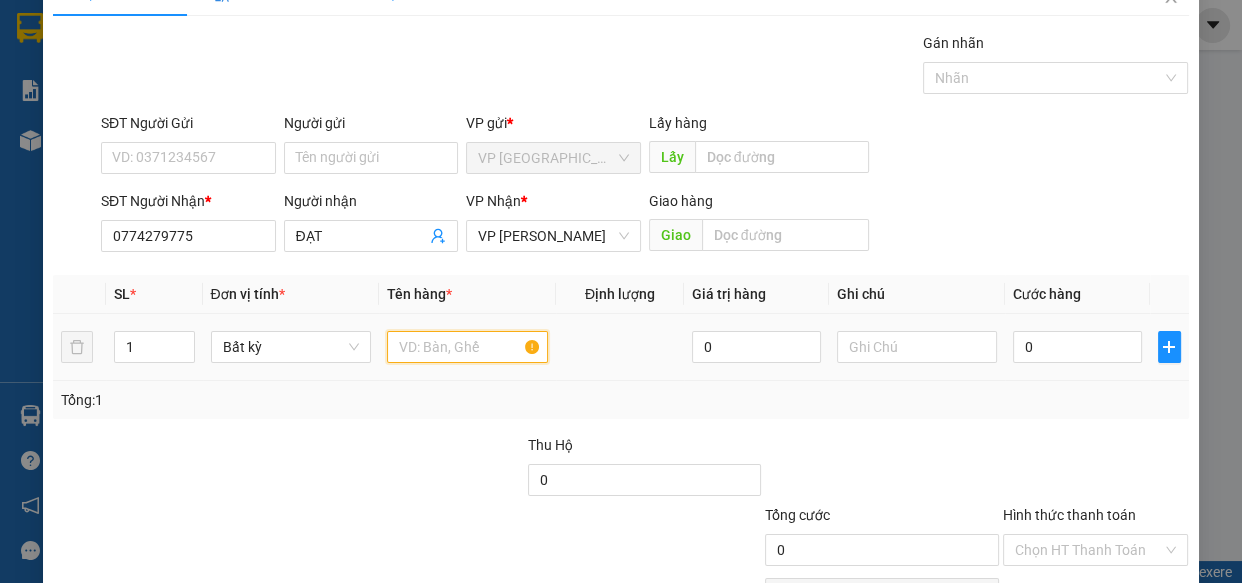 scroll, scrollTop: 0, scrollLeft: 0, axis: both 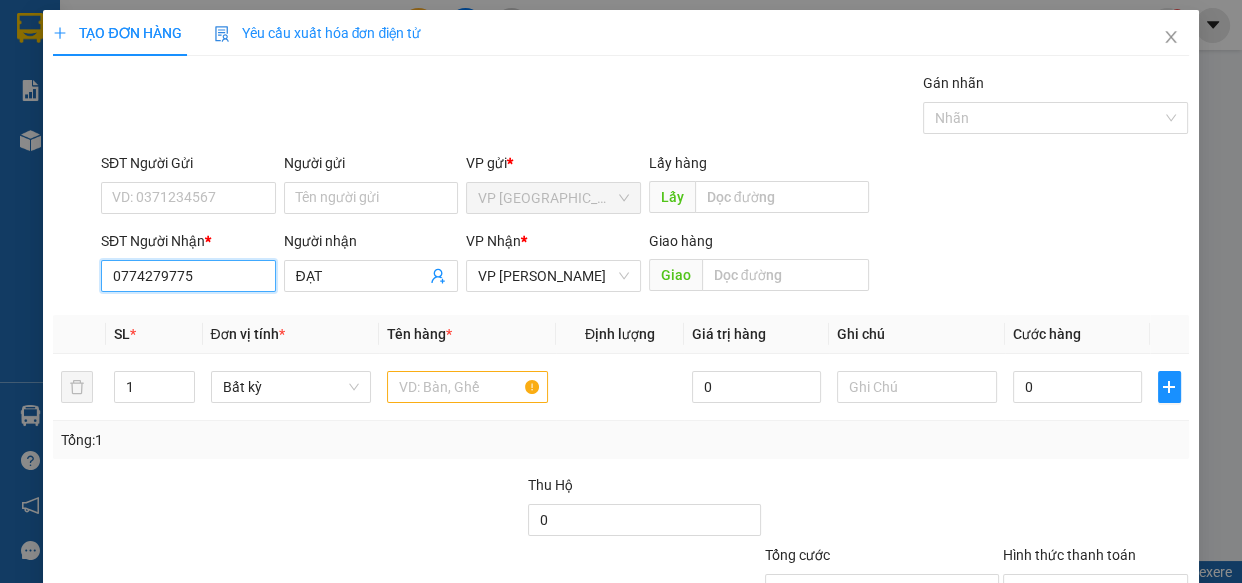 drag, startPoint x: 220, startPoint y: 289, endPoint x: 0, endPoint y: 274, distance: 220.51077 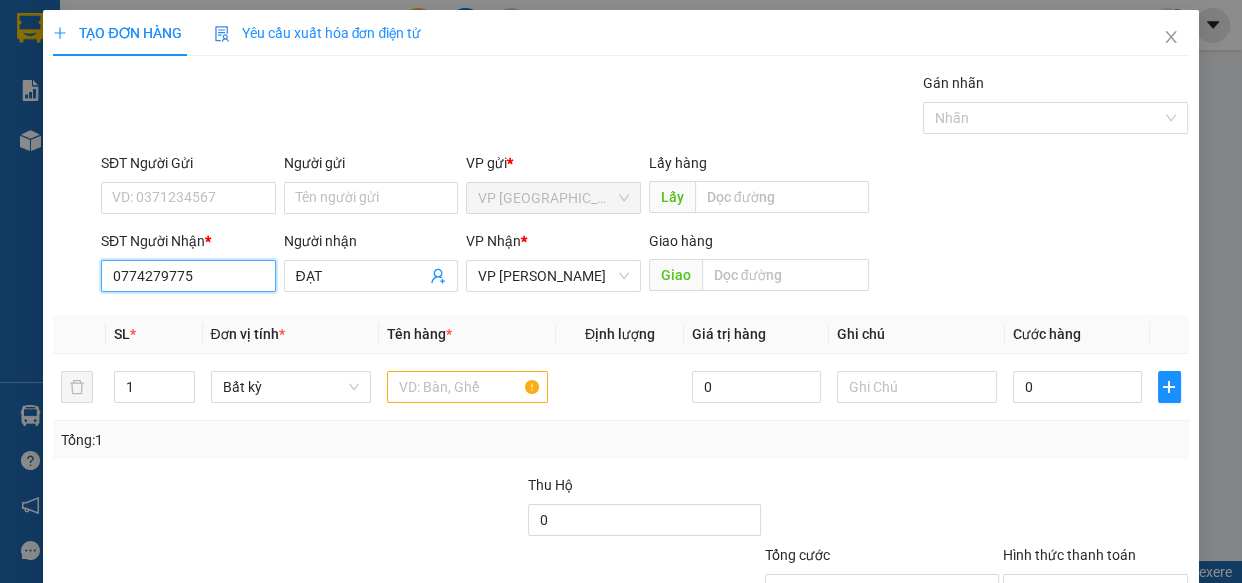 click on "TẠO ĐƠN HÀNG Yêu cầu xuất hóa đơn điện tử Transit Pickup Surcharge Ids Transit Deliver Surcharge Ids Transit Deliver Surcharge Transit Deliver Surcharge Gói vận chuyển  * Tiêu chuẩn Gán nhãn   Nhãn SĐT Người Gửi VD: 0371234567 Người gửi Tên người gửi VP gửi  * VP [GEOGRAPHIC_DATA] Lấy hàng Lấy SĐT Người Nhận  * 0774279775 Người nhận ĐẠT VP Nhận  * VP Phan Thiết Giao hàng Giao SL  * Đơn vị tính  * Tên hàng  * Định lượng Giá trị hàng Ghi chú Cước hàng                   1 Bất kỳ 0 0 Tổng:  1 Thu Hộ 0 Tổng cước 0 Hình thức thanh toán Chọn HT Thanh Toán Số tiền thu trước 0 Chưa thanh toán 0 Chọn HT Thanh Toán Lưu nháp Xóa Thông tin [PERSON_NAME] và In" at bounding box center [621, 291] 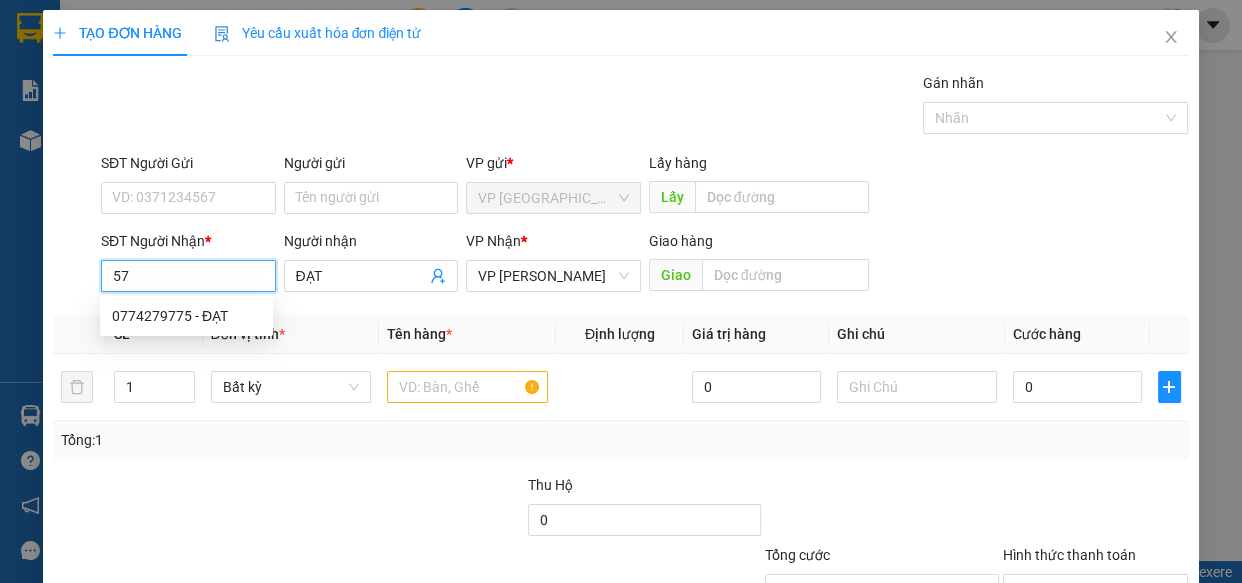 type on "575" 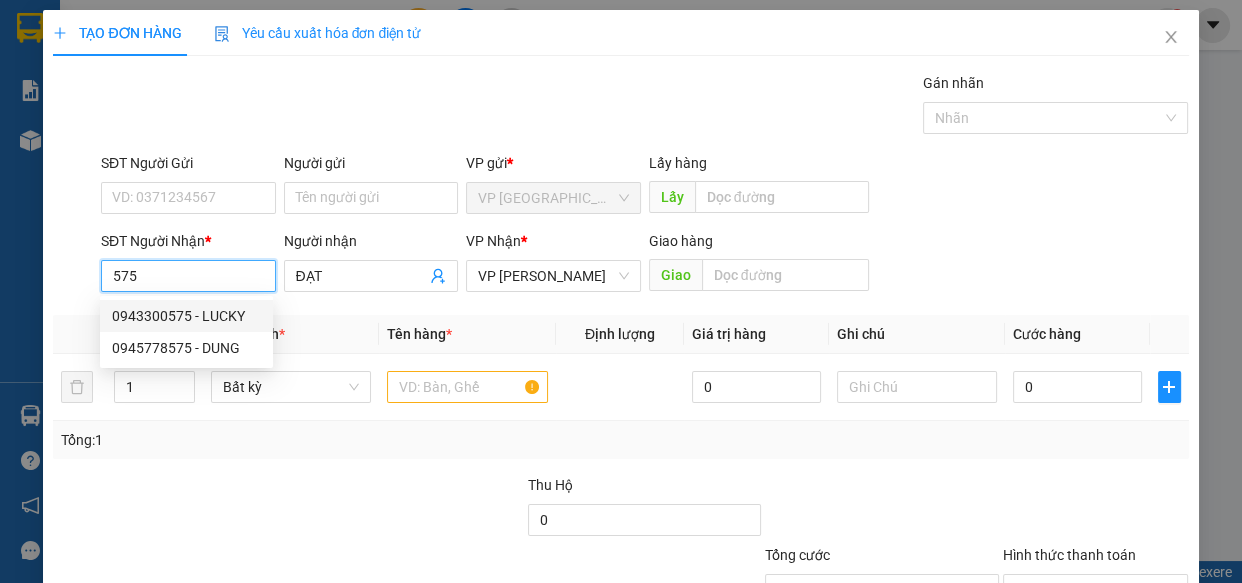 drag, startPoint x: 180, startPoint y: 274, endPoint x: 0, endPoint y: 261, distance: 180.46883 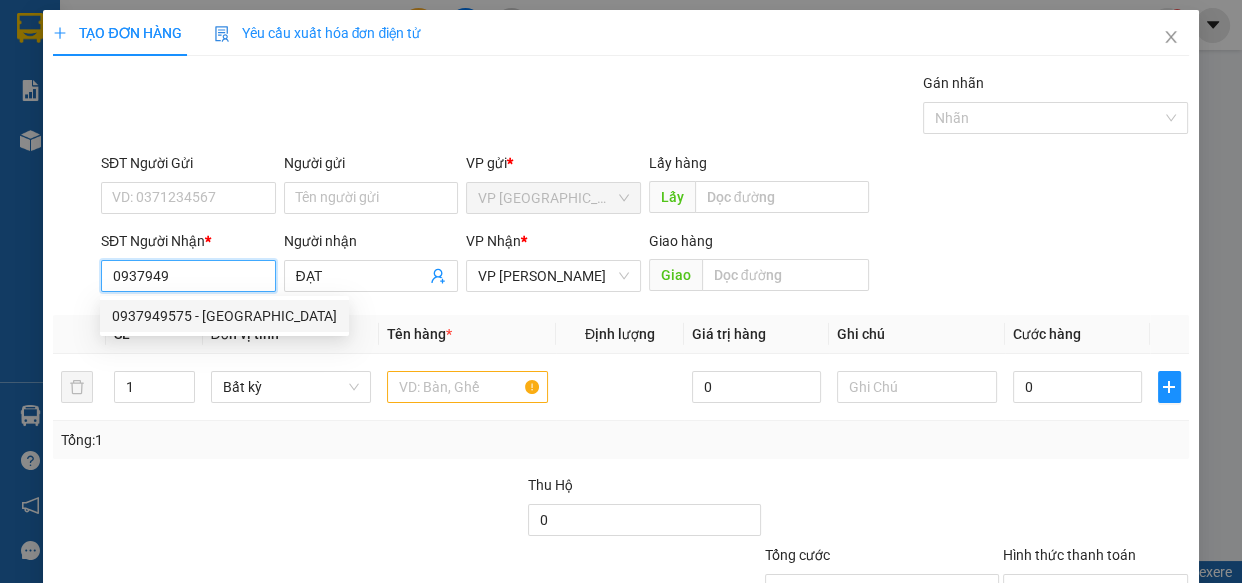 click on "0937949575 - [GEOGRAPHIC_DATA]" at bounding box center [224, 316] 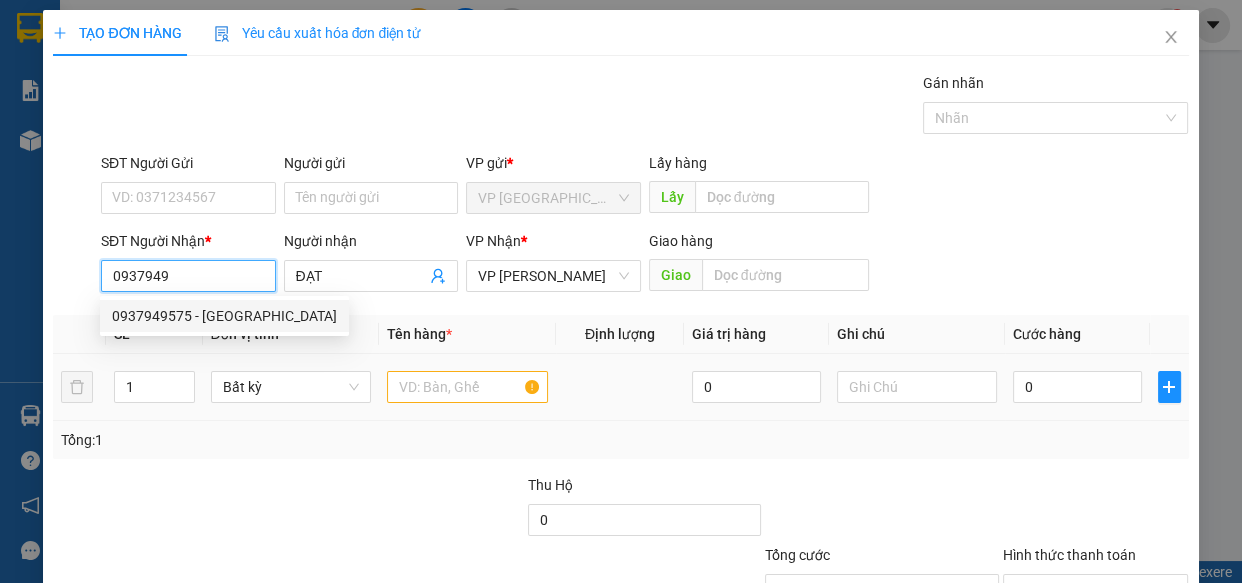 type on "0937949575" 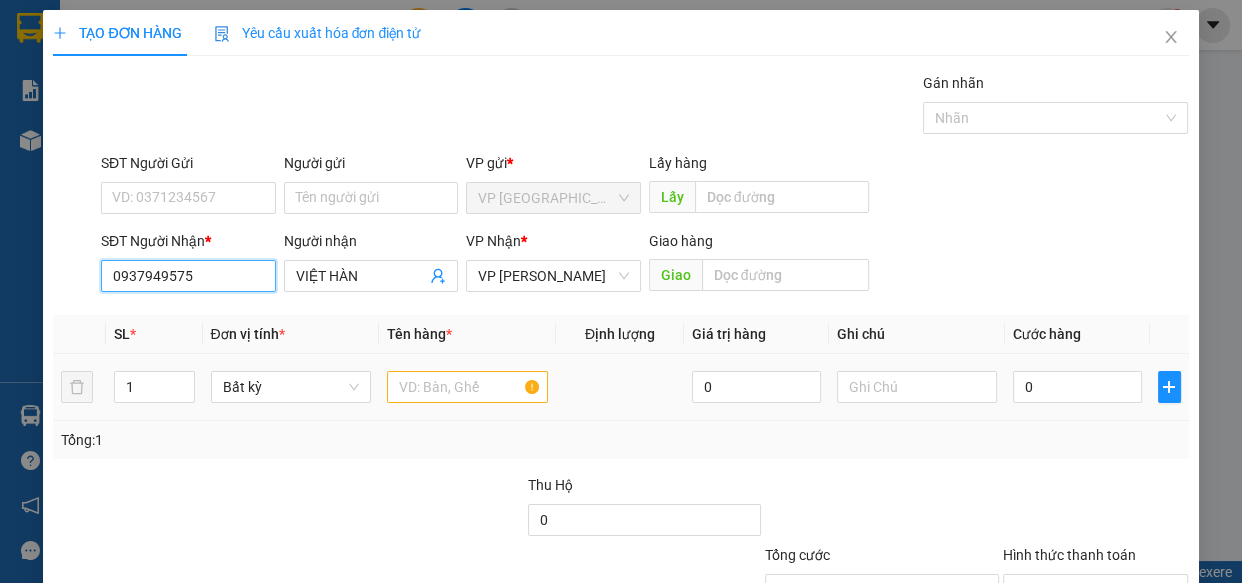 type on "0937949575" 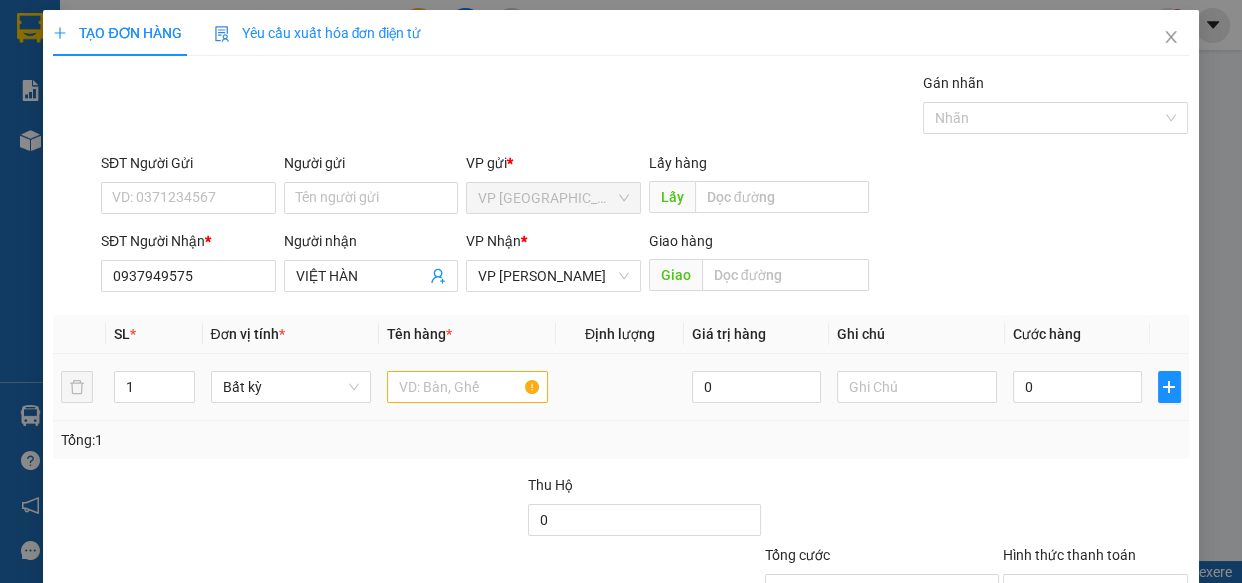 click at bounding box center (467, 387) 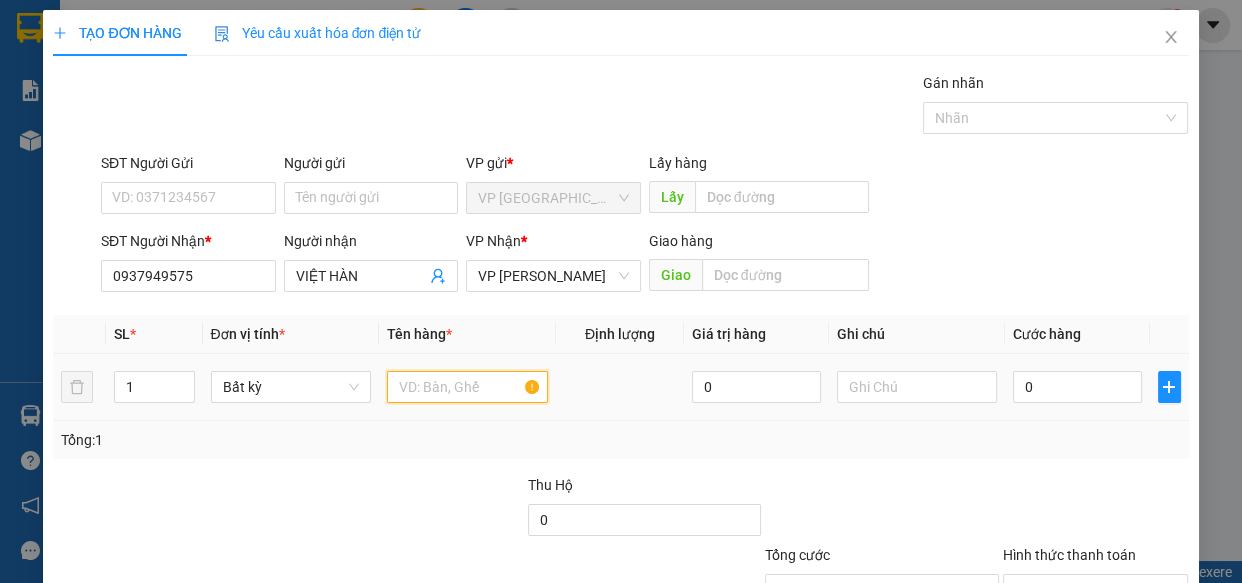 click at bounding box center [467, 387] 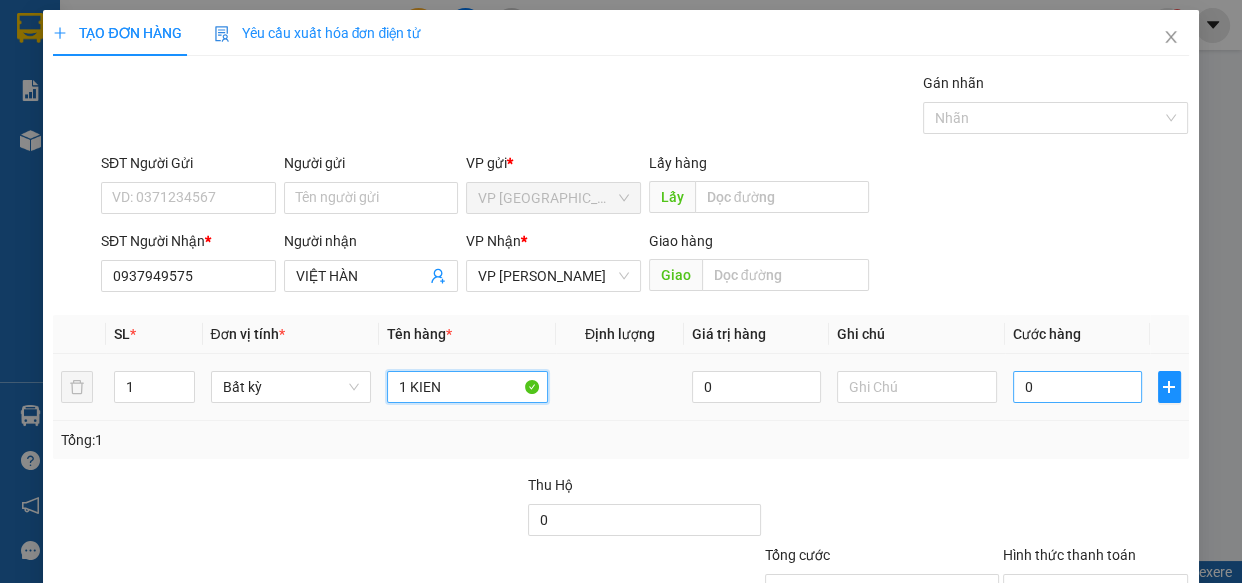 type on "1 KIEN" 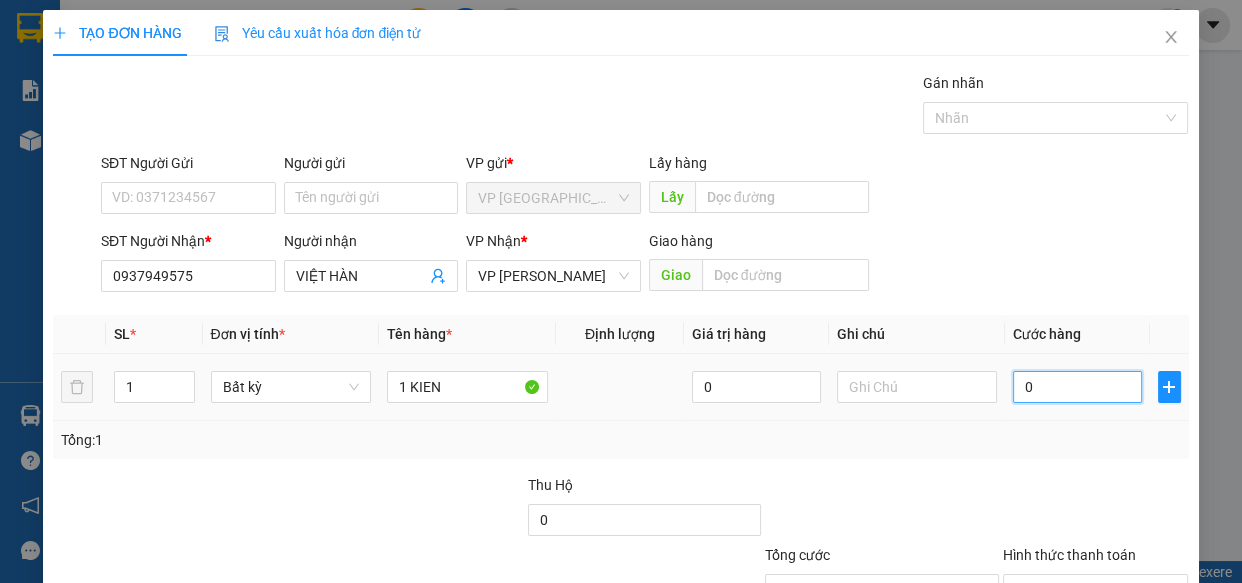 click on "0" at bounding box center [1077, 387] 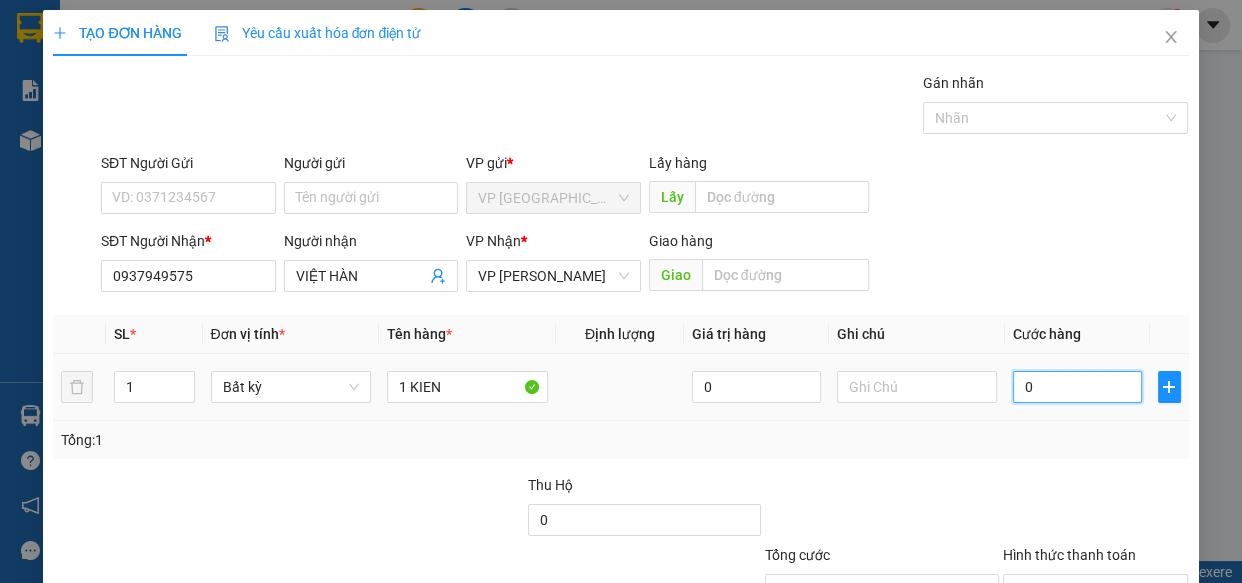 type on "5" 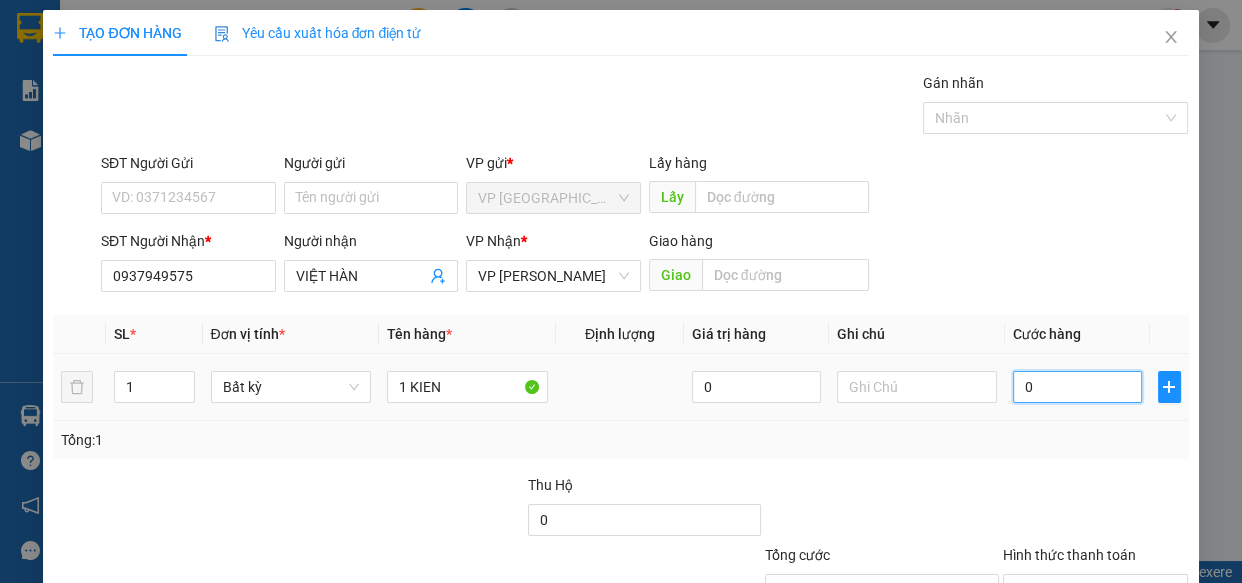 type on "5" 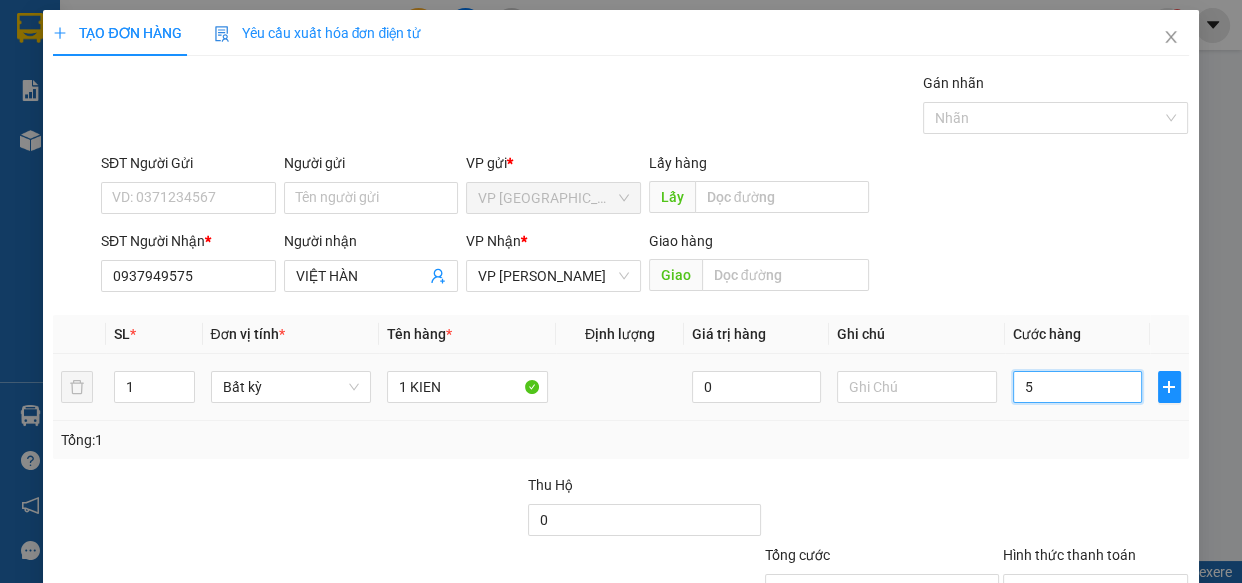 type on "50" 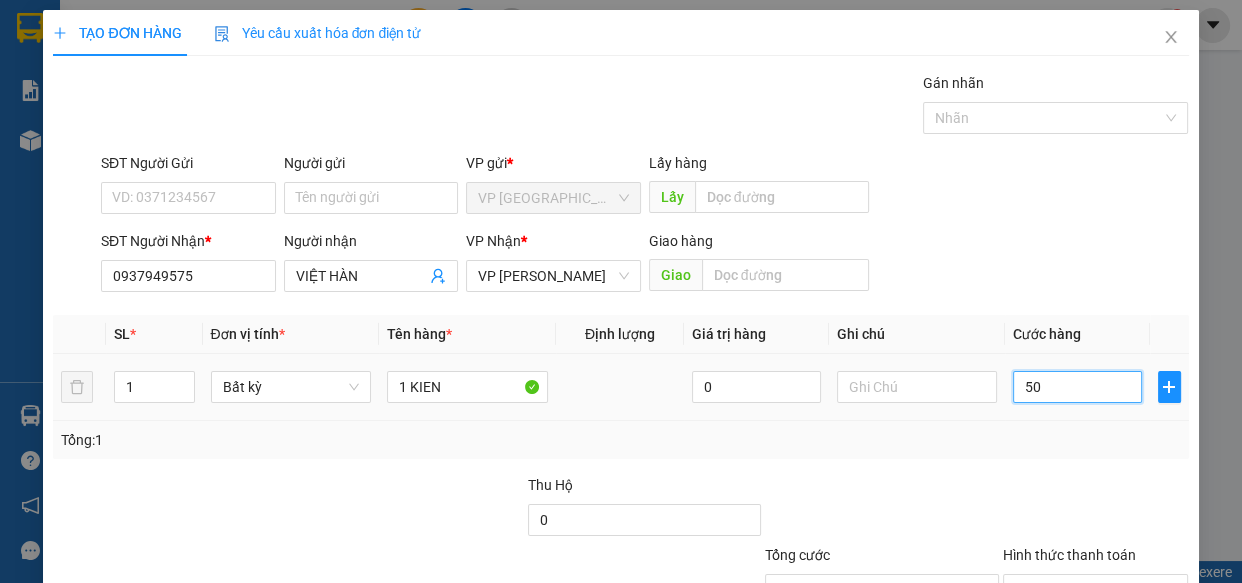 type on "500" 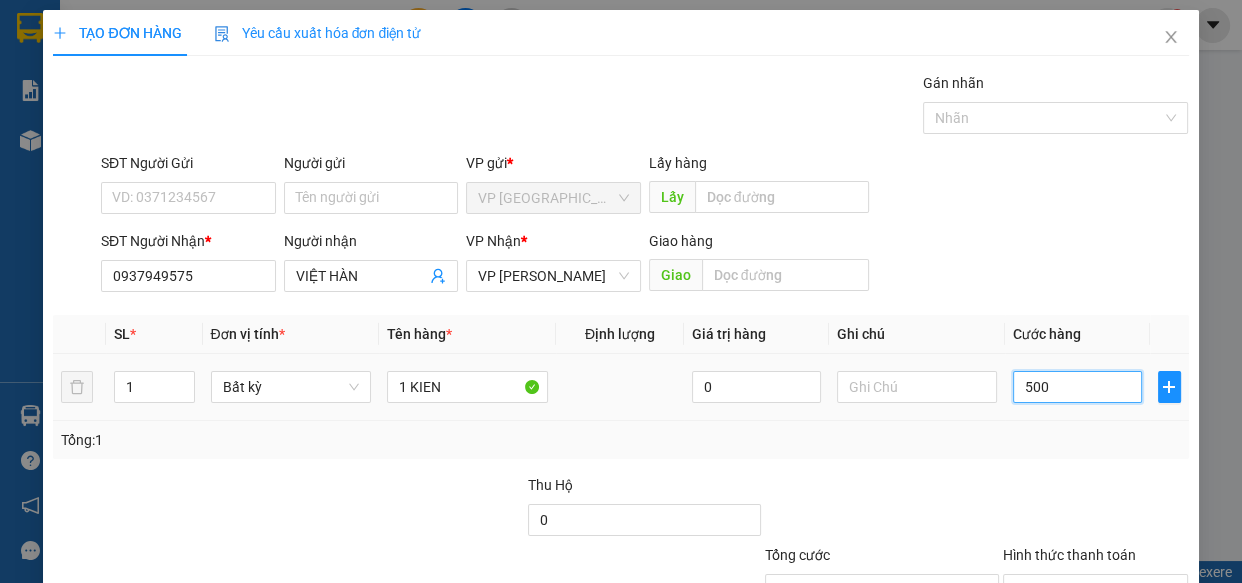 type on "5.000" 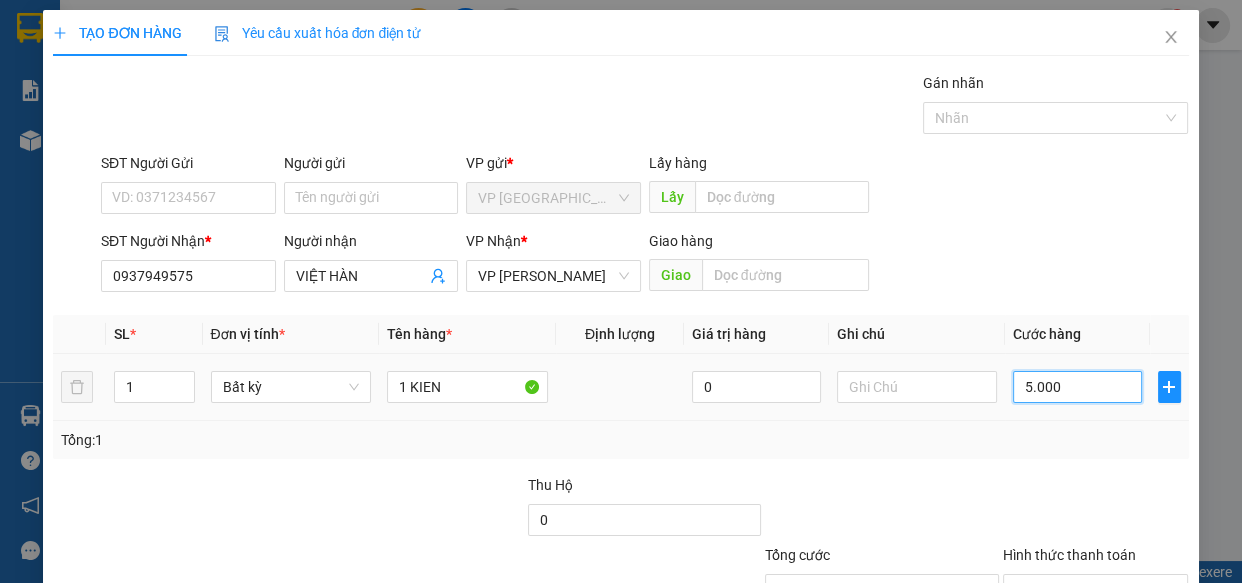 type on "50.000" 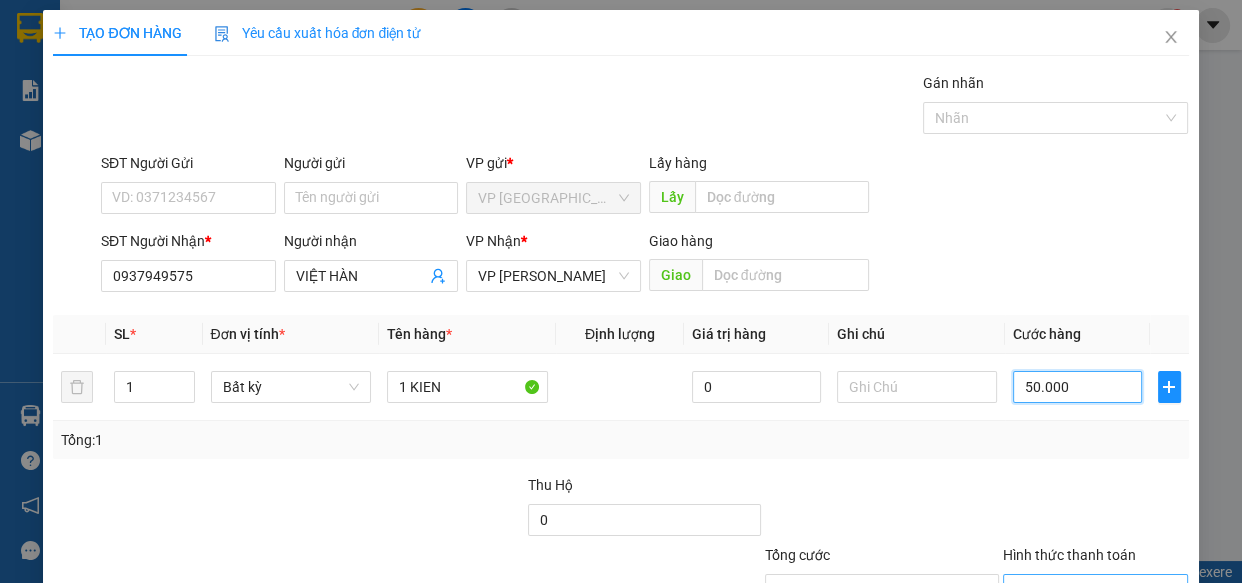 scroll, scrollTop: 156, scrollLeft: 0, axis: vertical 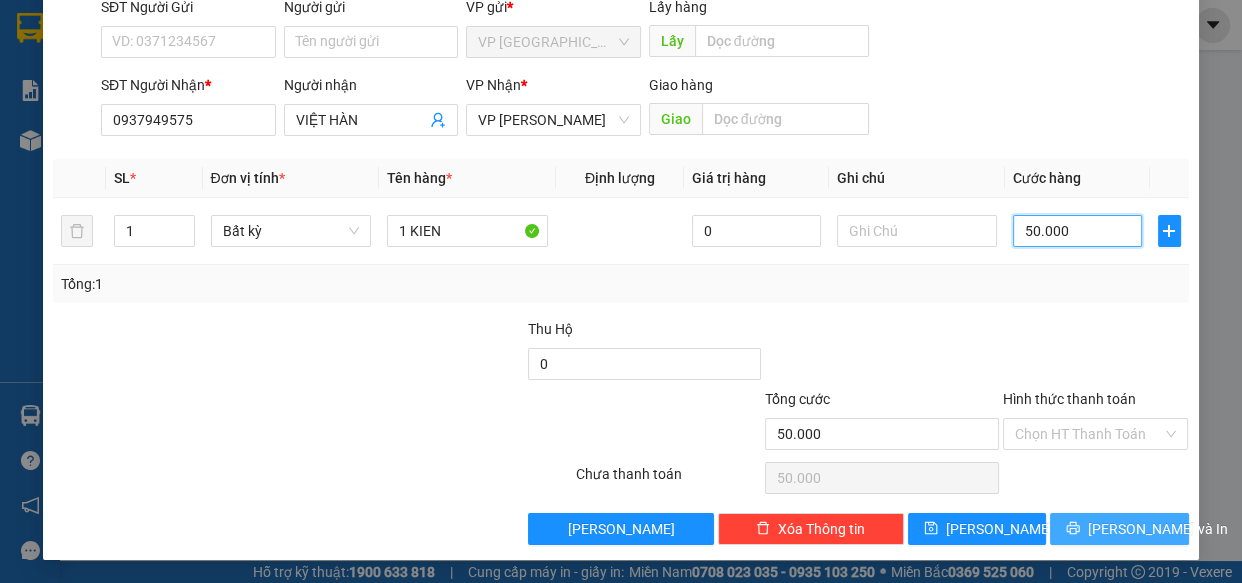 type on "50.000" 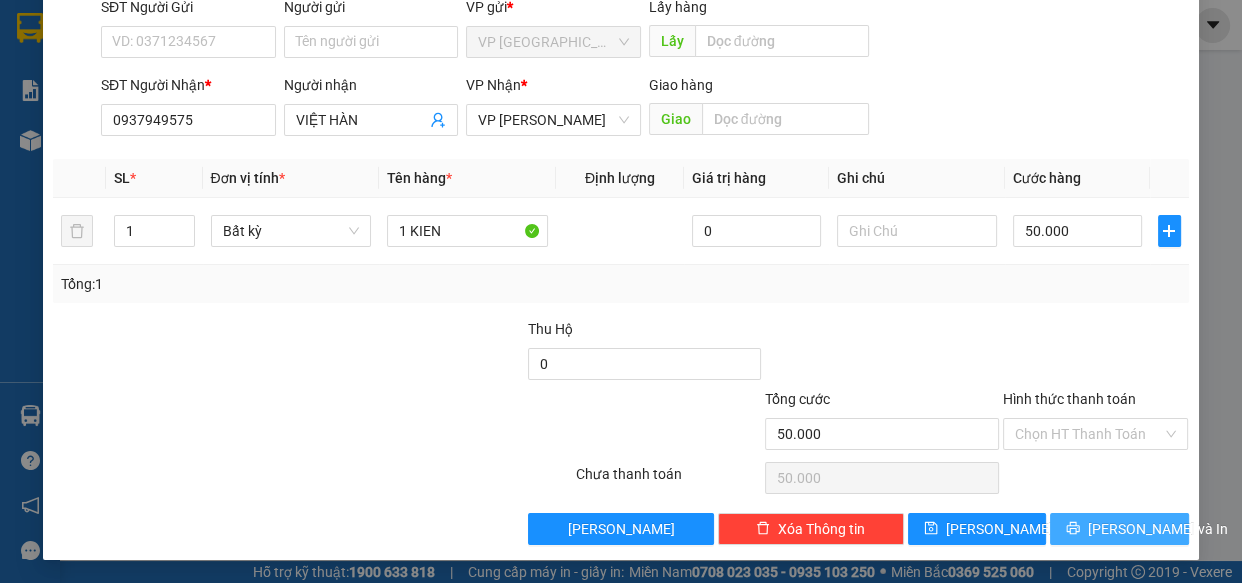 drag, startPoint x: 1102, startPoint y: 519, endPoint x: 1126, endPoint y: 511, distance: 25.298222 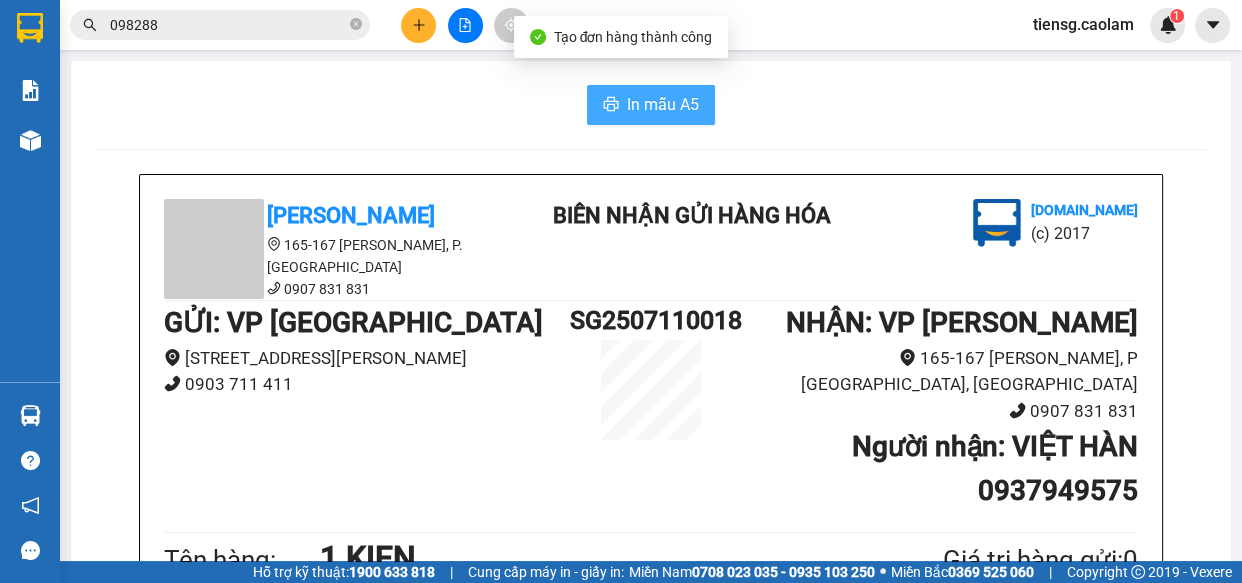 click on "In mẫu A5" at bounding box center (663, 104) 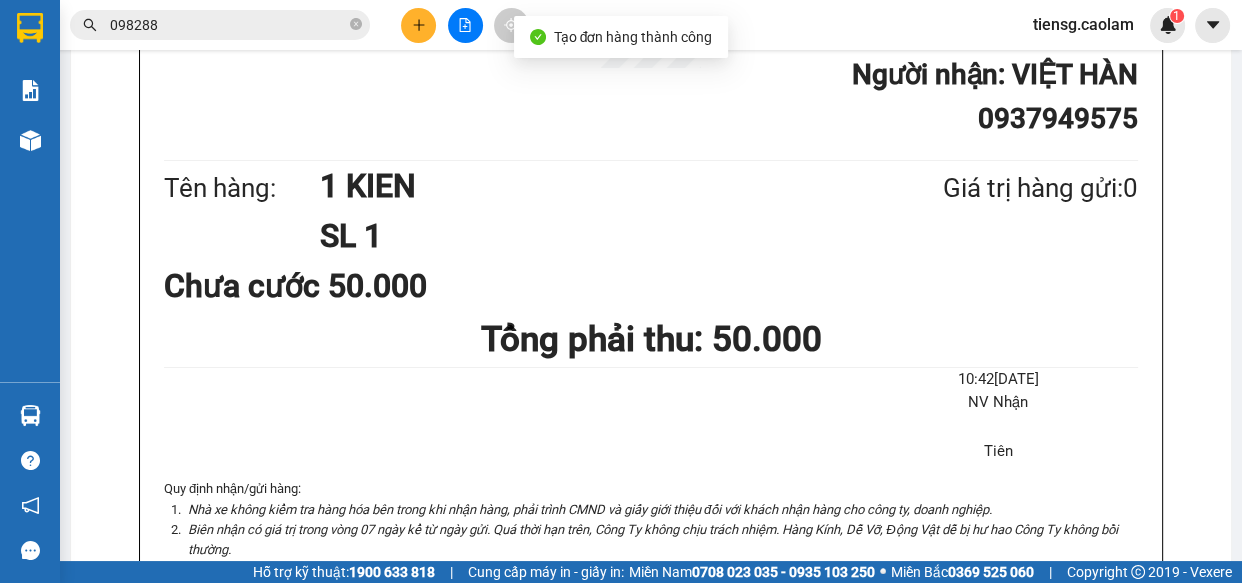 scroll, scrollTop: 0, scrollLeft: 0, axis: both 